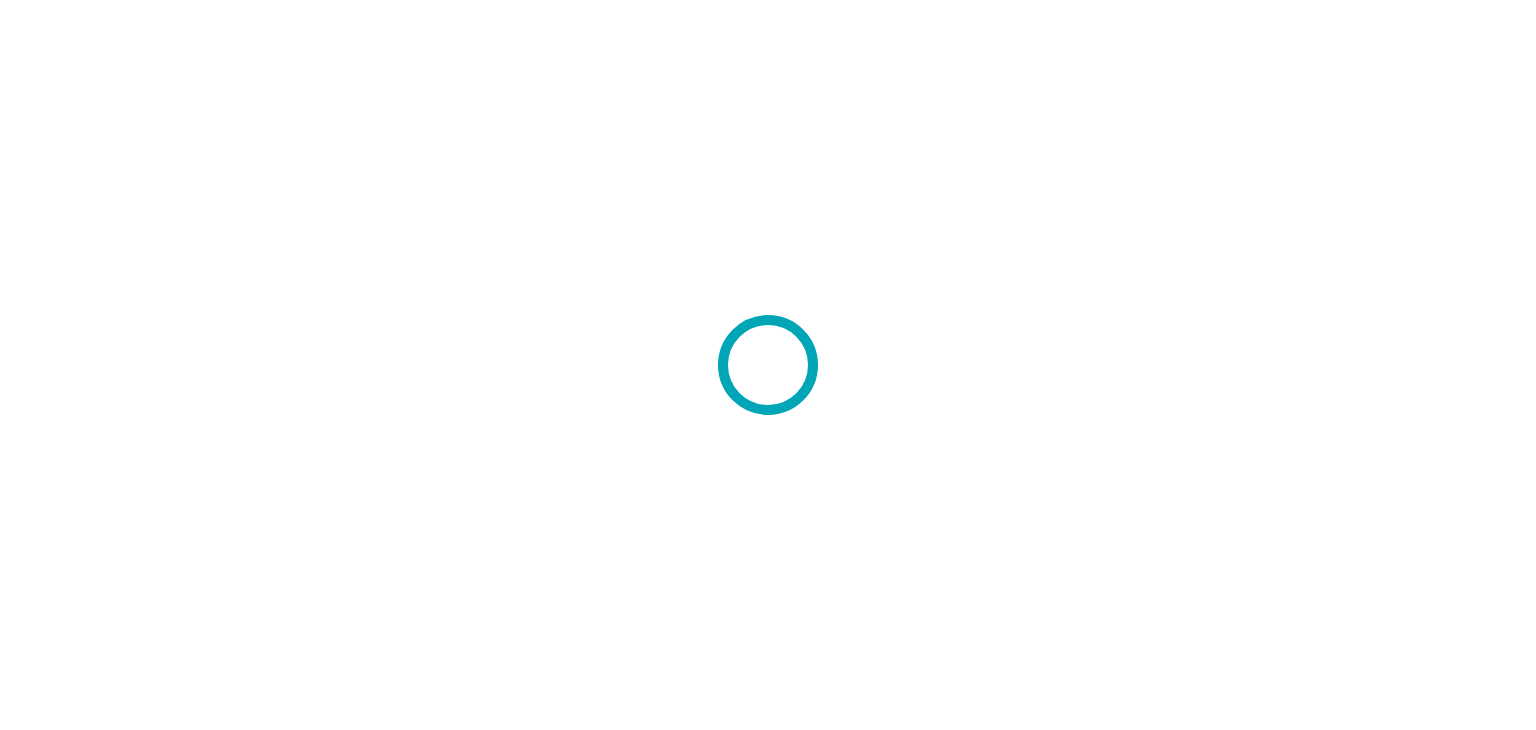 scroll, scrollTop: 0, scrollLeft: 0, axis: both 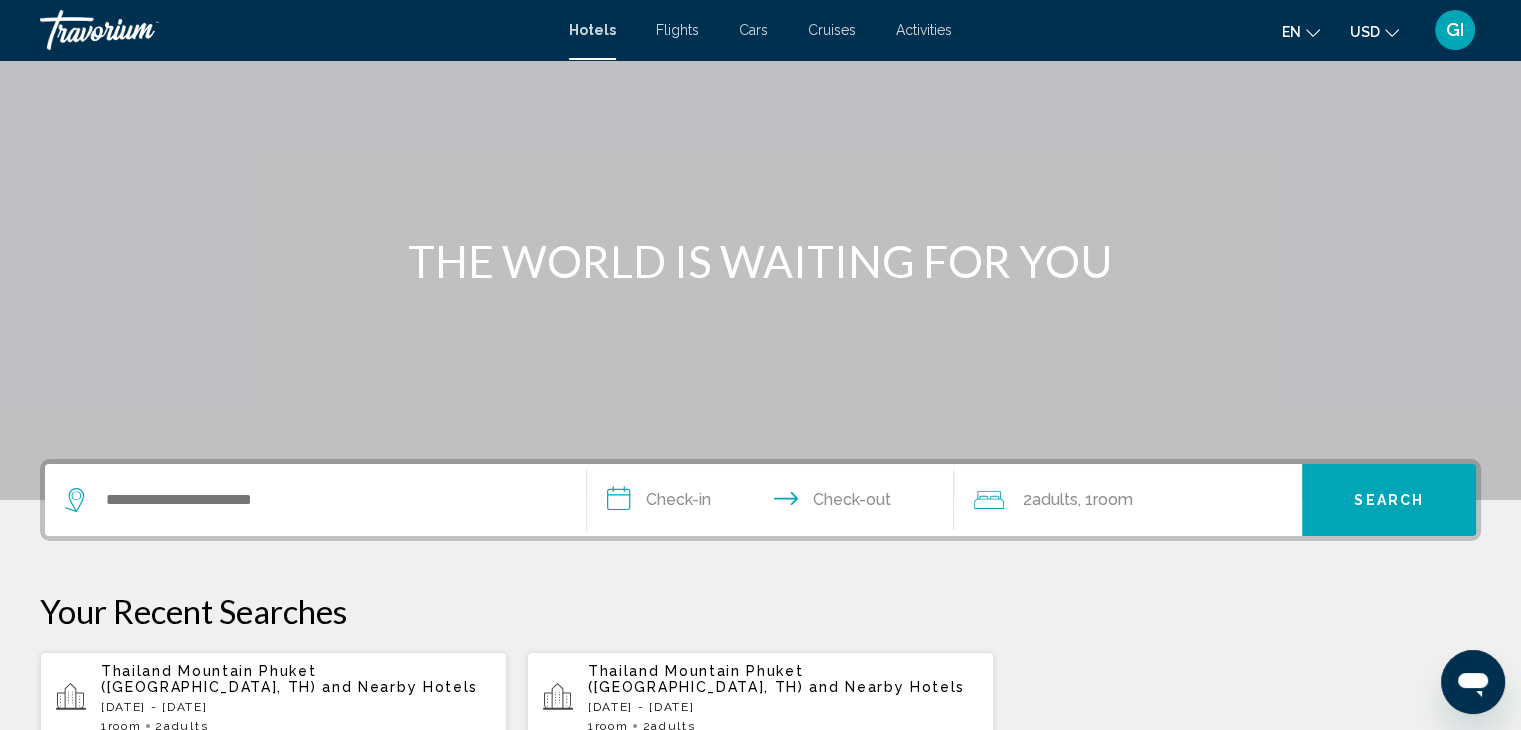 drag, startPoint x: 1467, startPoint y: 0, endPoint x: 400, endPoint y: 17, distance: 1067.1354 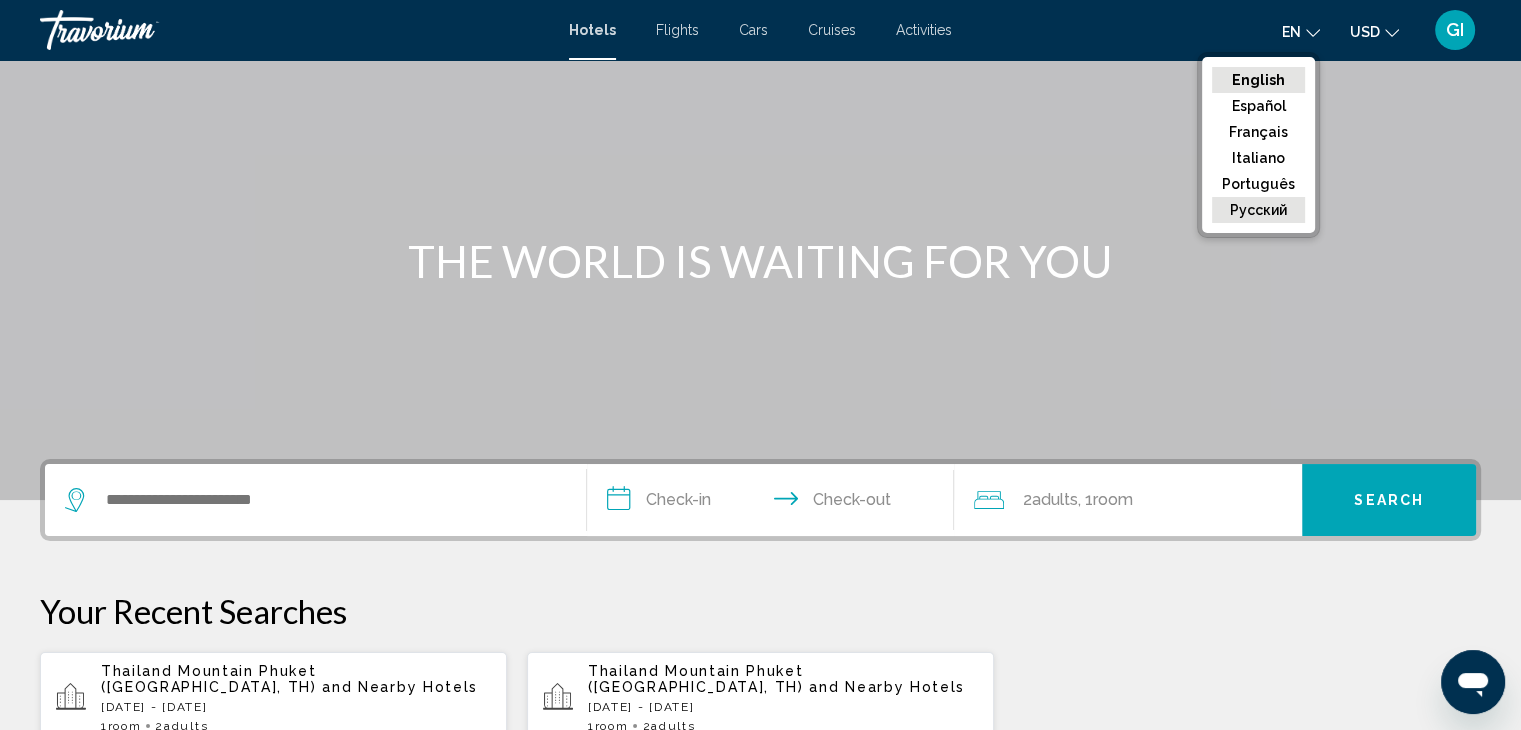click on "русский" 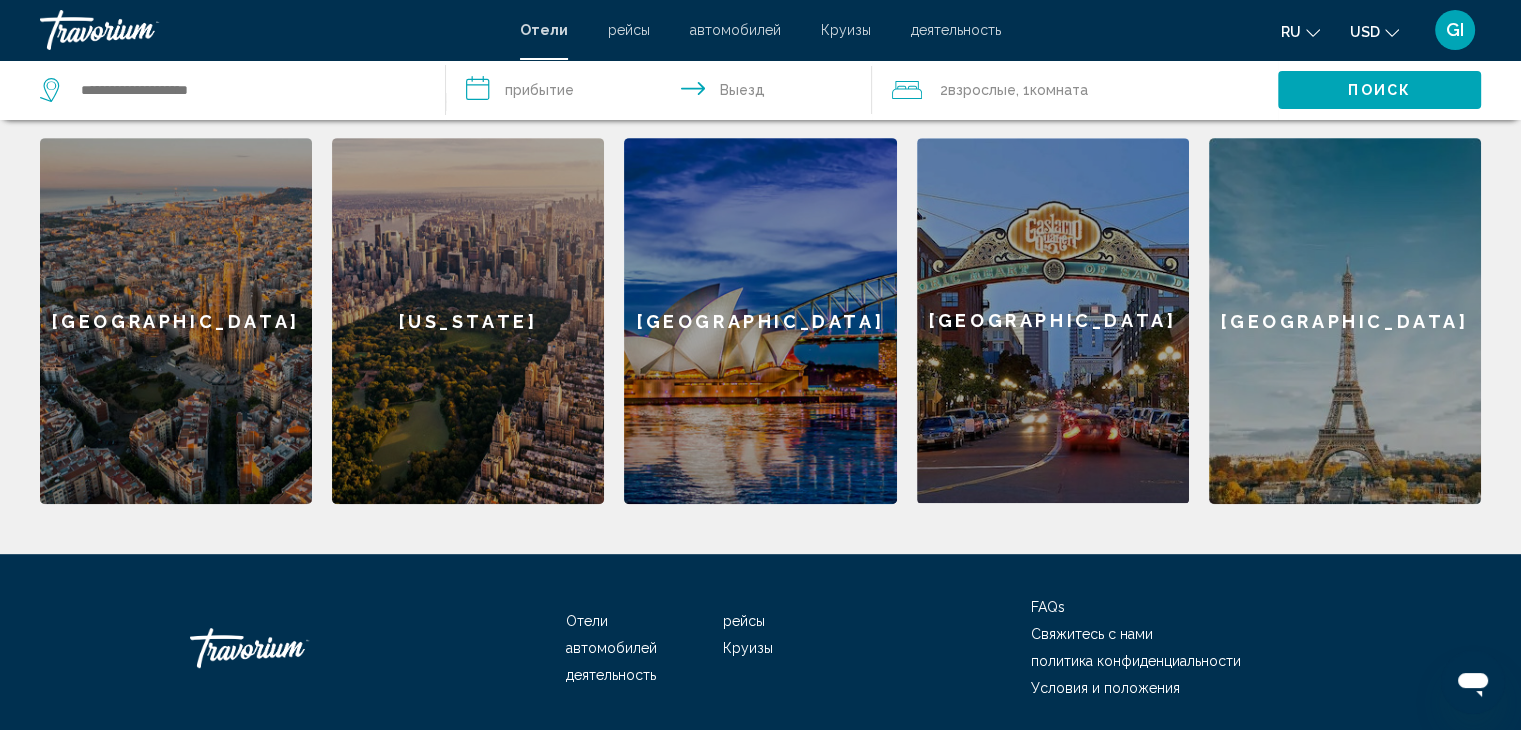 scroll, scrollTop: 796, scrollLeft: 0, axis: vertical 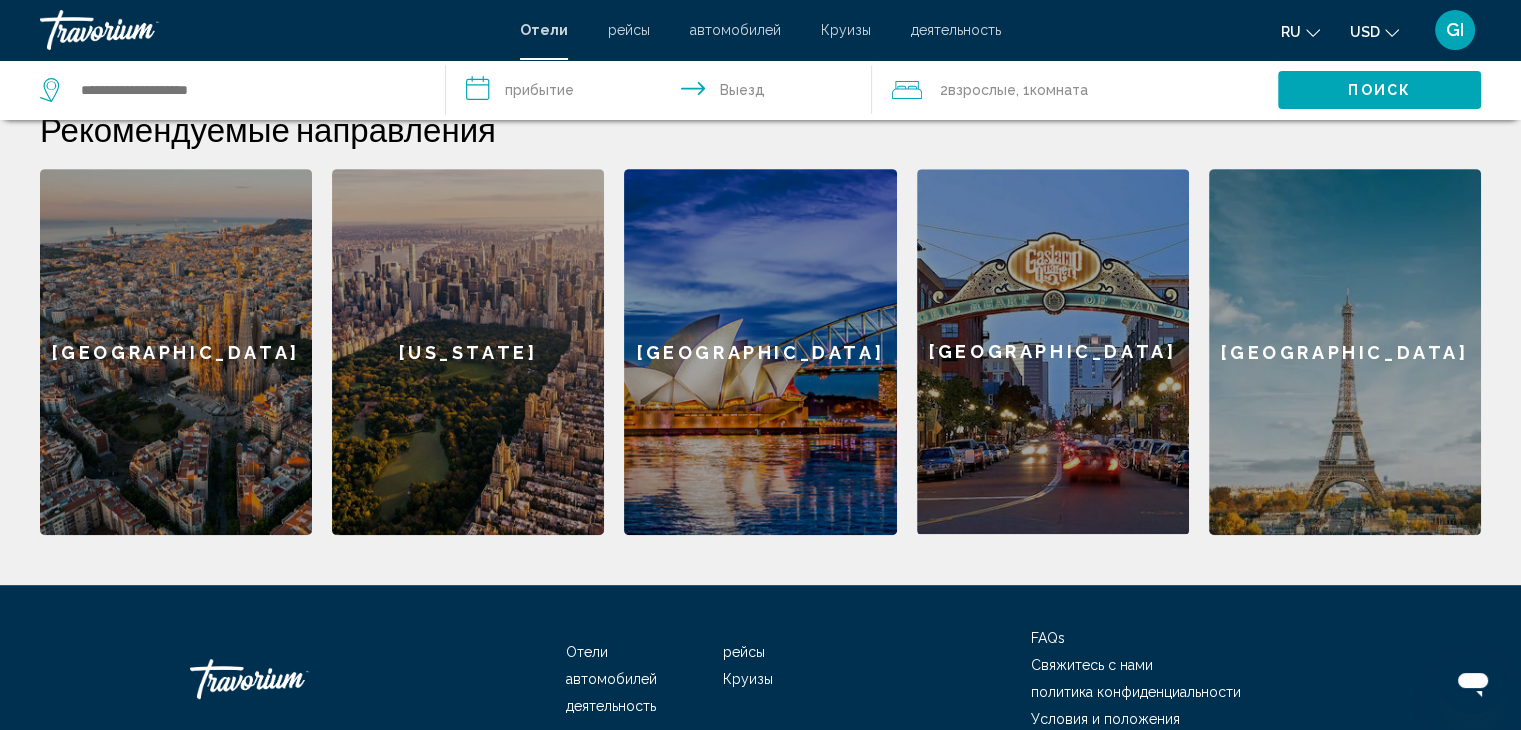 click on "Paris" 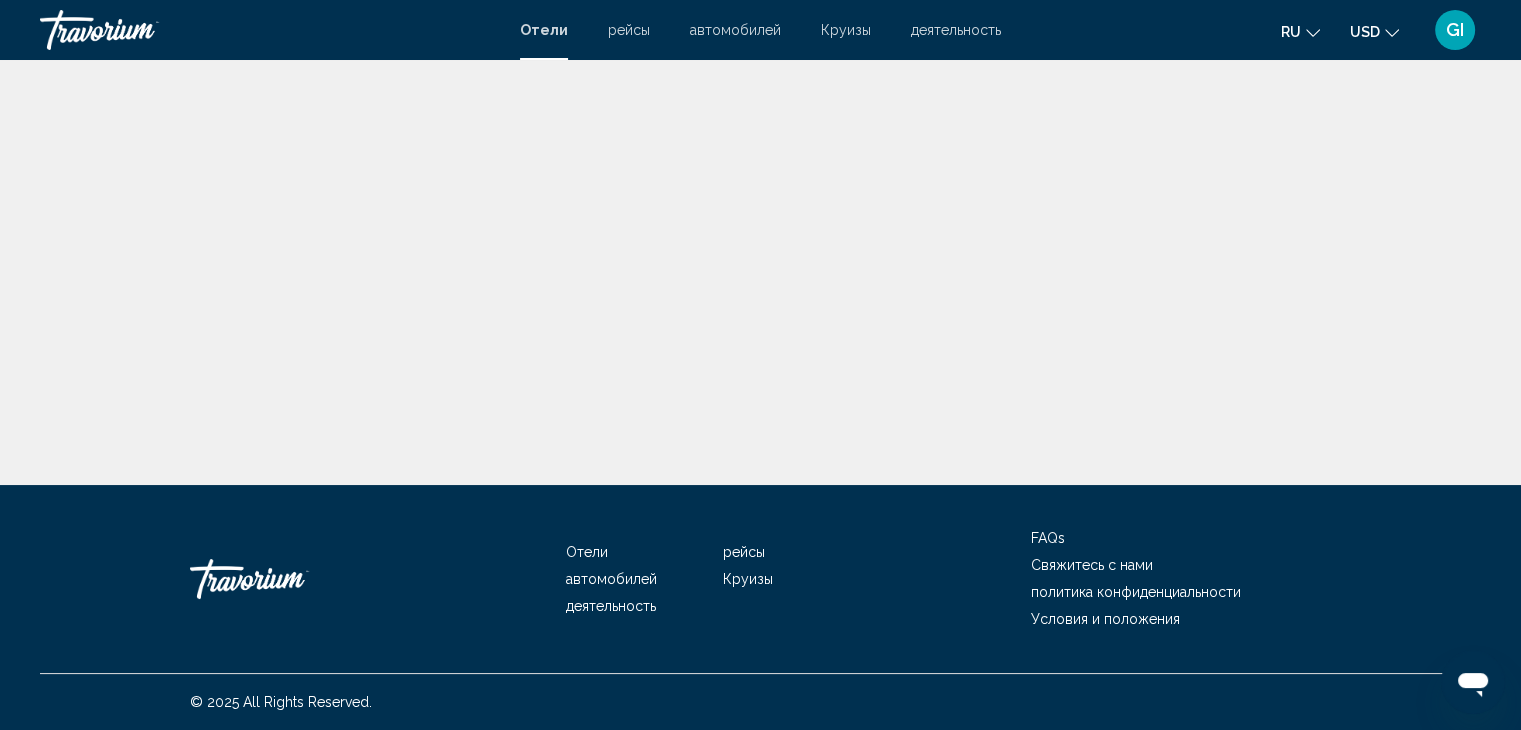 scroll, scrollTop: 0, scrollLeft: 0, axis: both 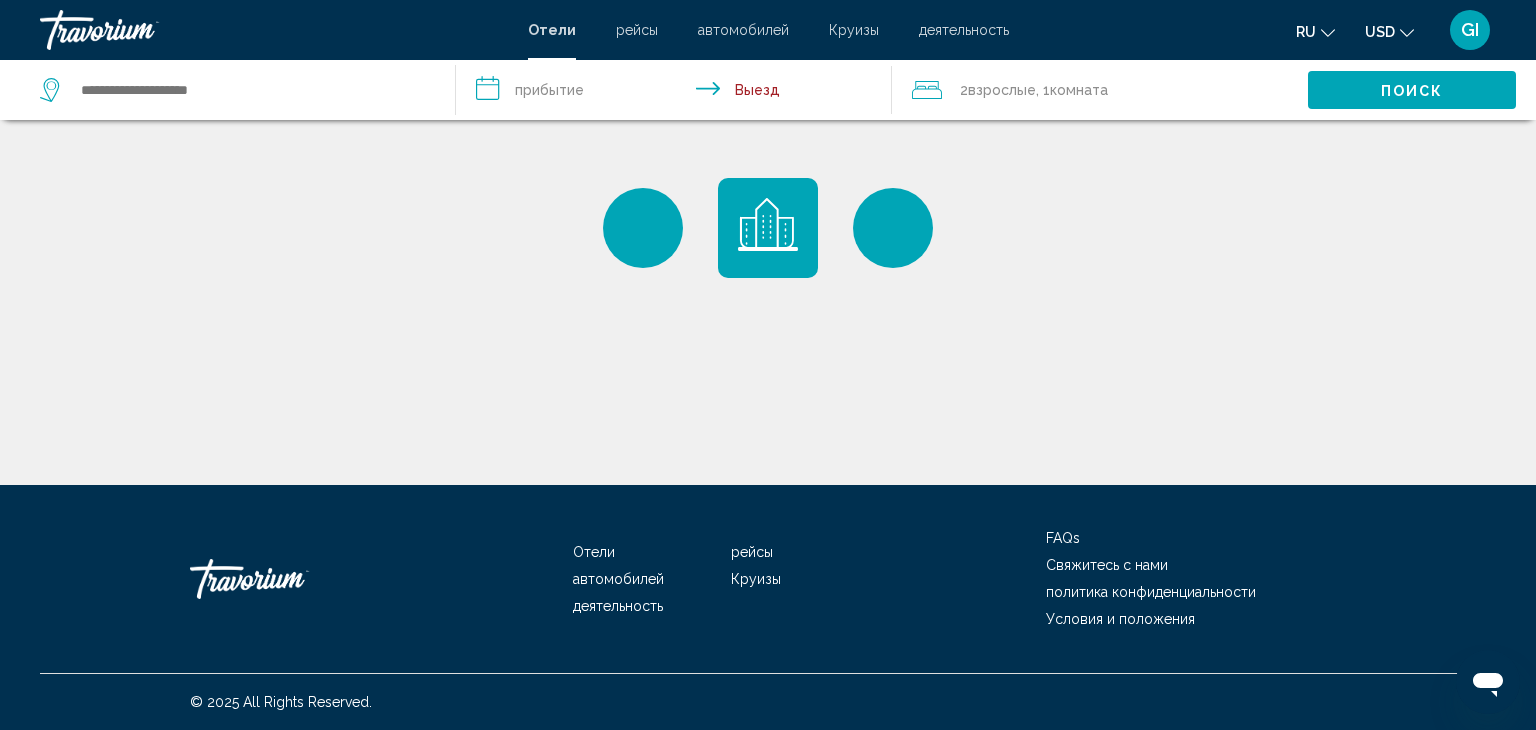 click on "**********" at bounding box center [678, 93] 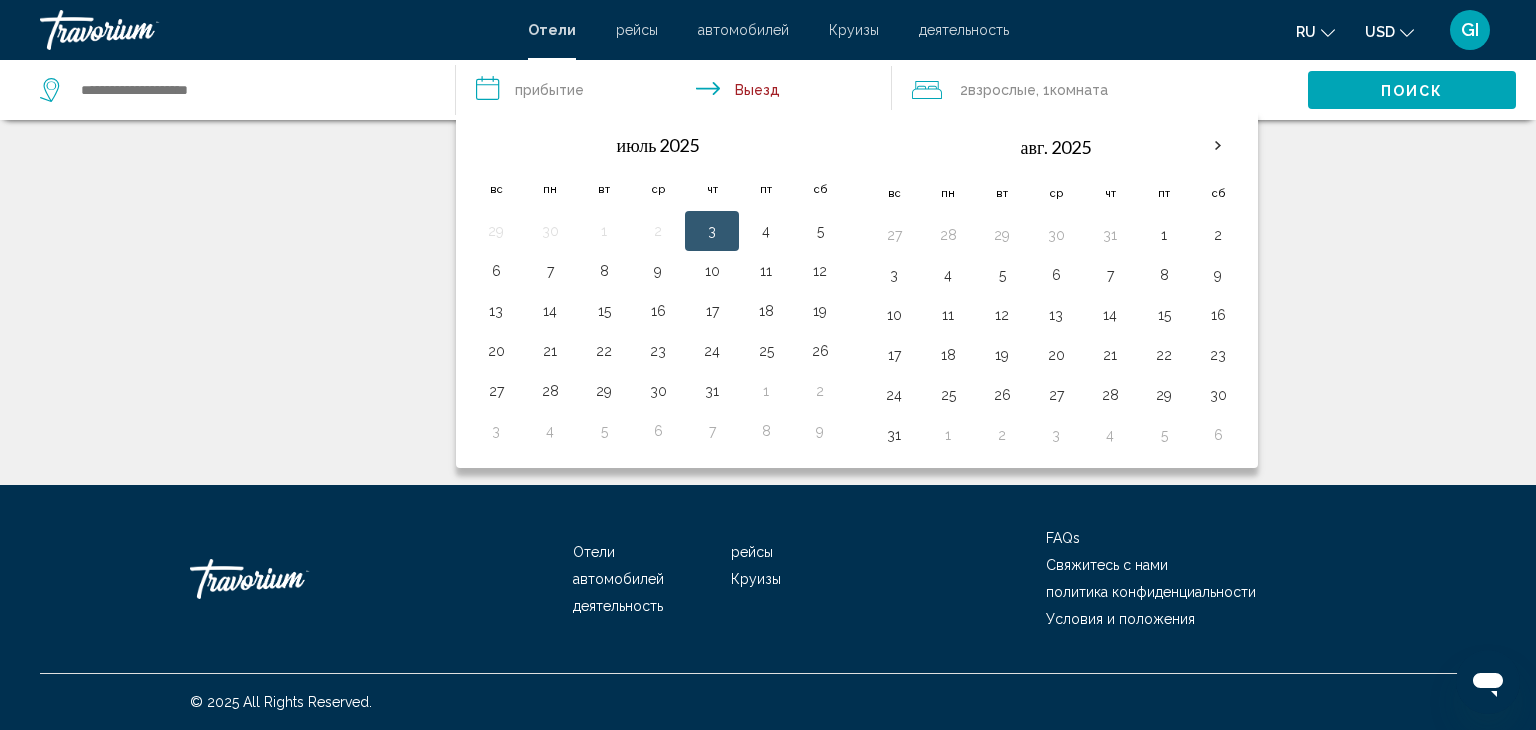 type on "**********" 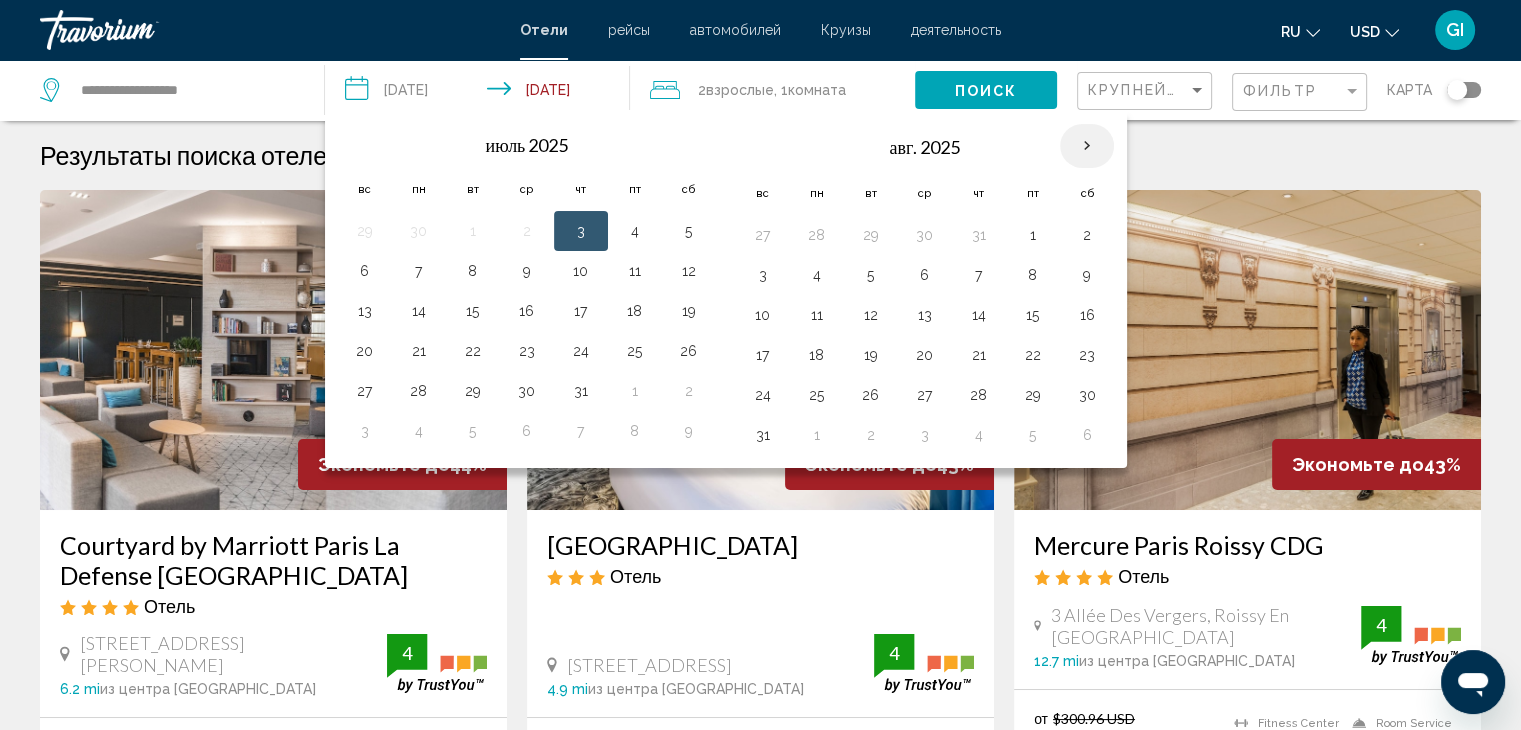 click at bounding box center [1087, 146] 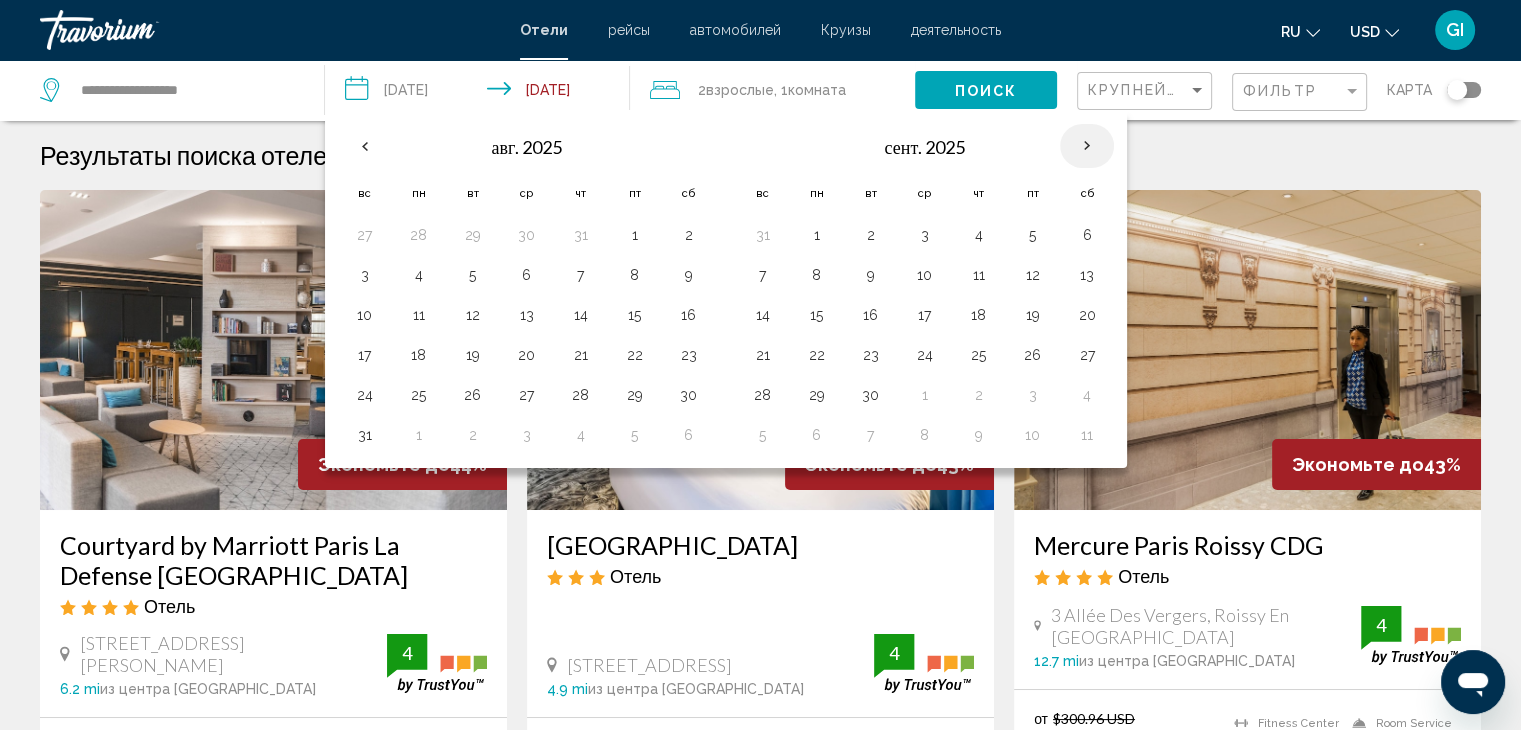 click at bounding box center (1087, 146) 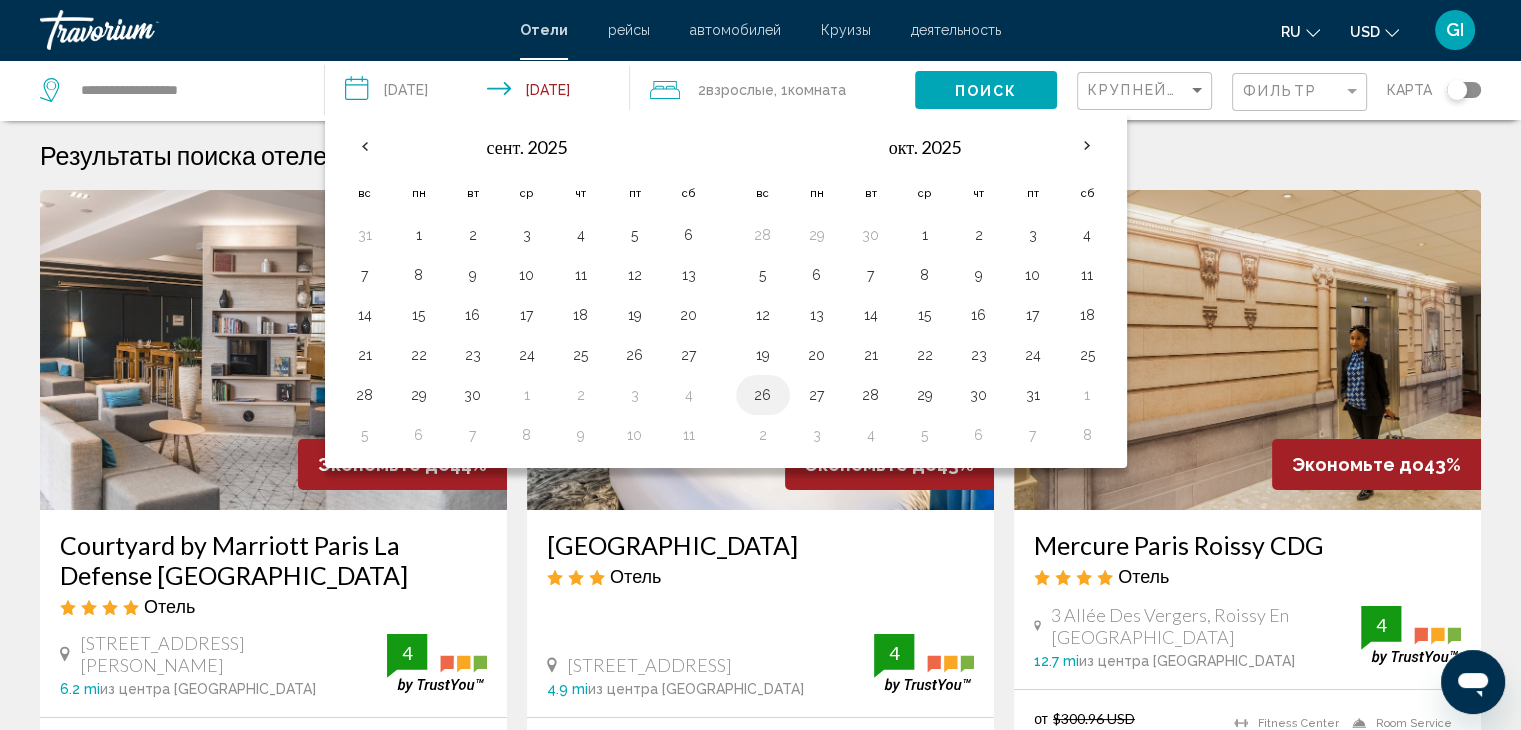 click on "26" at bounding box center [763, 395] 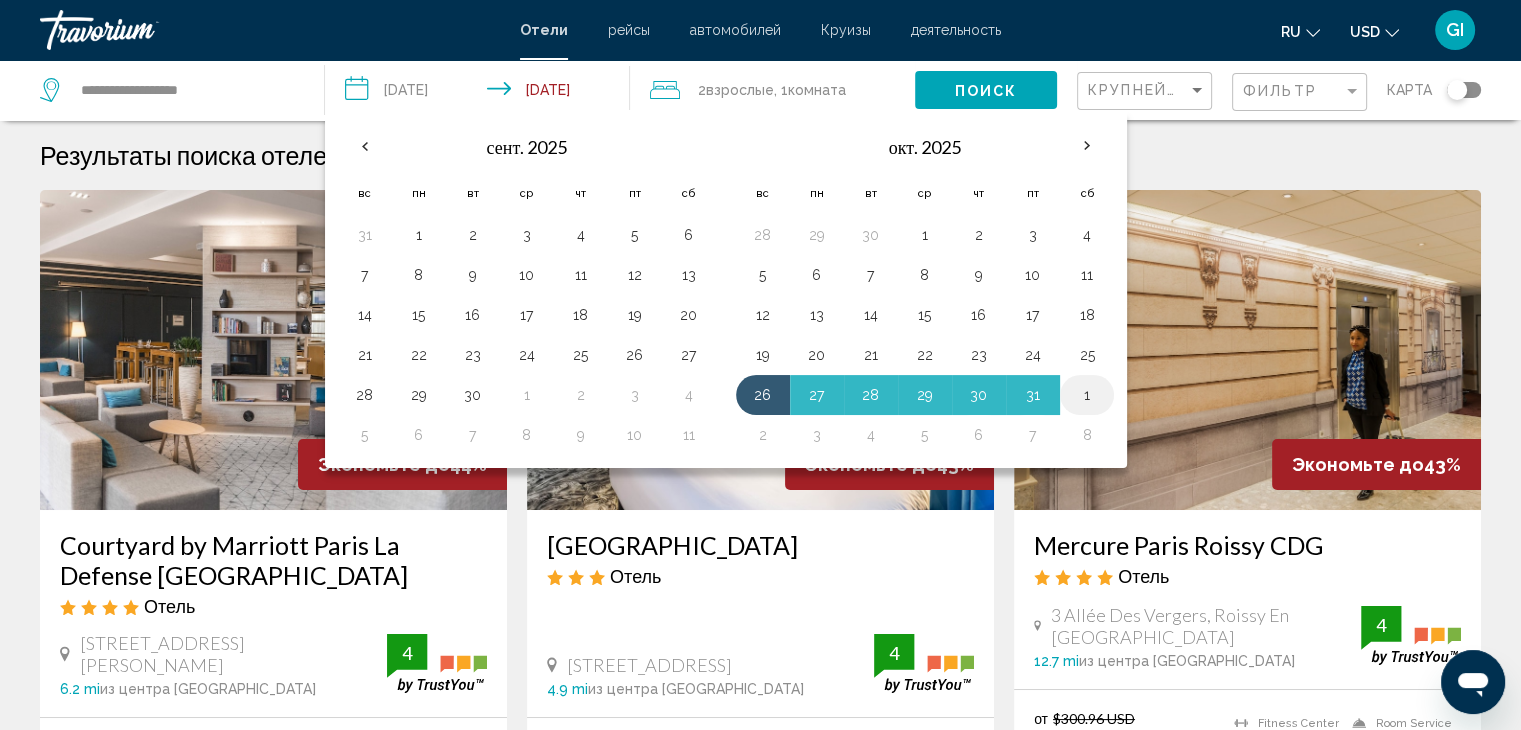 click on "1" at bounding box center [1087, 395] 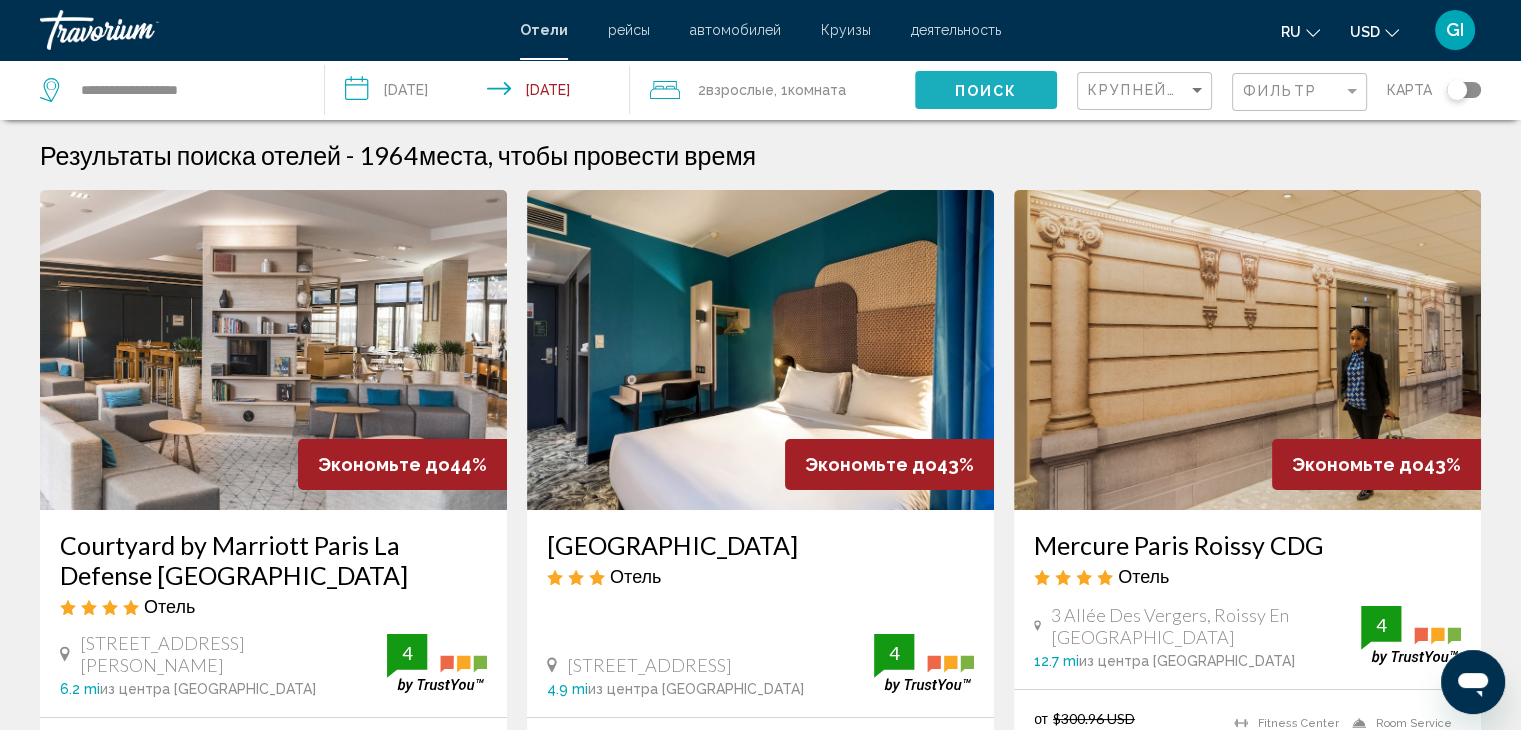 click on "Поиск" 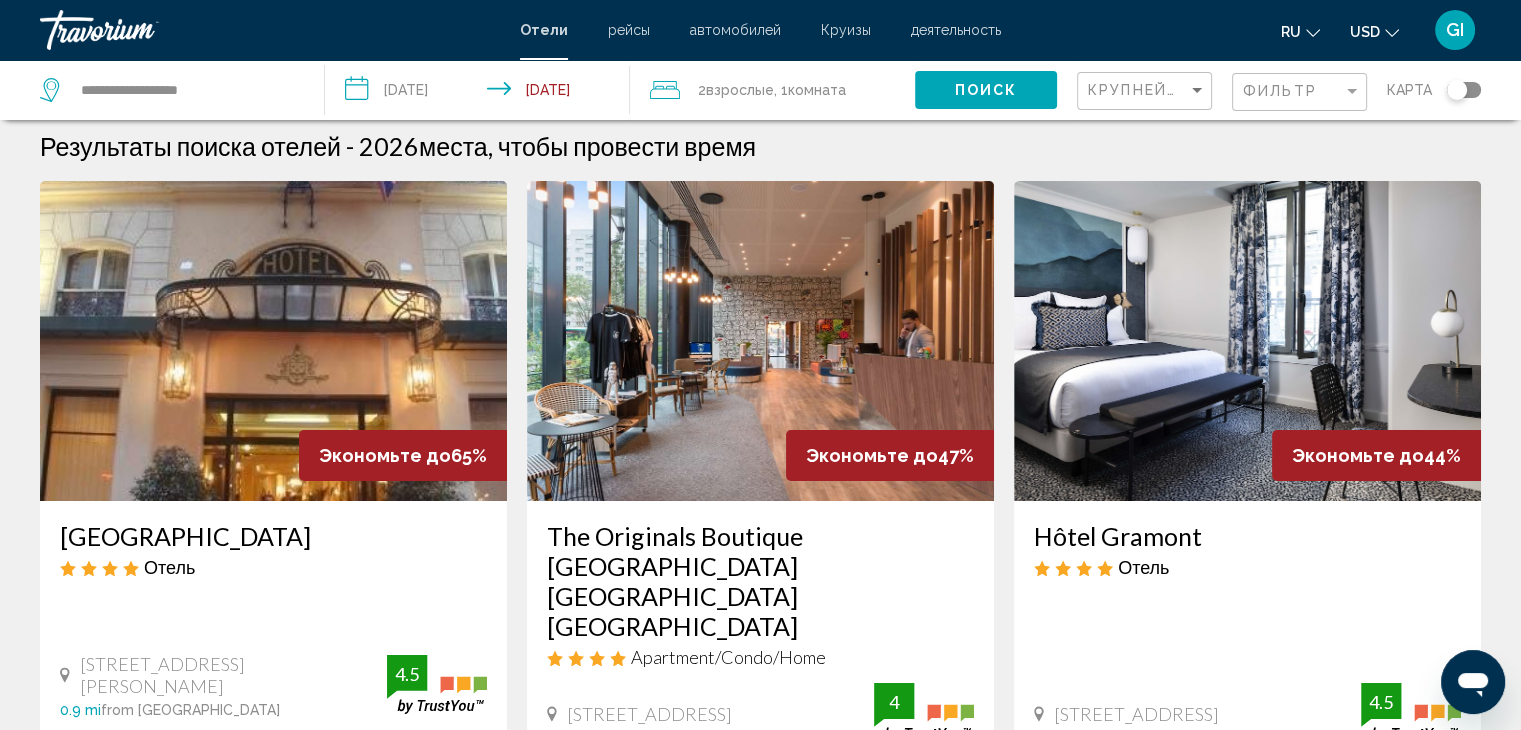 scroll, scrollTop: 0, scrollLeft: 0, axis: both 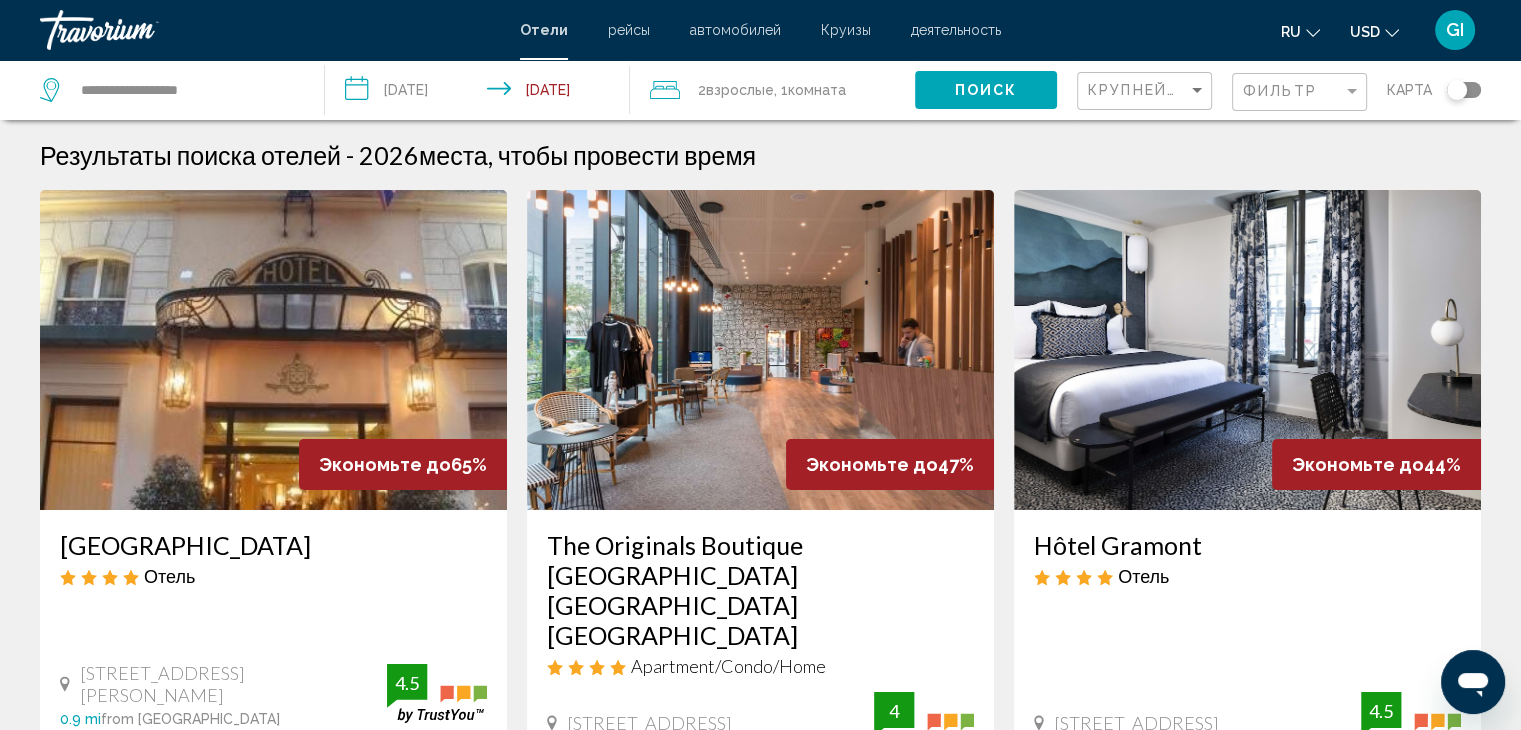 click on "Взрослые" 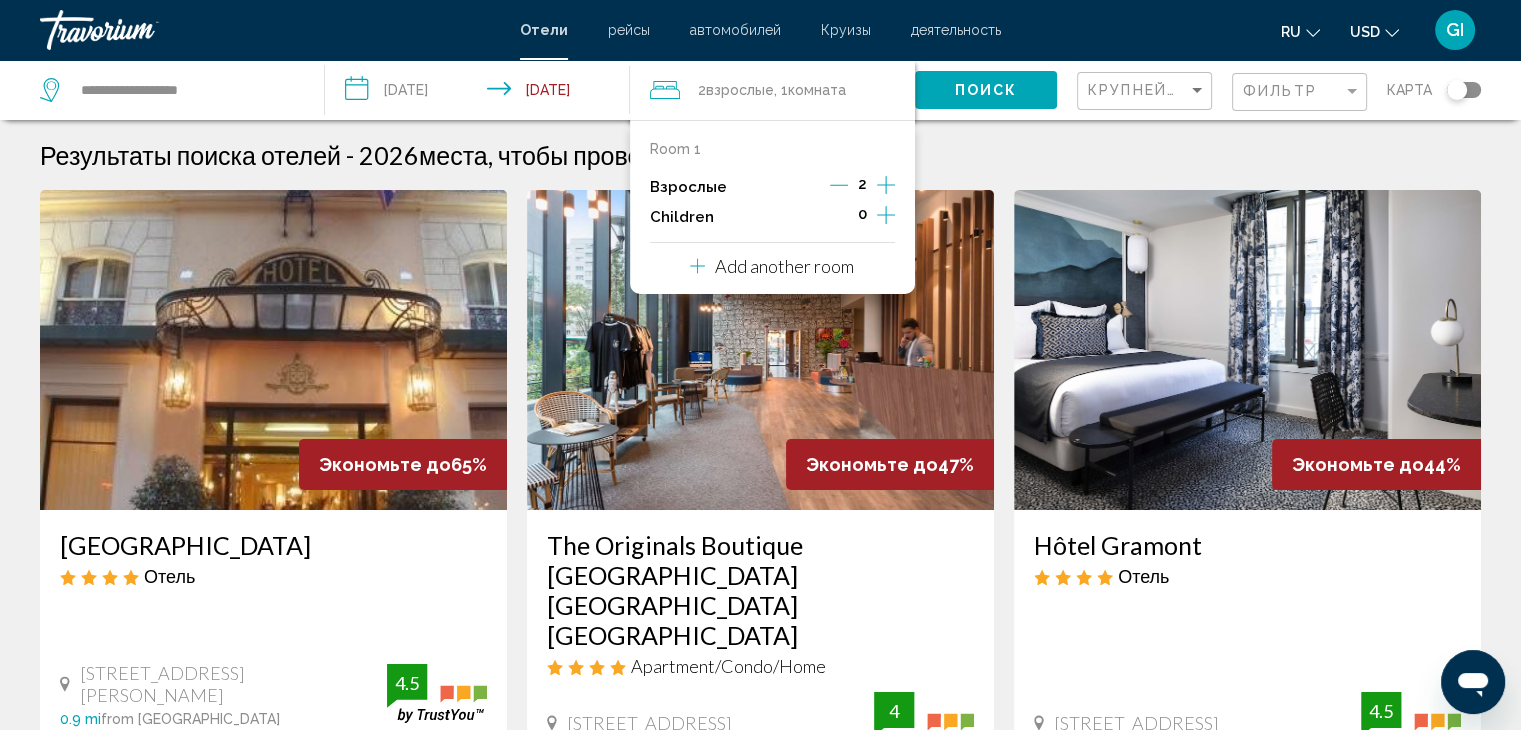 click 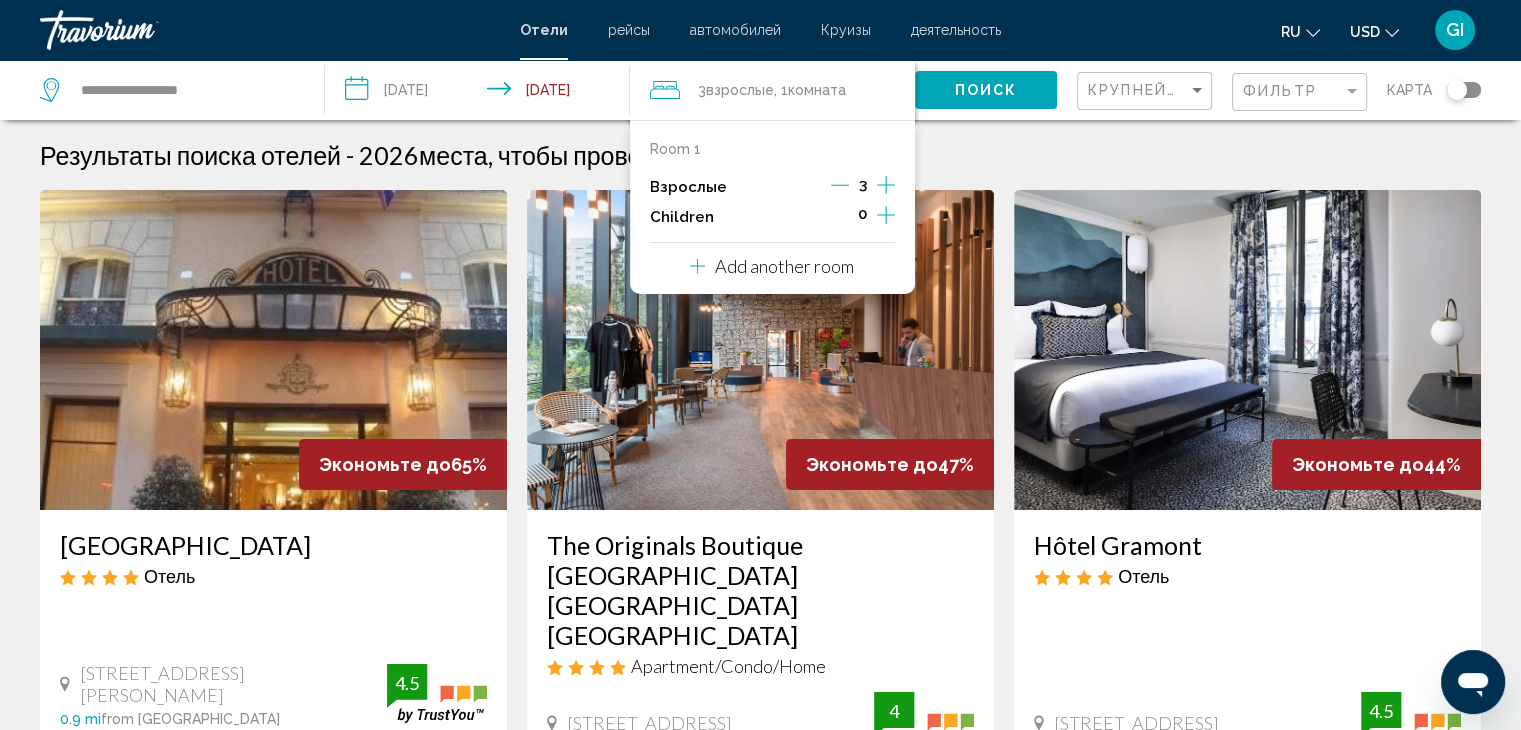 click 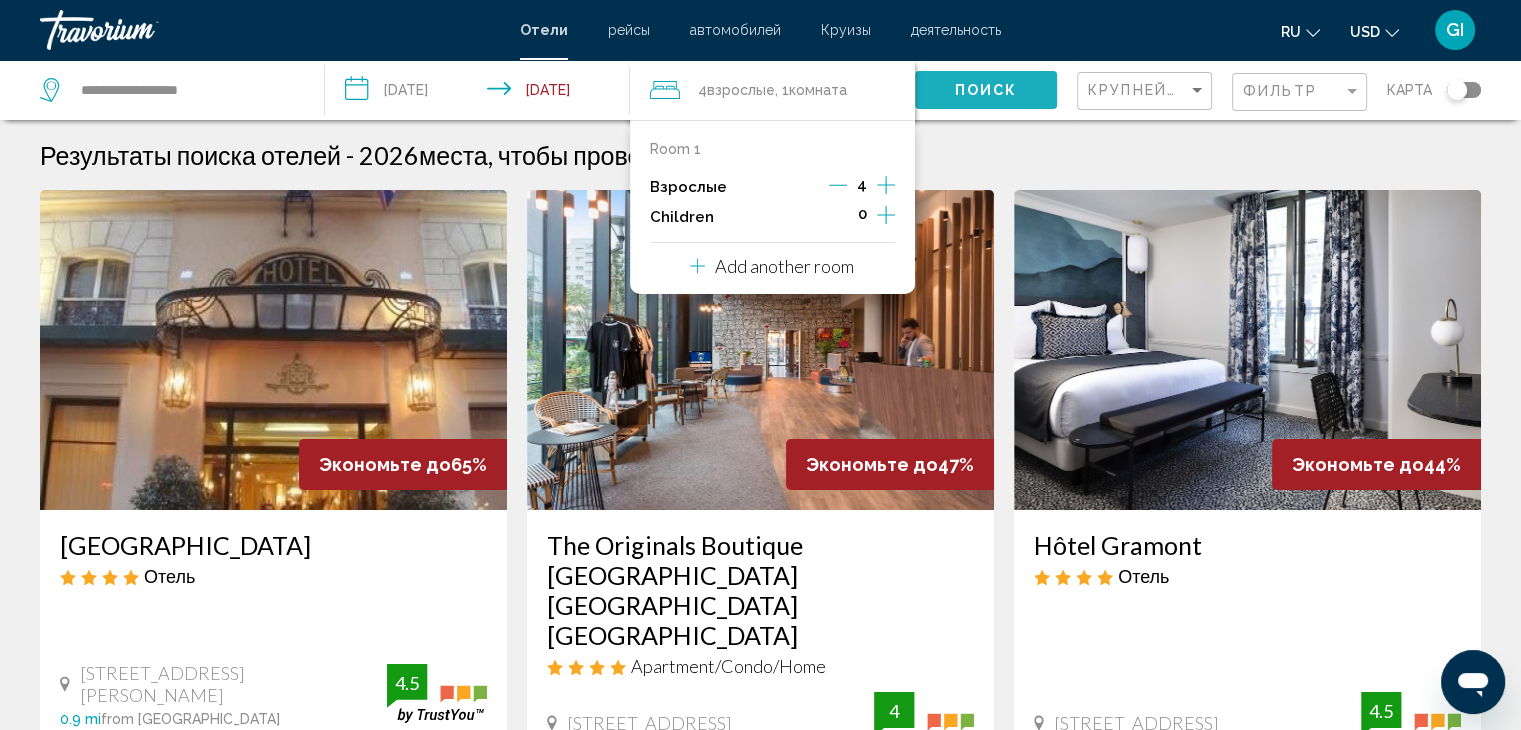 click on "Поиск" 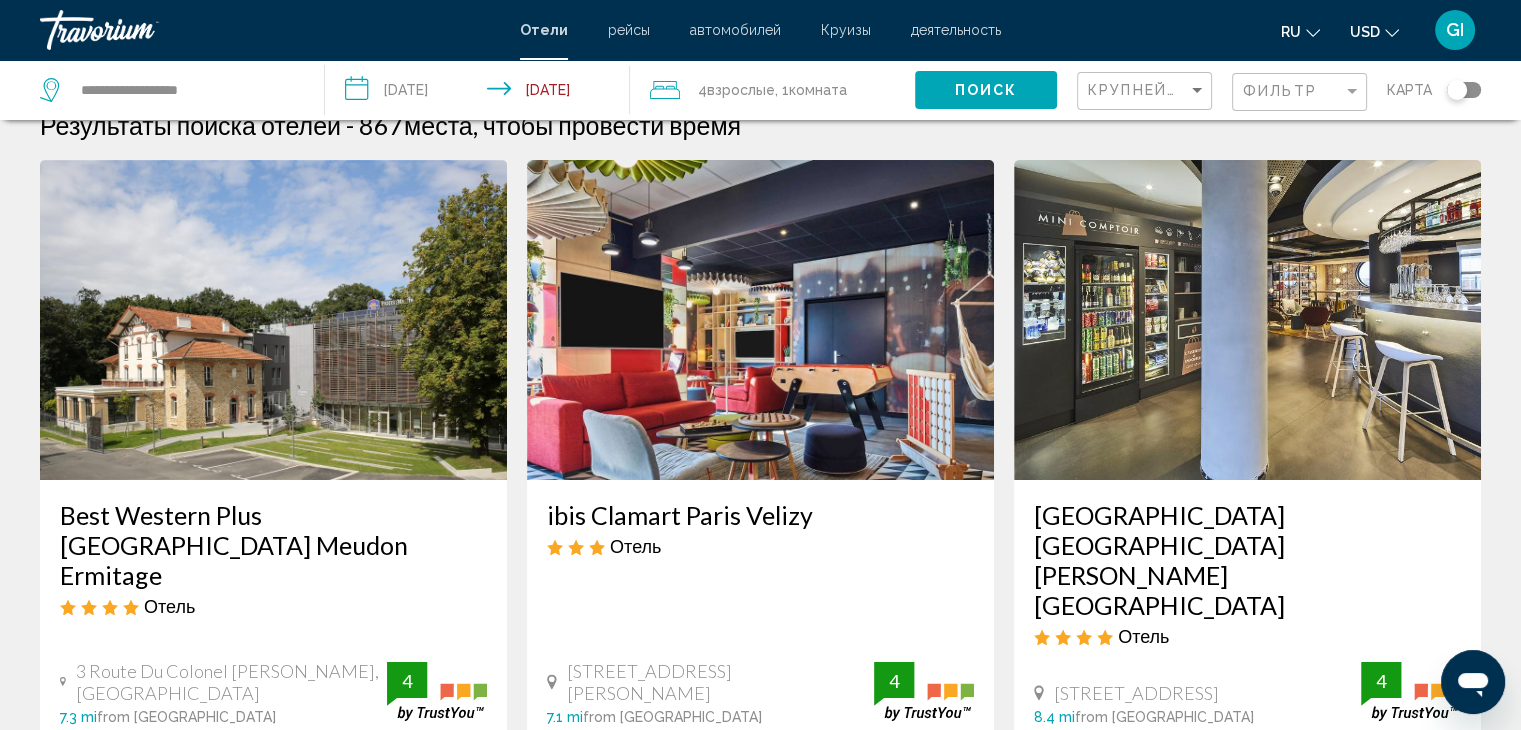 scroll, scrollTop: 0, scrollLeft: 0, axis: both 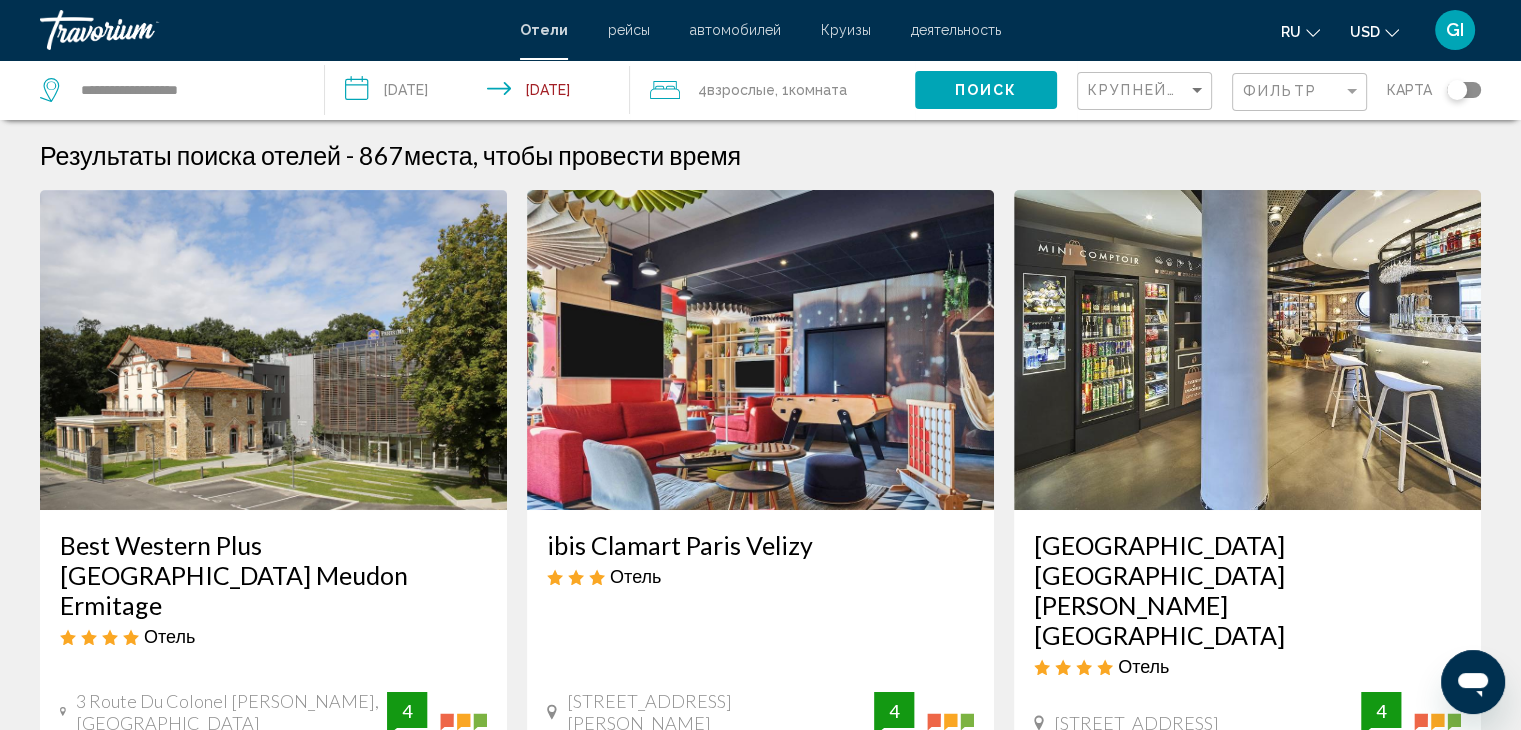 click on "**********" at bounding box center [481, 93] 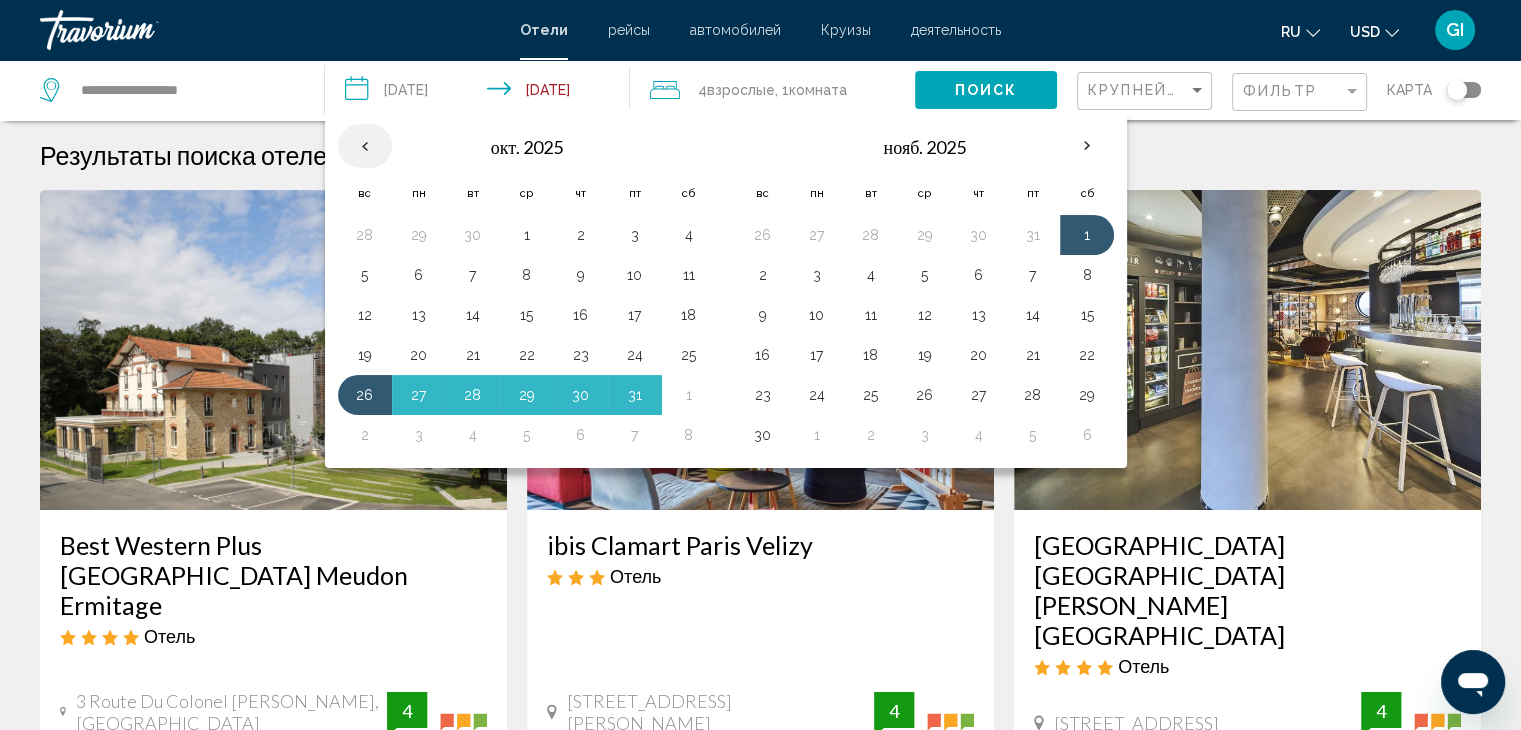 click at bounding box center [365, 146] 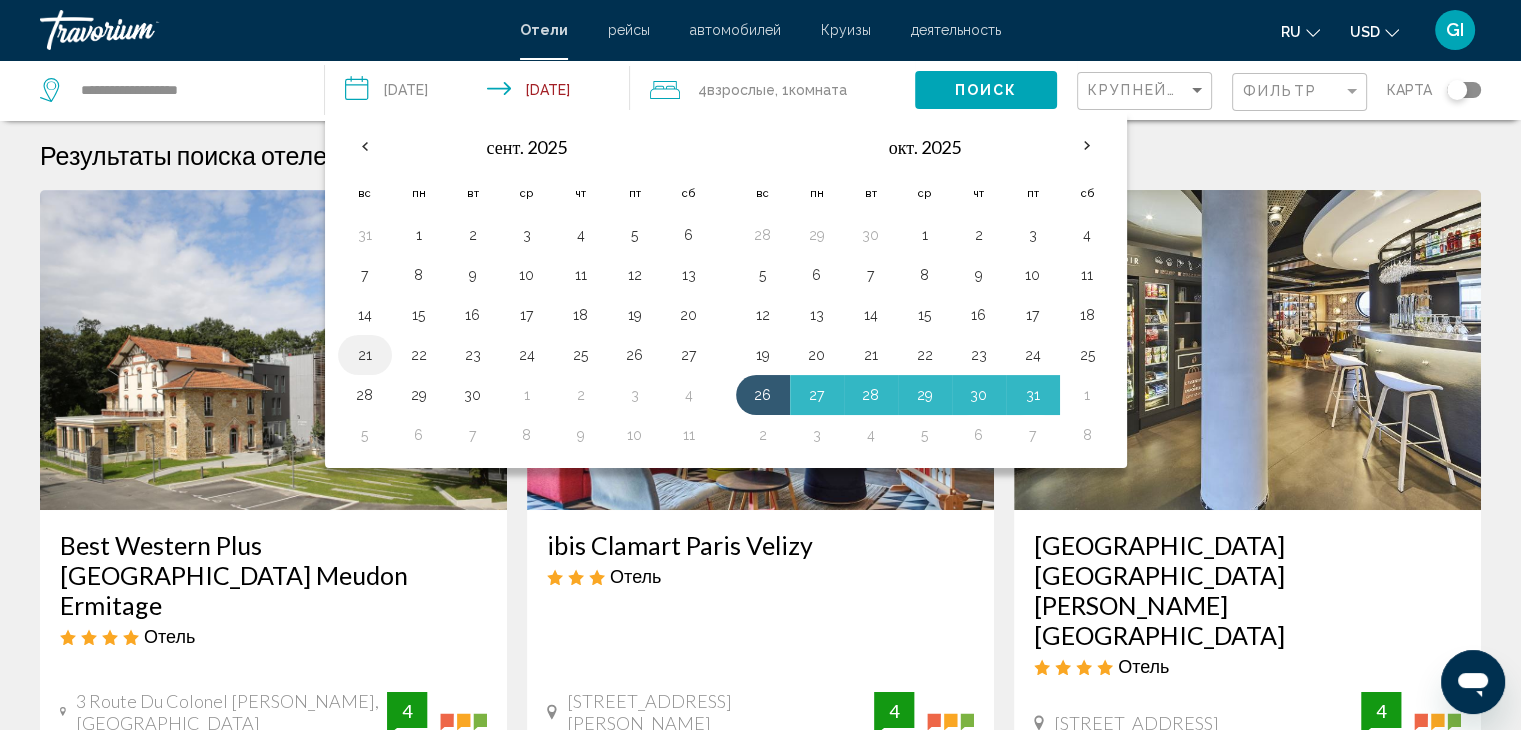 click on "21" at bounding box center (365, 355) 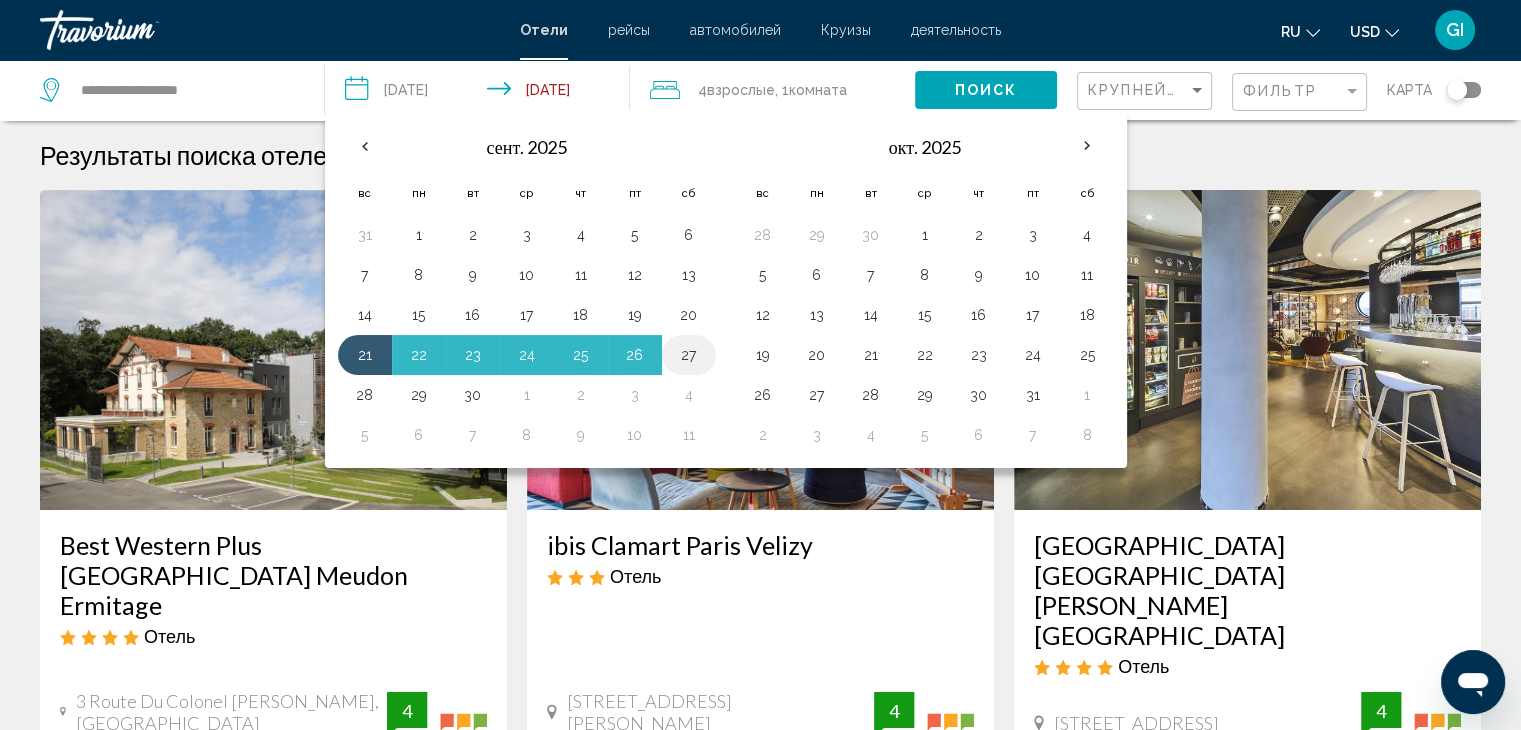 click on "27" at bounding box center (689, 355) 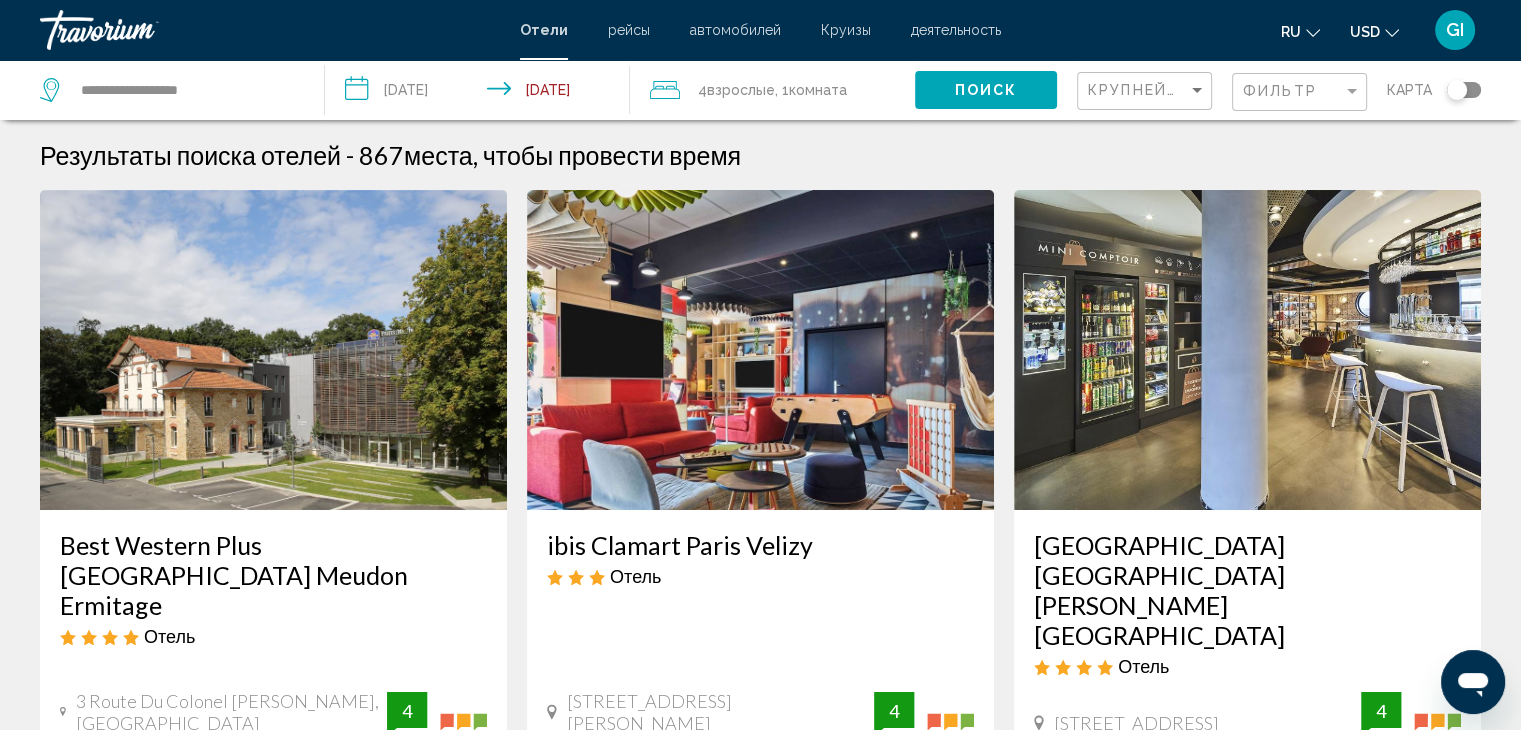 click on "Поиск" 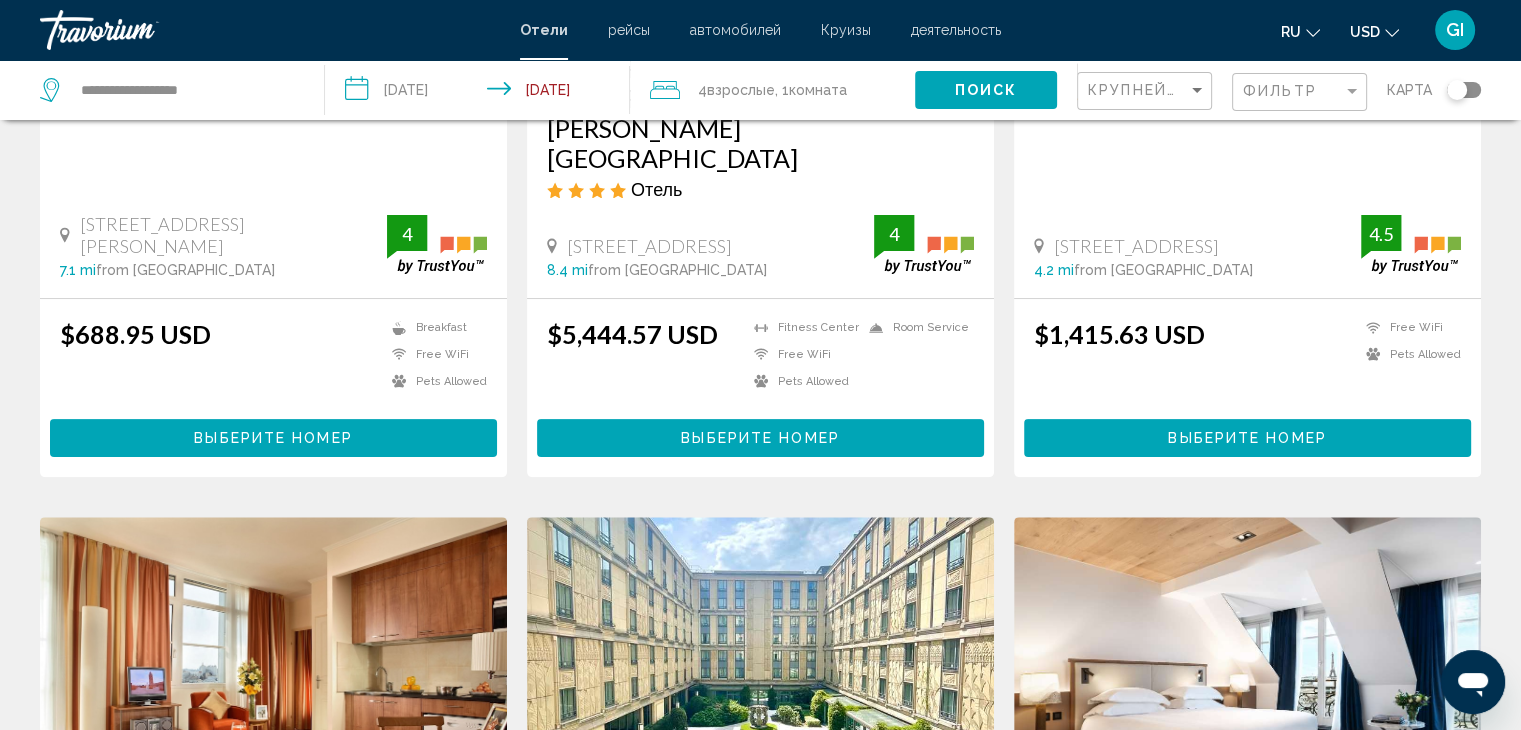 scroll, scrollTop: 371, scrollLeft: 0, axis: vertical 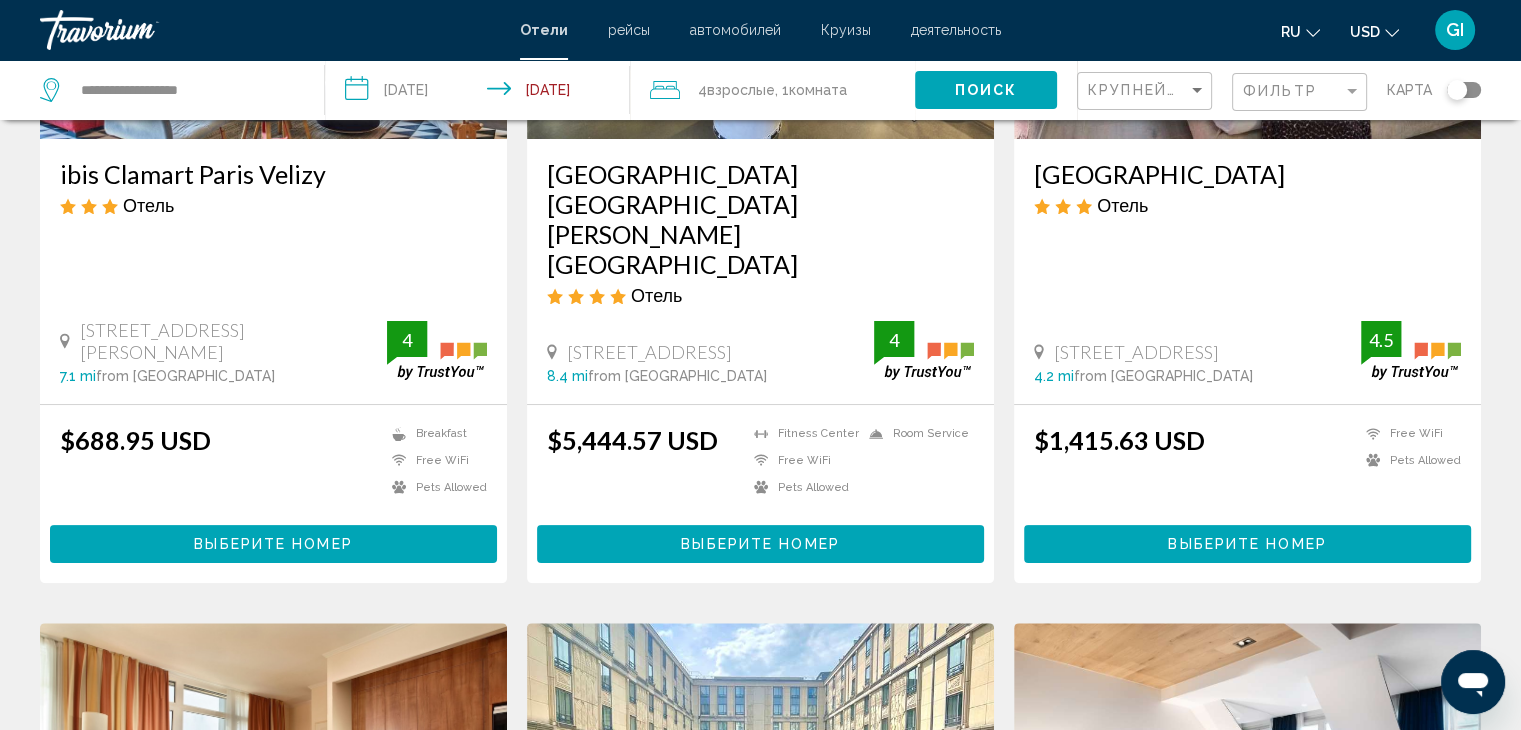 click on "Крупнейшие сбережения" 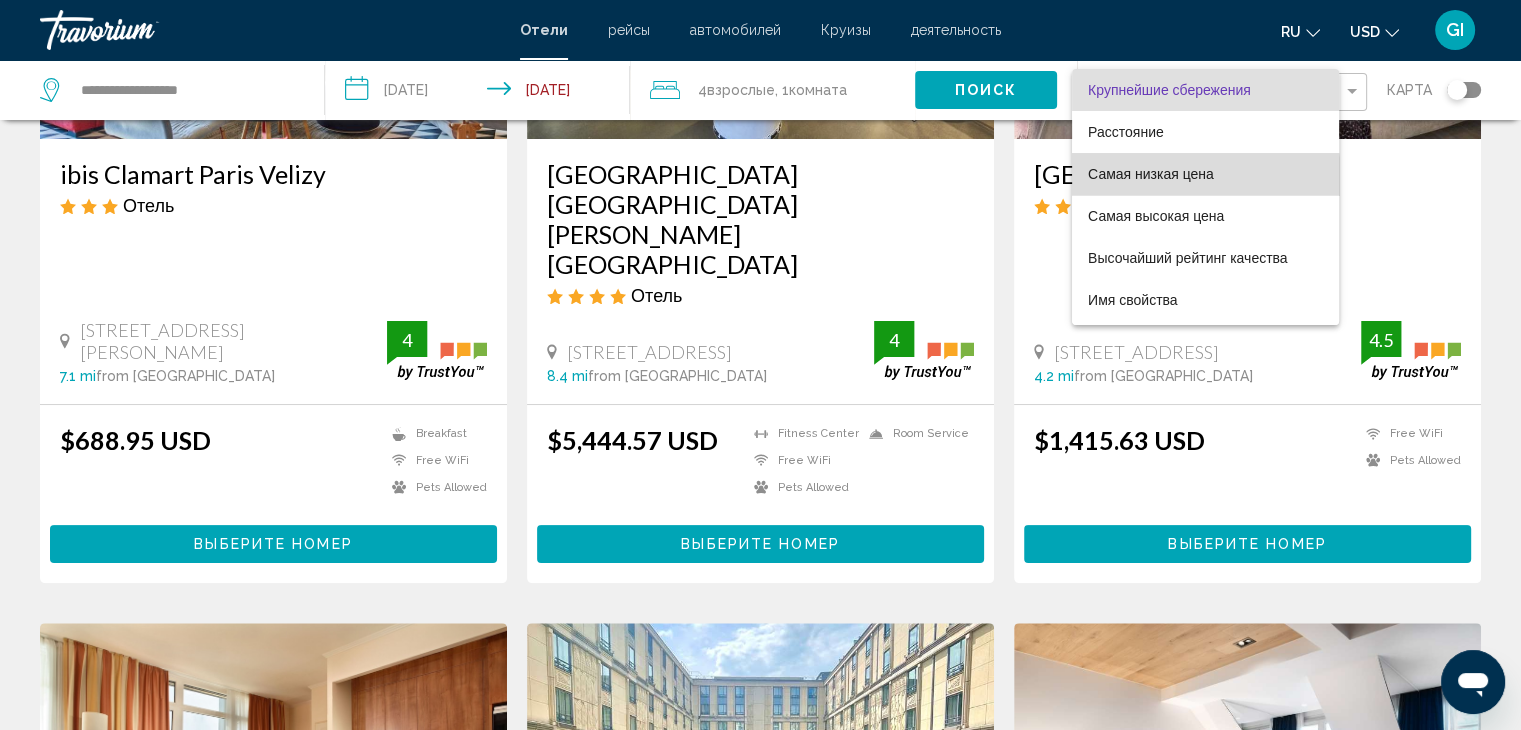 click on "Самая низкая цена" at bounding box center (1151, 174) 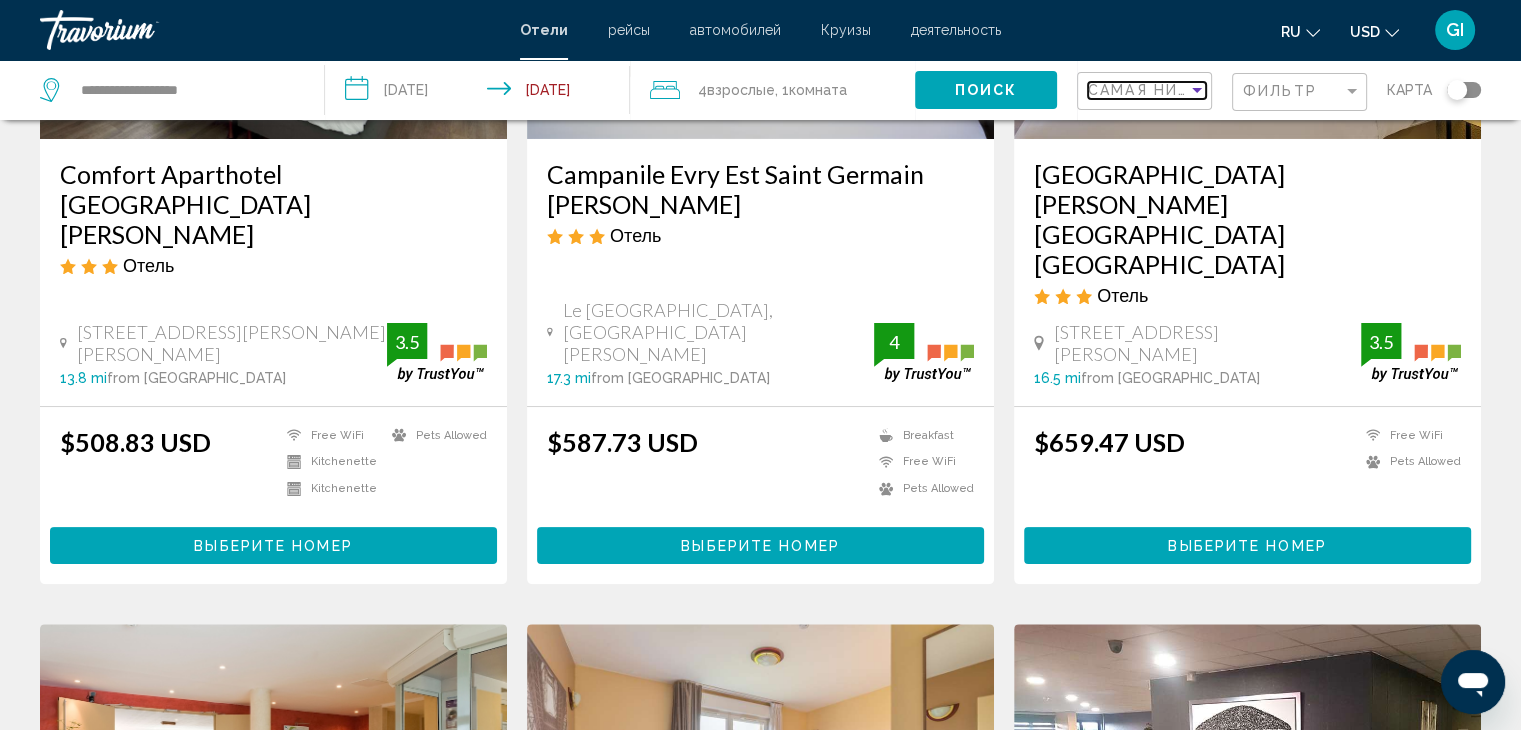 click on "Самая низкая цена" at bounding box center [1180, 90] 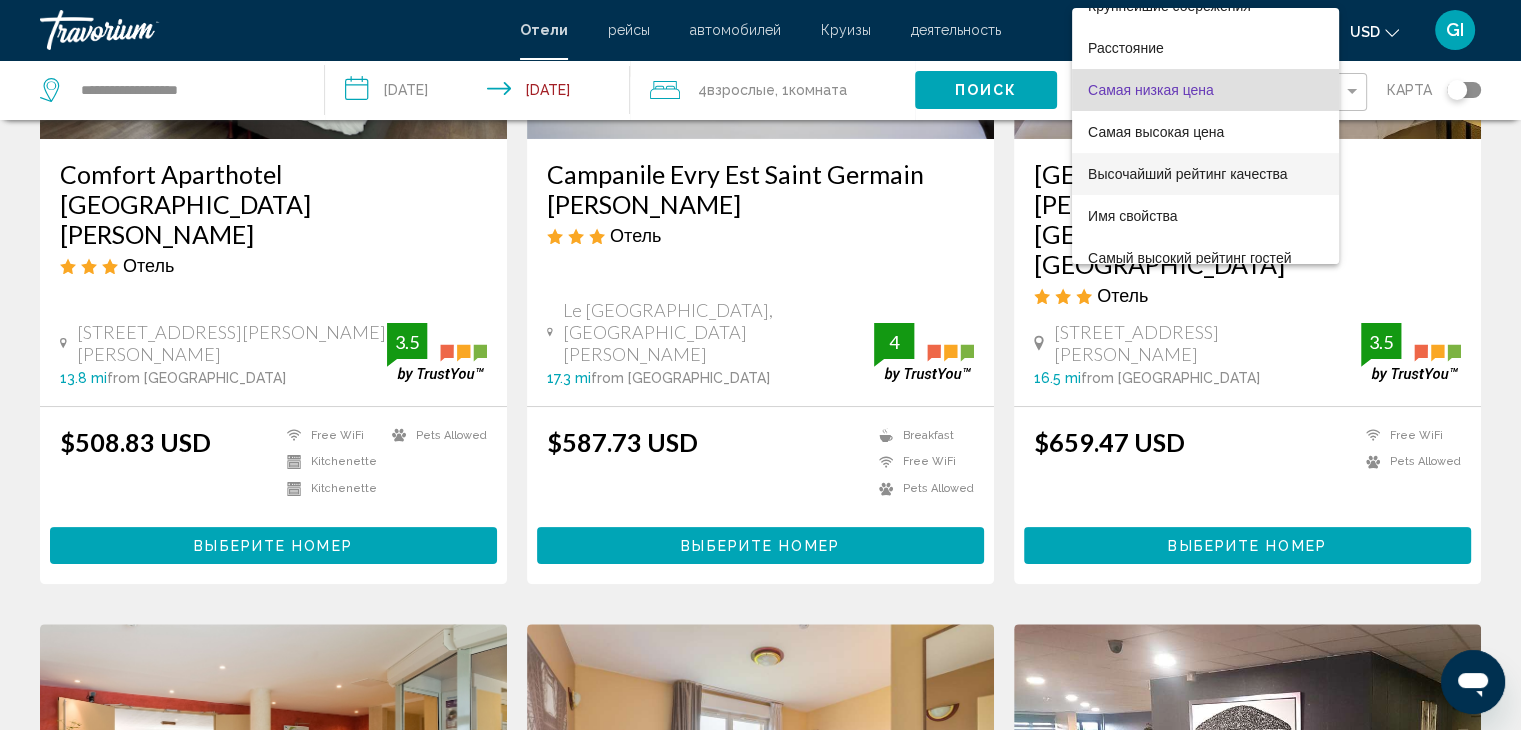 scroll, scrollTop: 37, scrollLeft: 0, axis: vertical 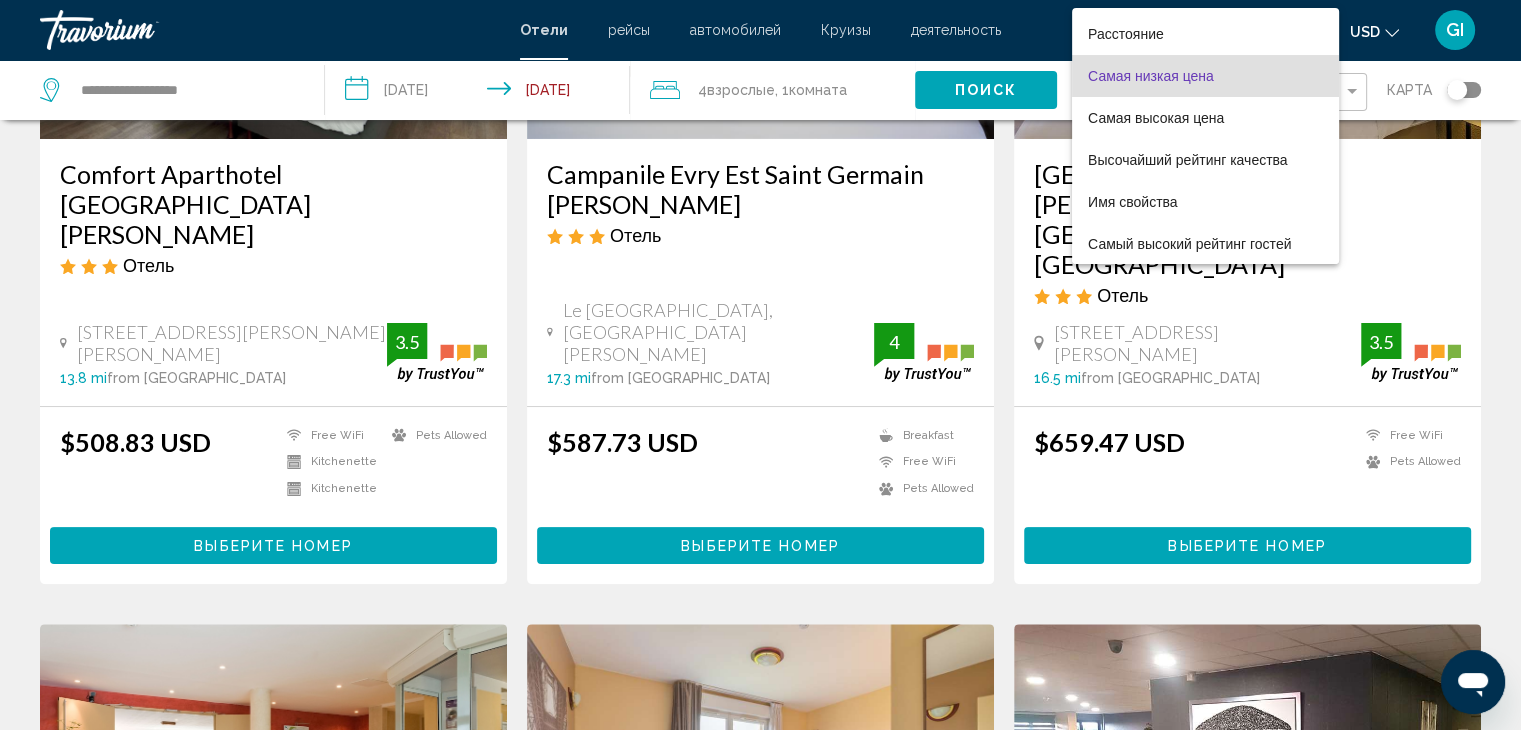 click at bounding box center [760, 365] 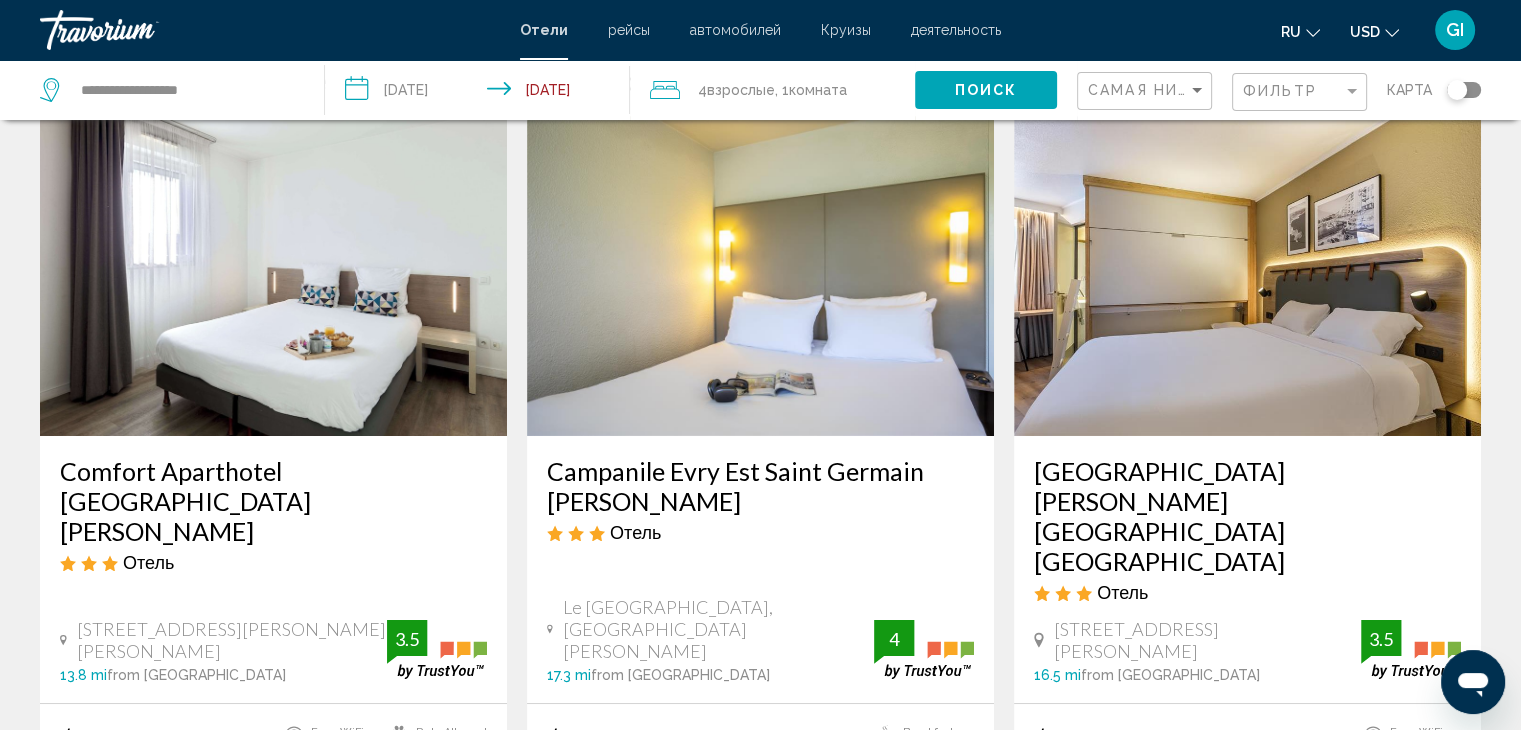 scroll, scrollTop: 71, scrollLeft: 0, axis: vertical 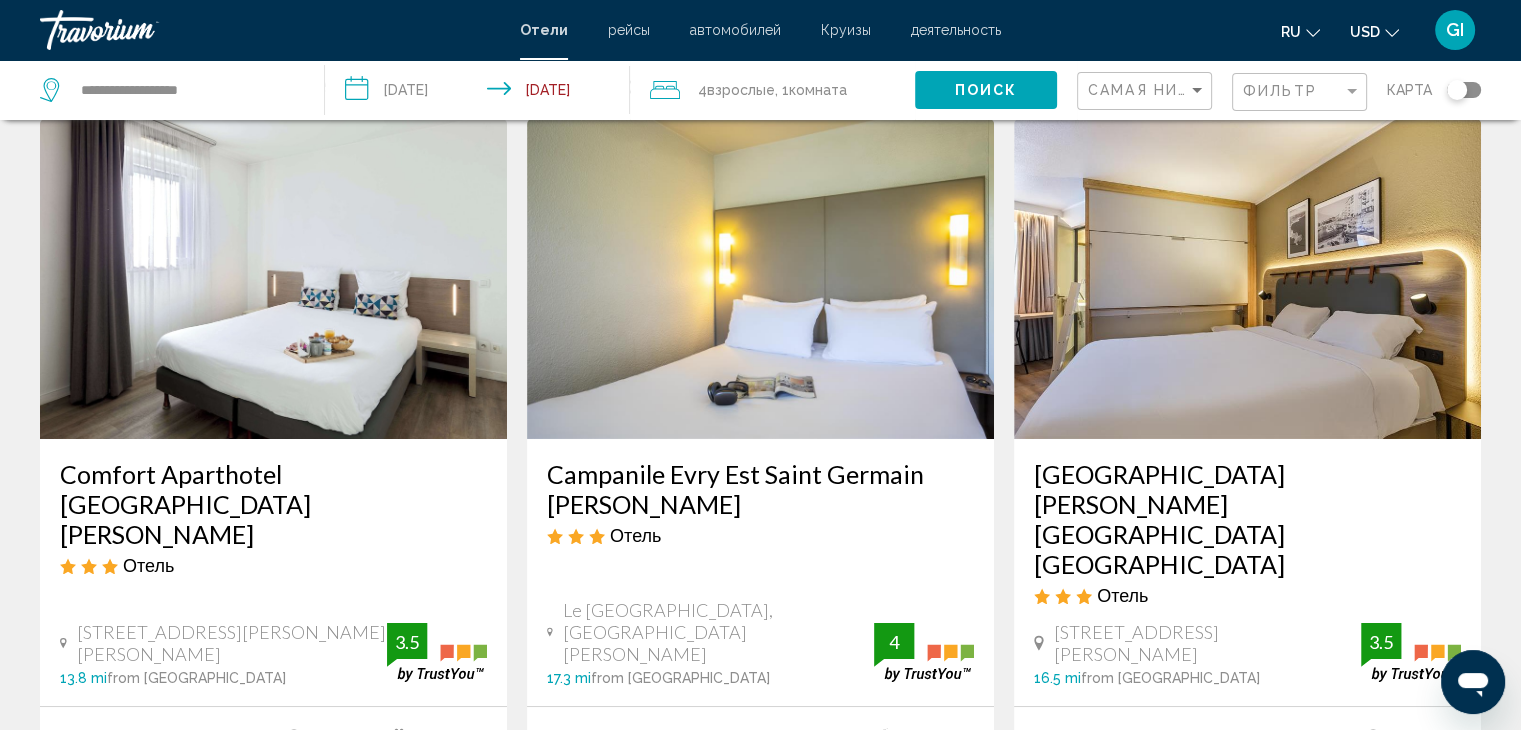 click at bounding box center [1247, 279] 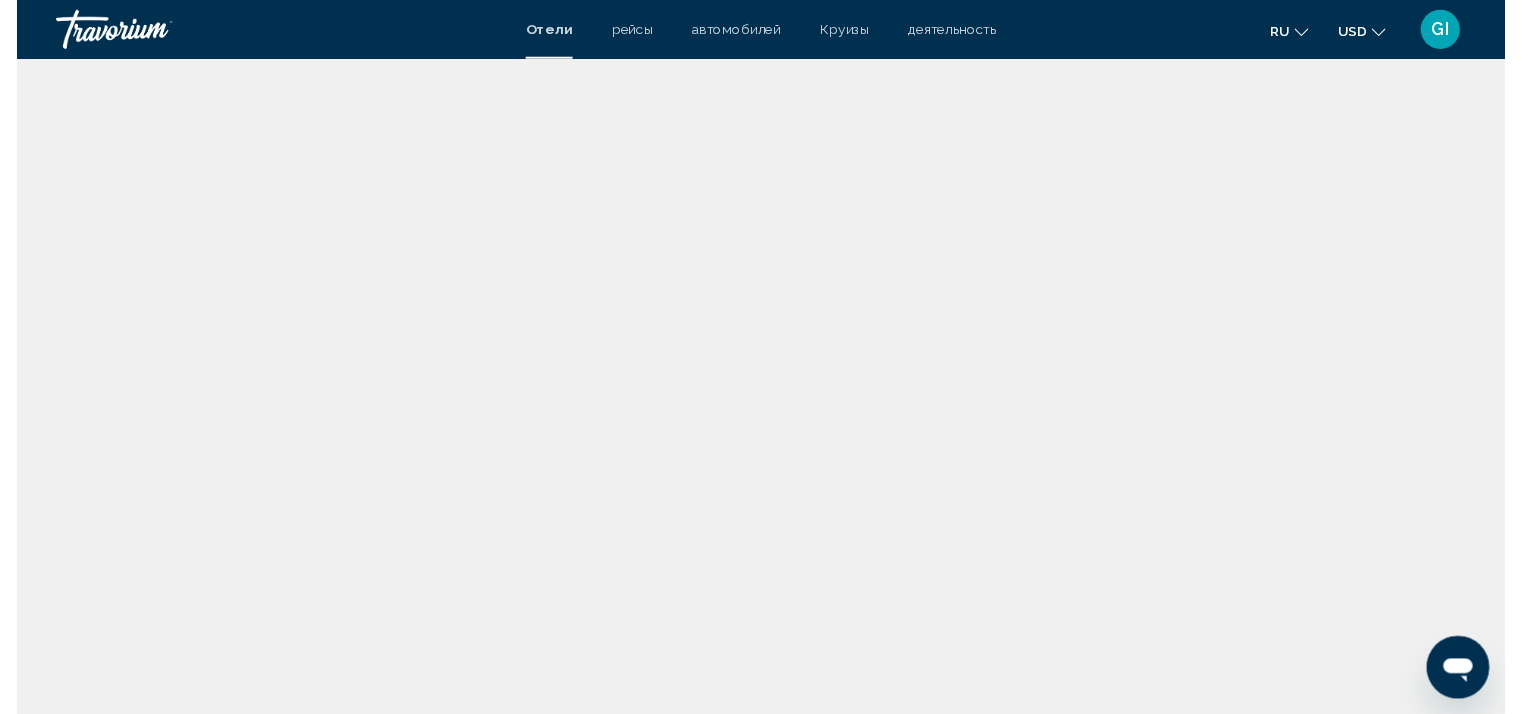 scroll, scrollTop: 0, scrollLeft: 0, axis: both 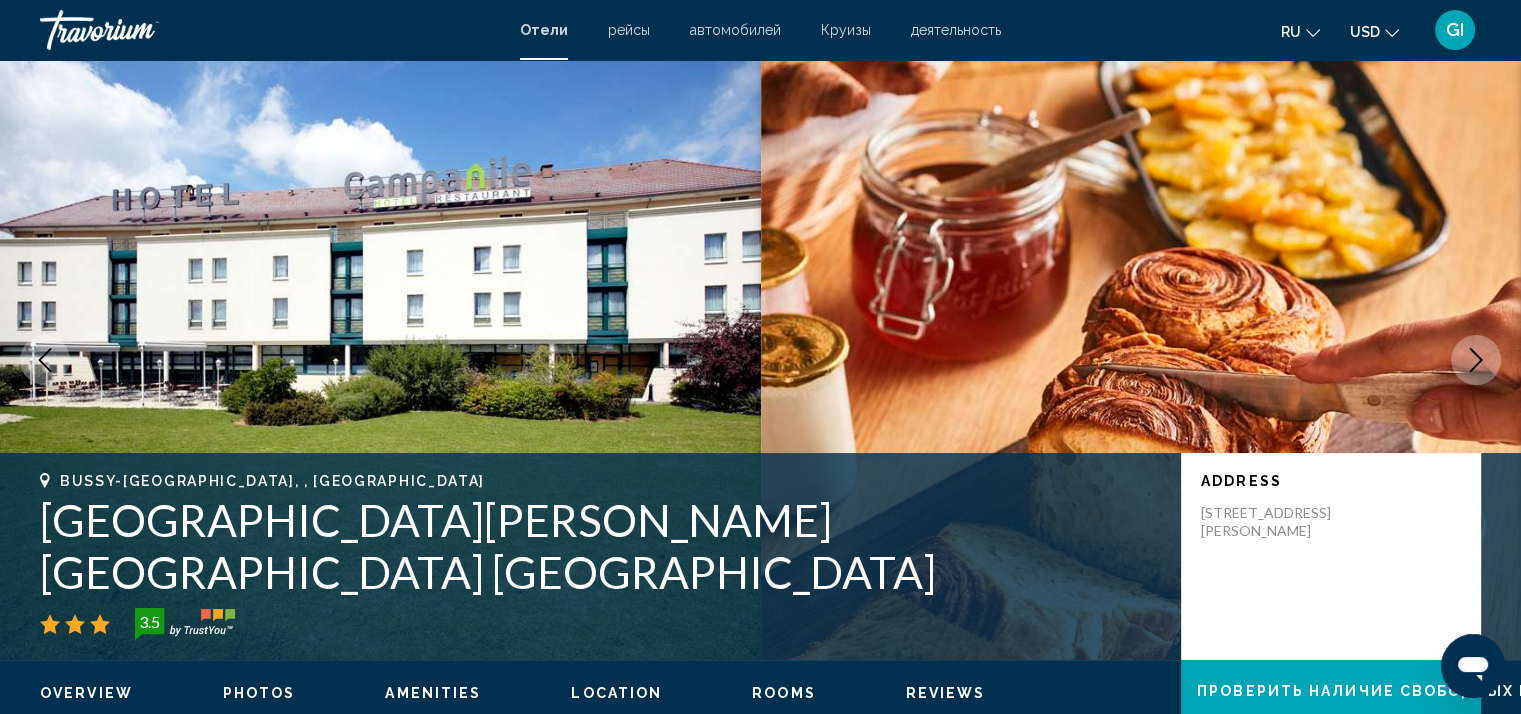 click 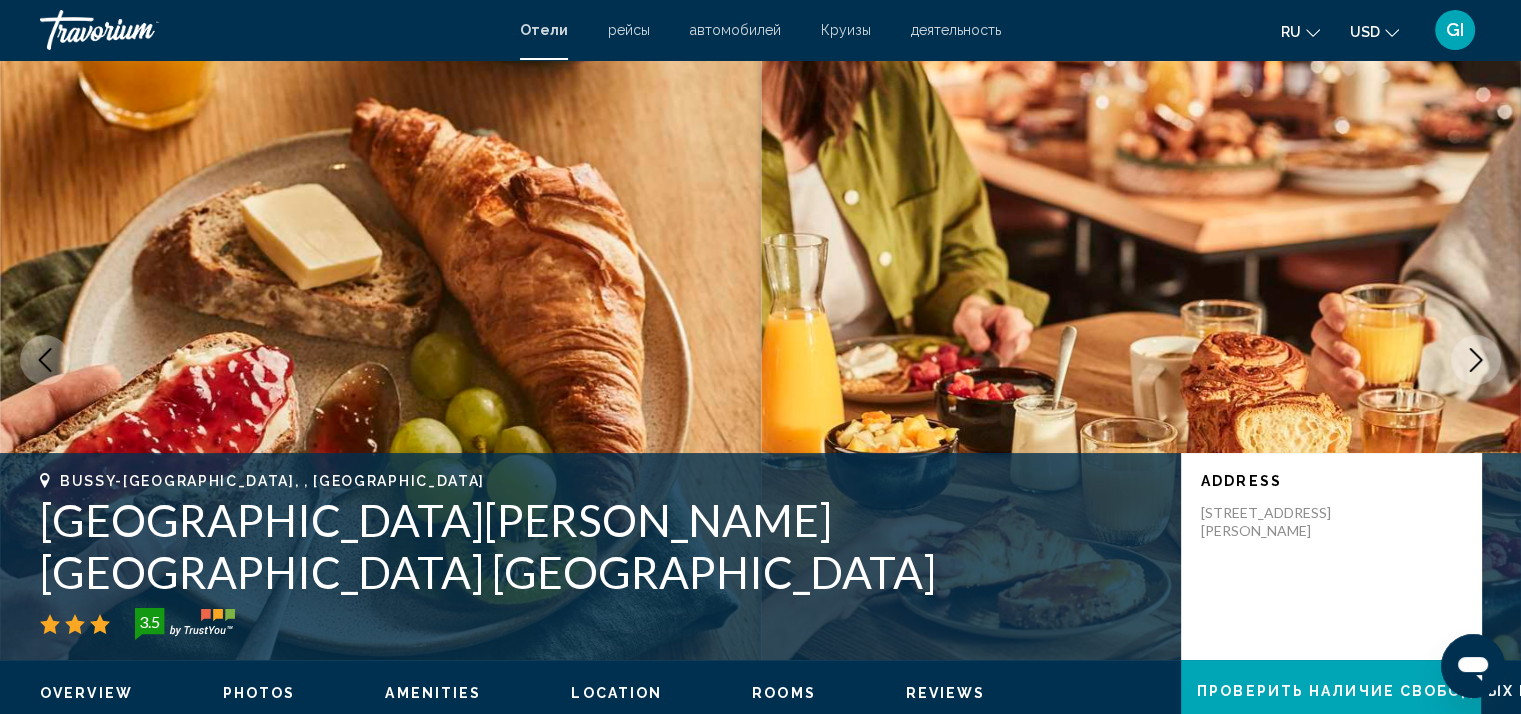 click 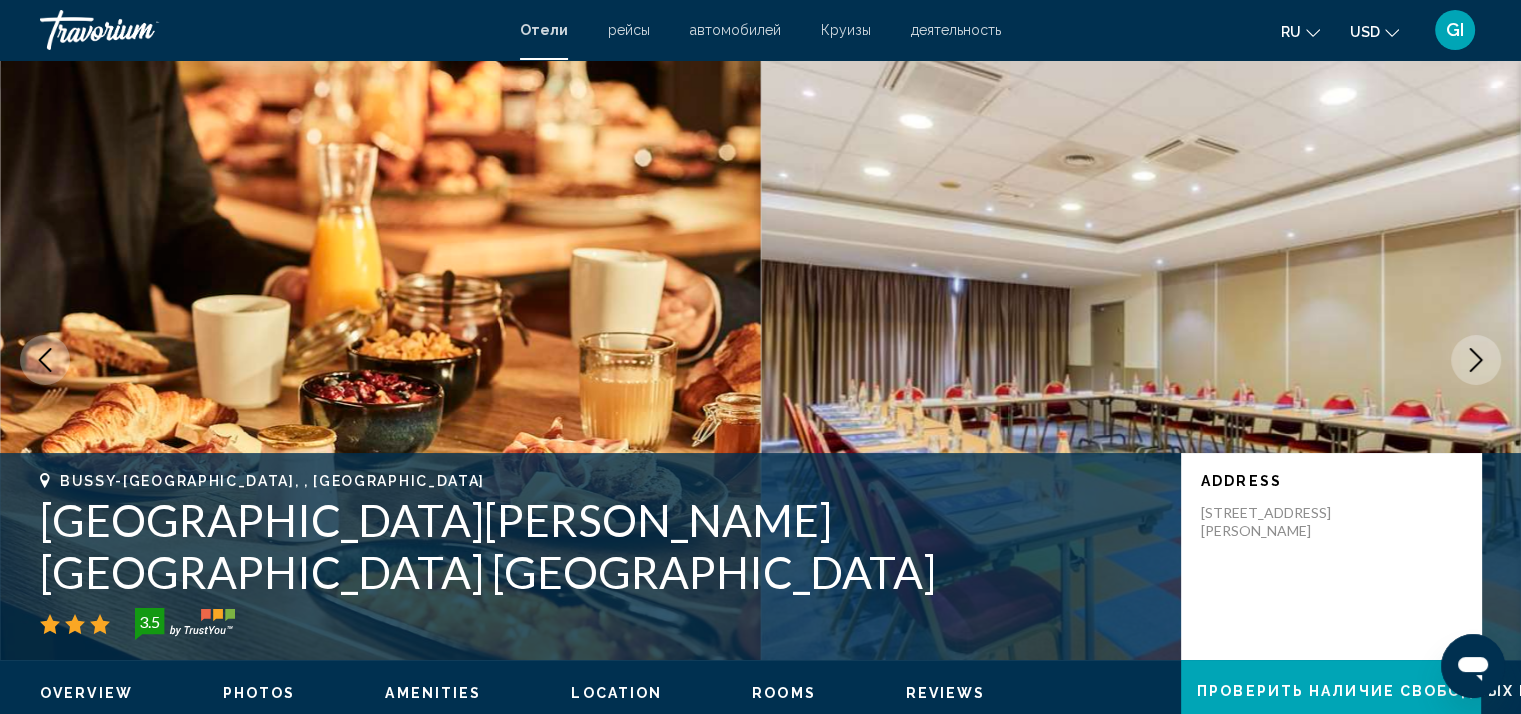 click 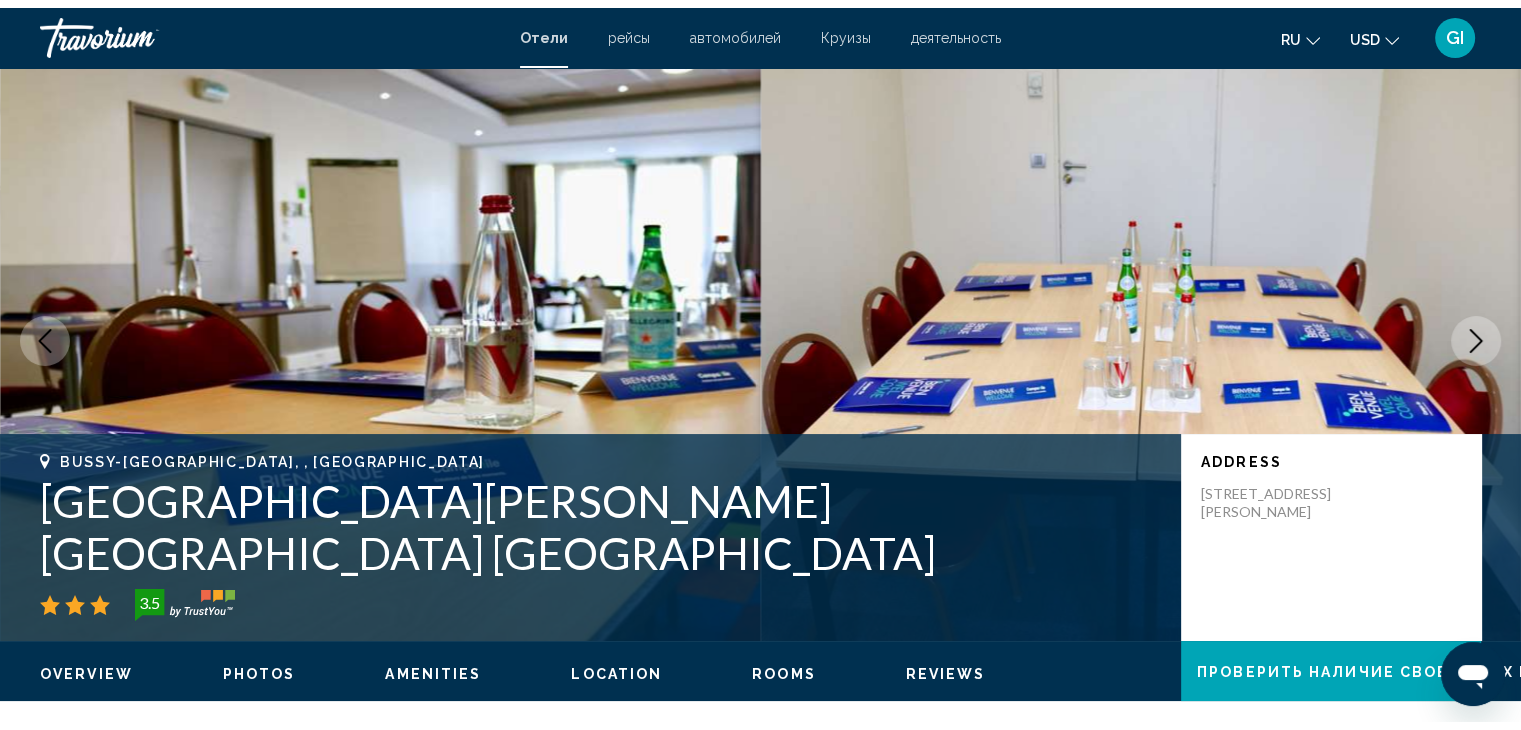 scroll, scrollTop: 0, scrollLeft: 0, axis: both 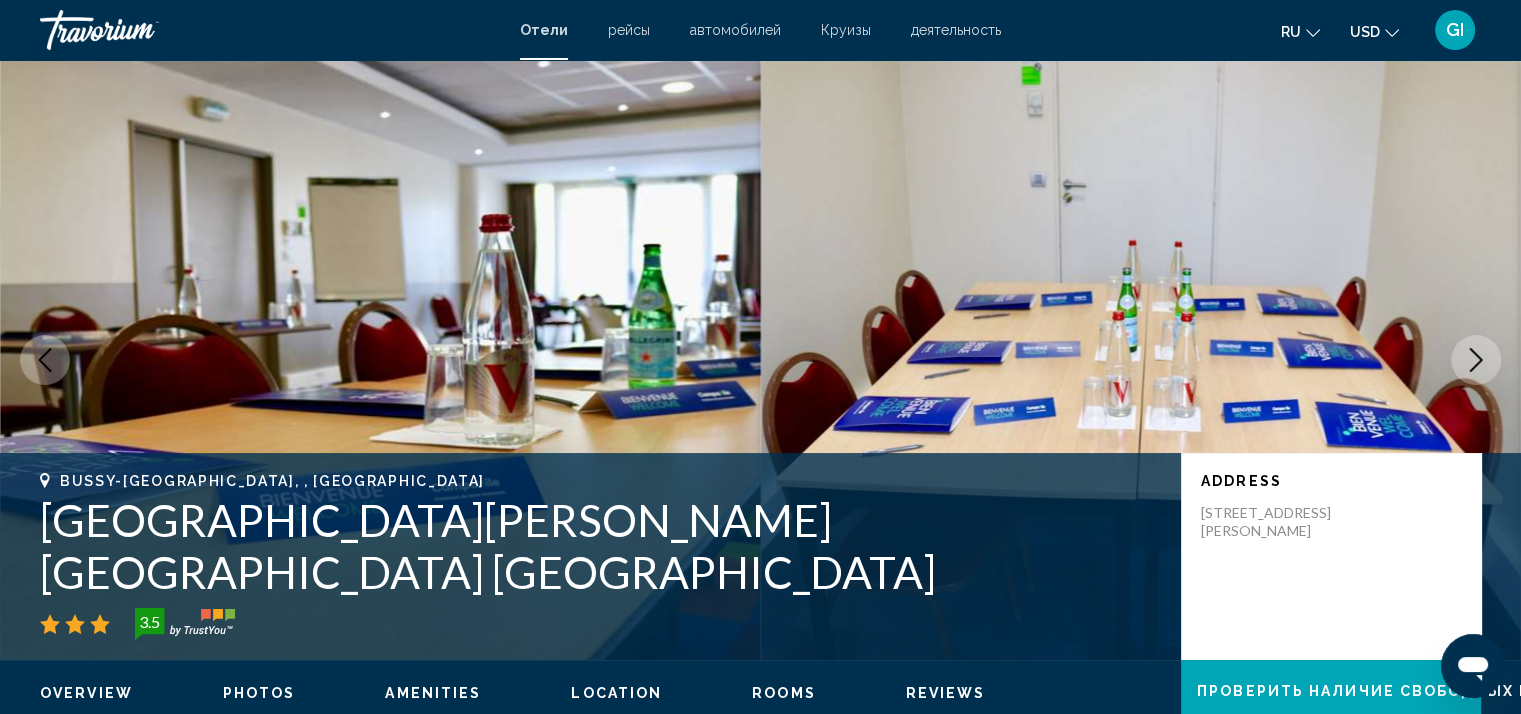 click at bounding box center (1476, 360) 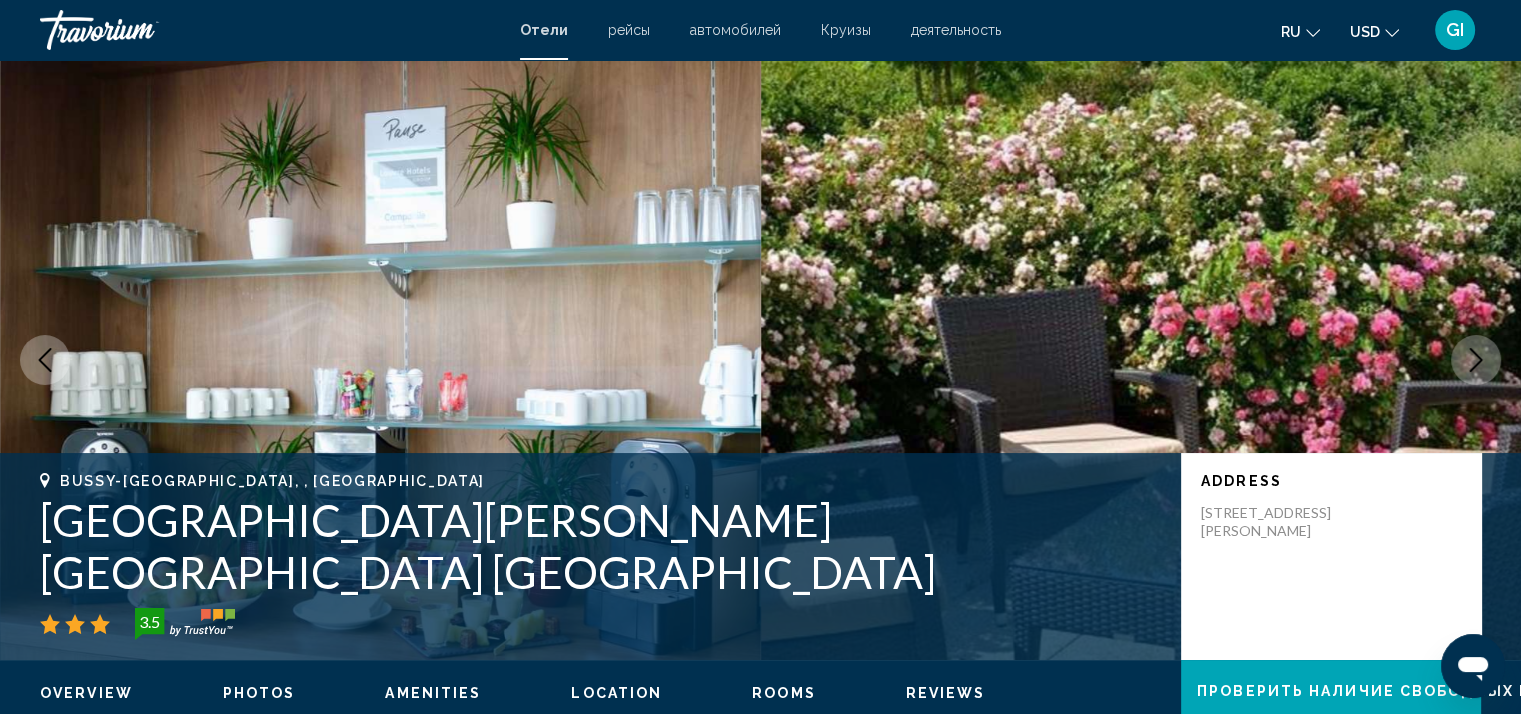 click at bounding box center (1476, 360) 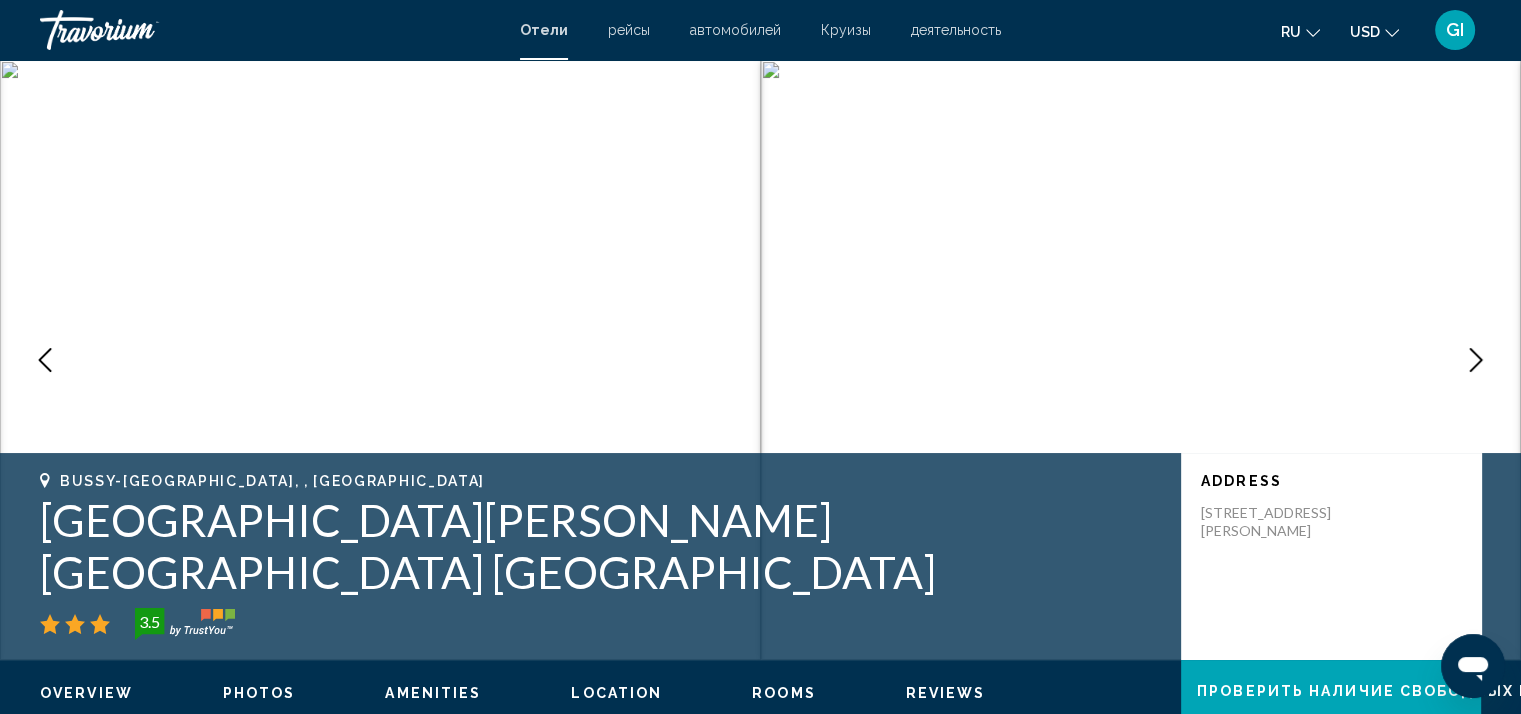 click at bounding box center (1476, 360) 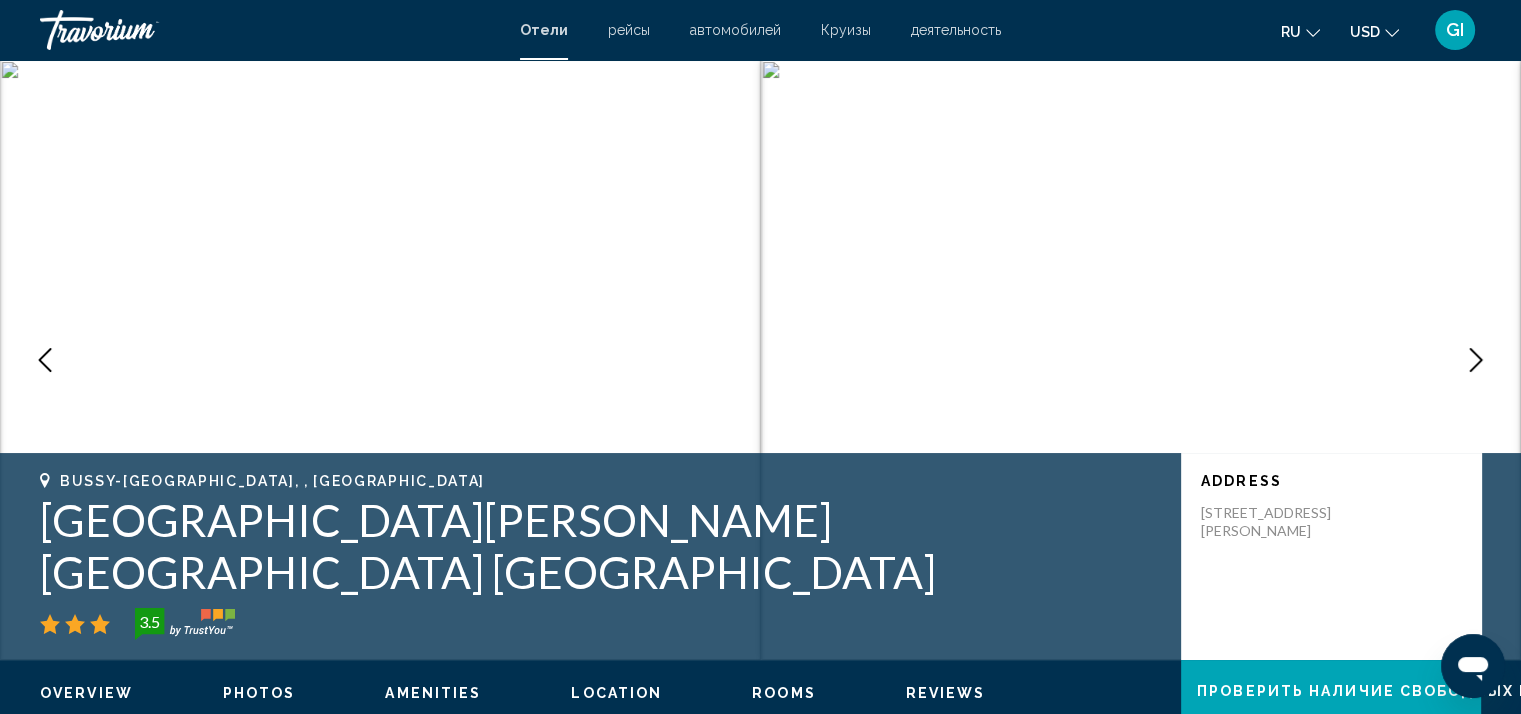 click 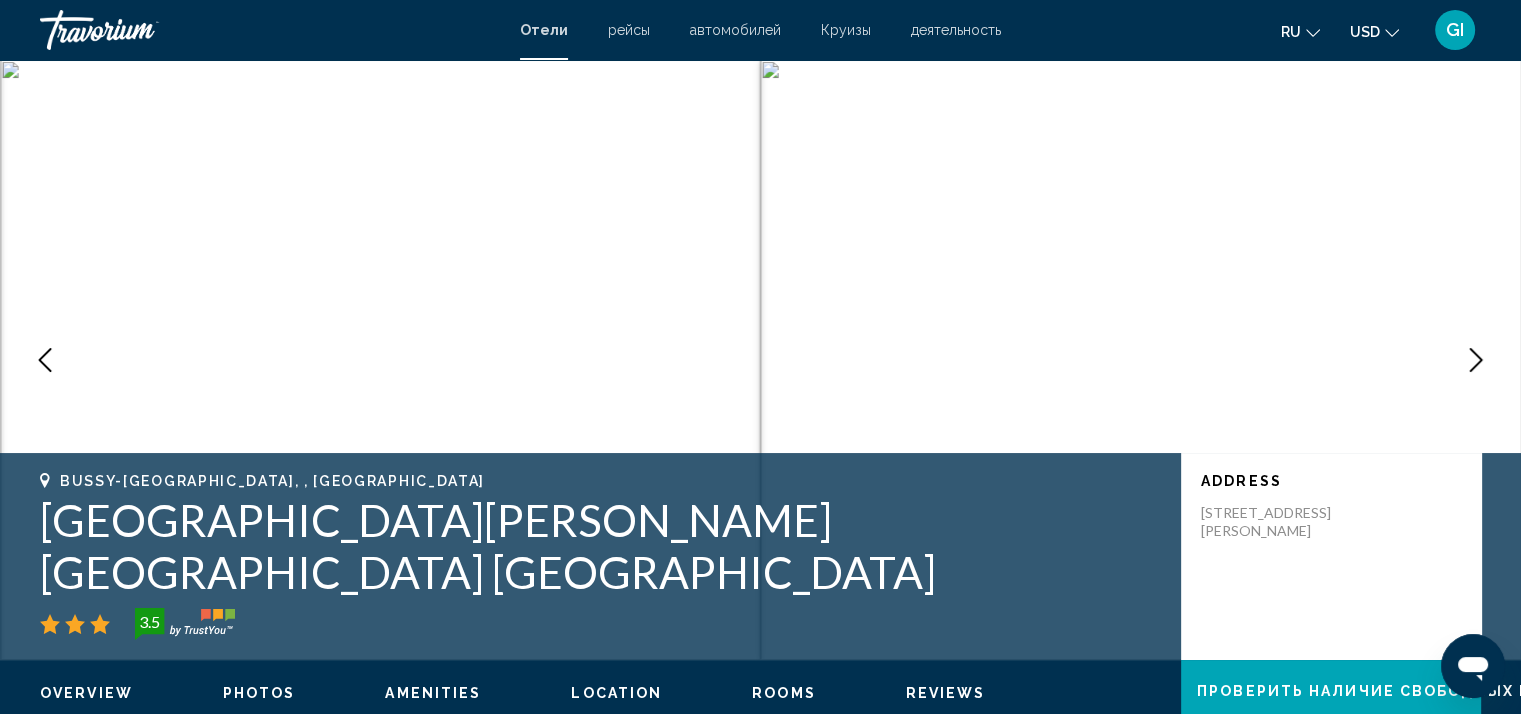 click 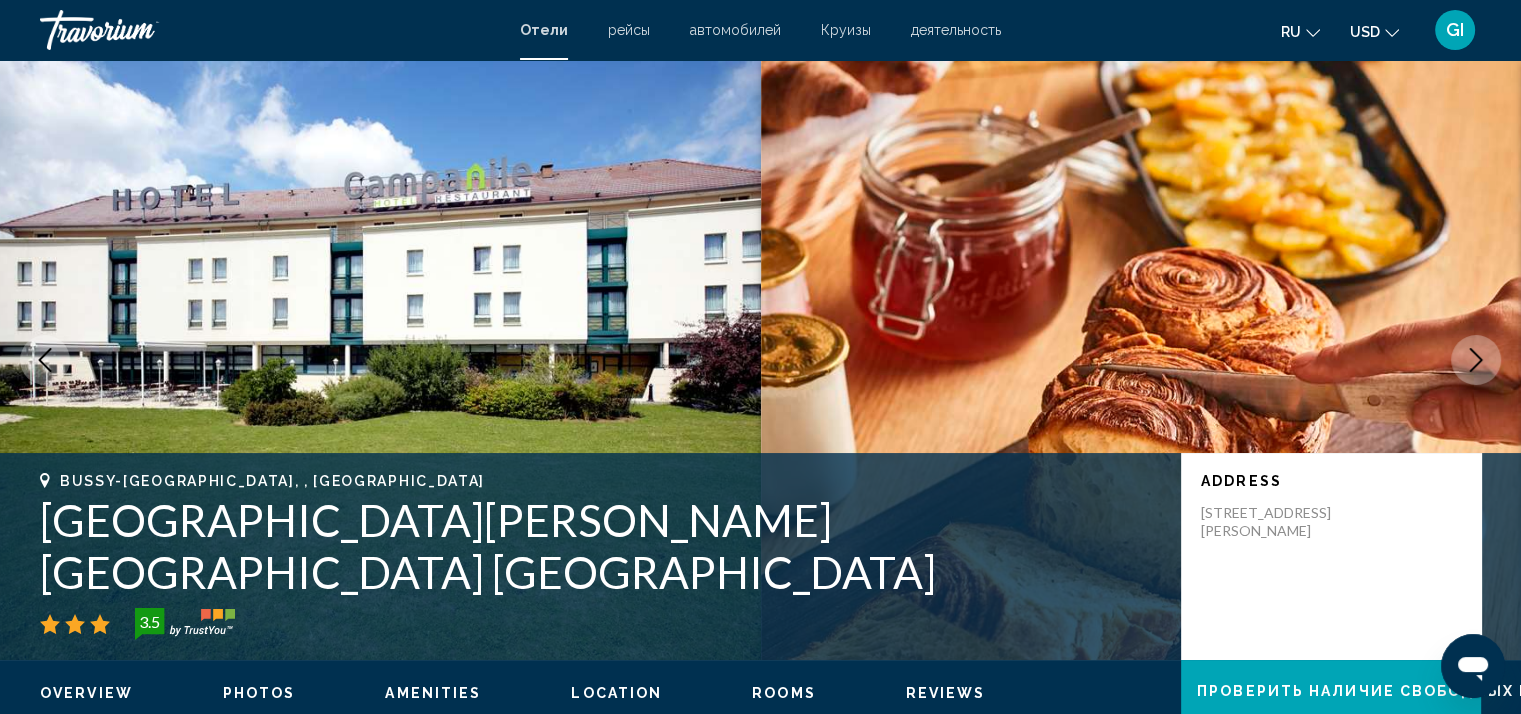 click 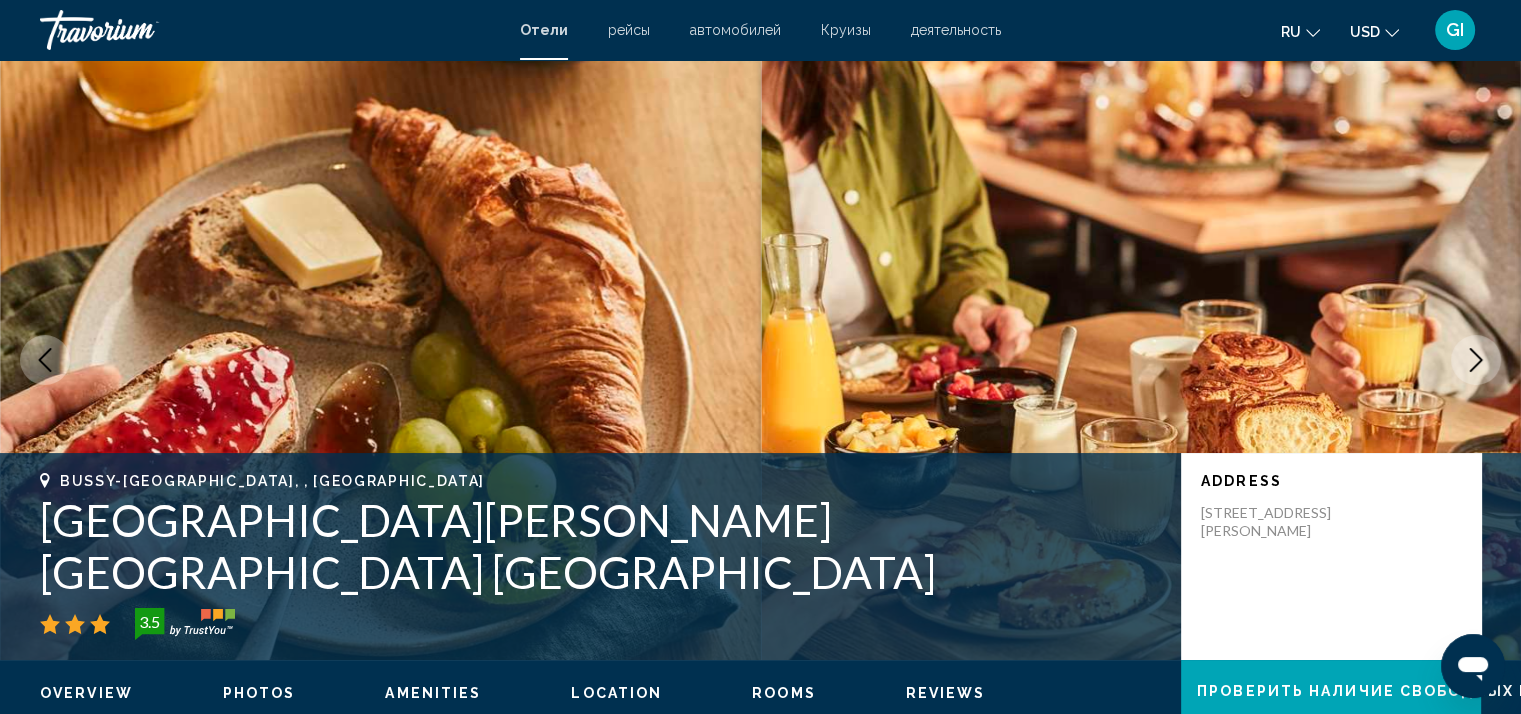 click 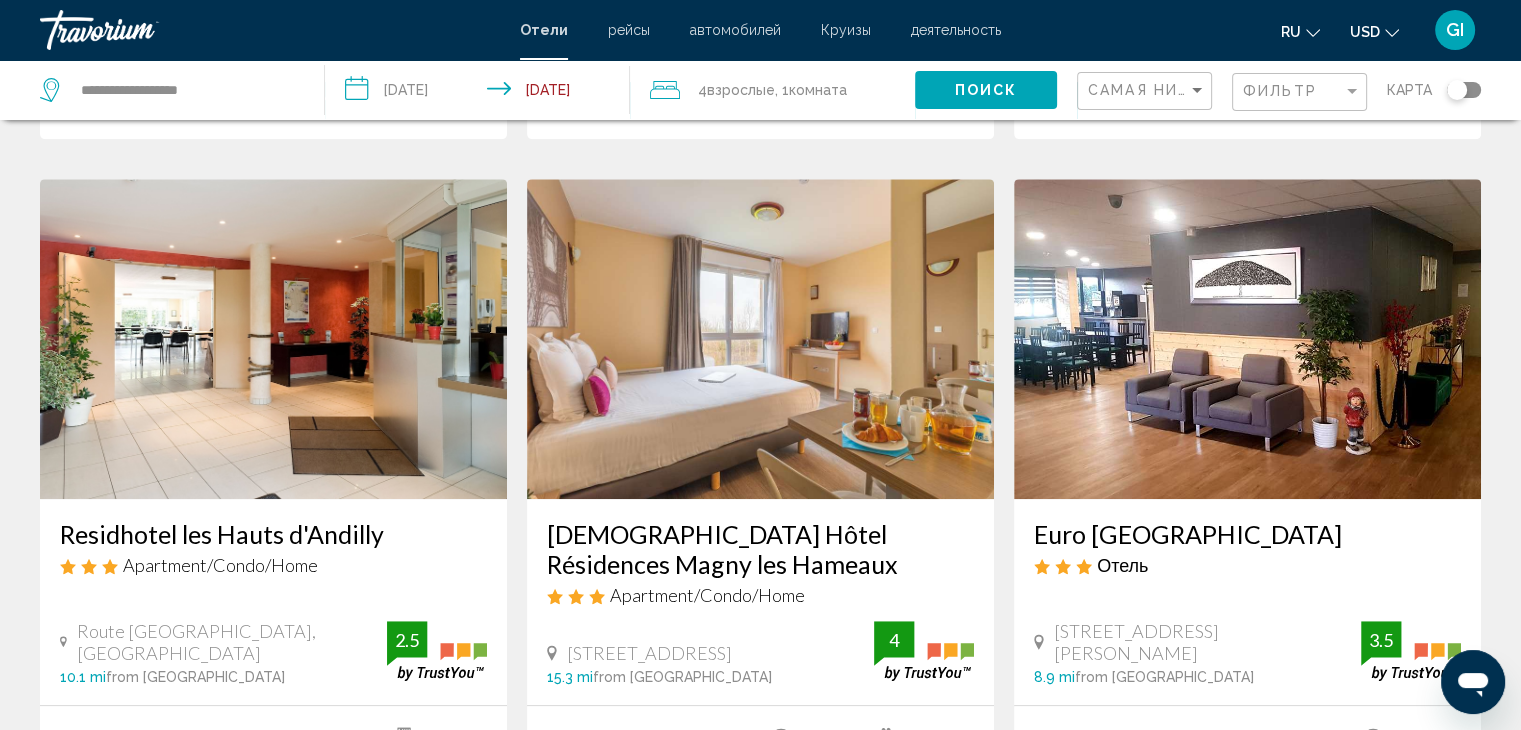 scroll, scrollTop: 800, scrollLeft: 0, axis: vertical 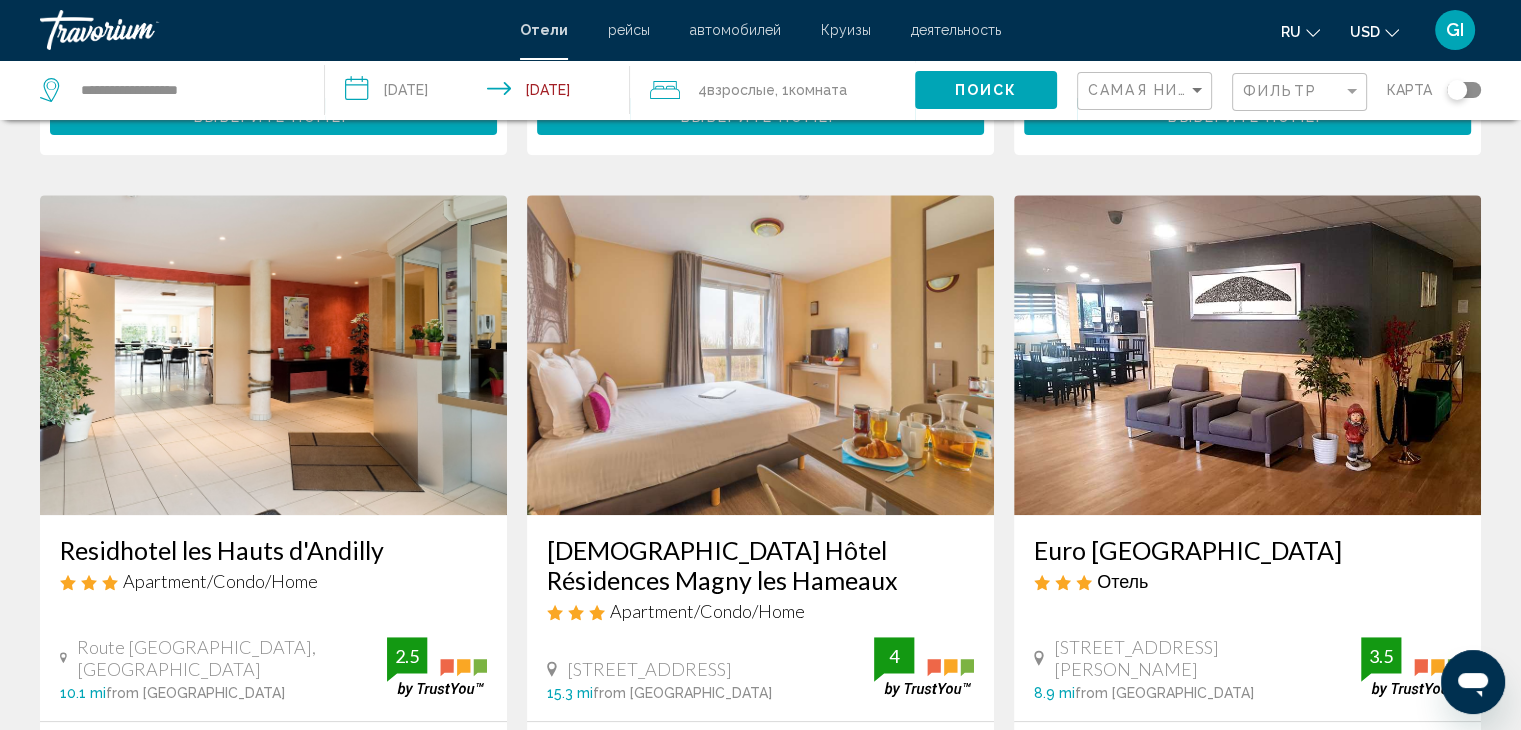 click at bounding box center [1247, 355] 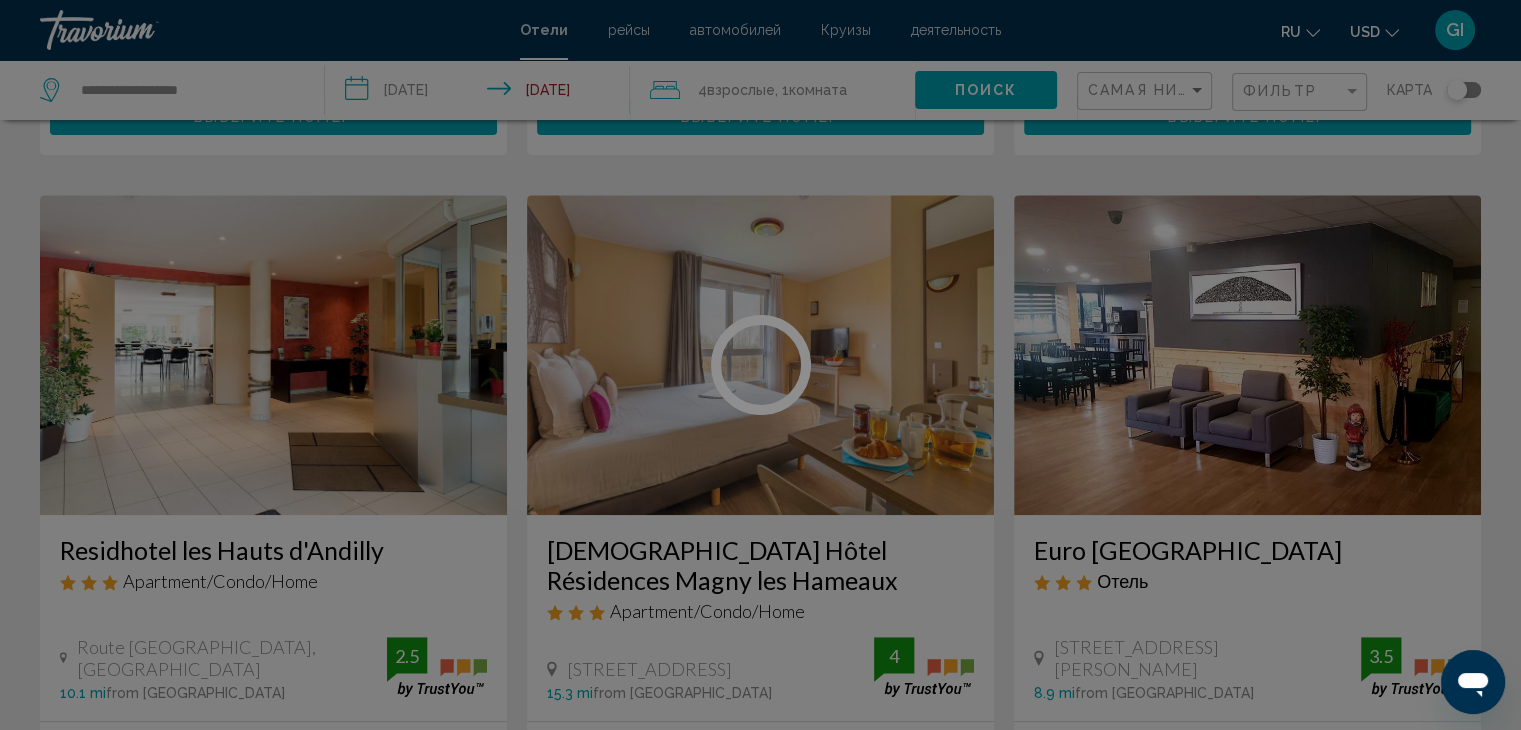 scroll, scrollTop: 0, scrollLeft: 0, axis: both 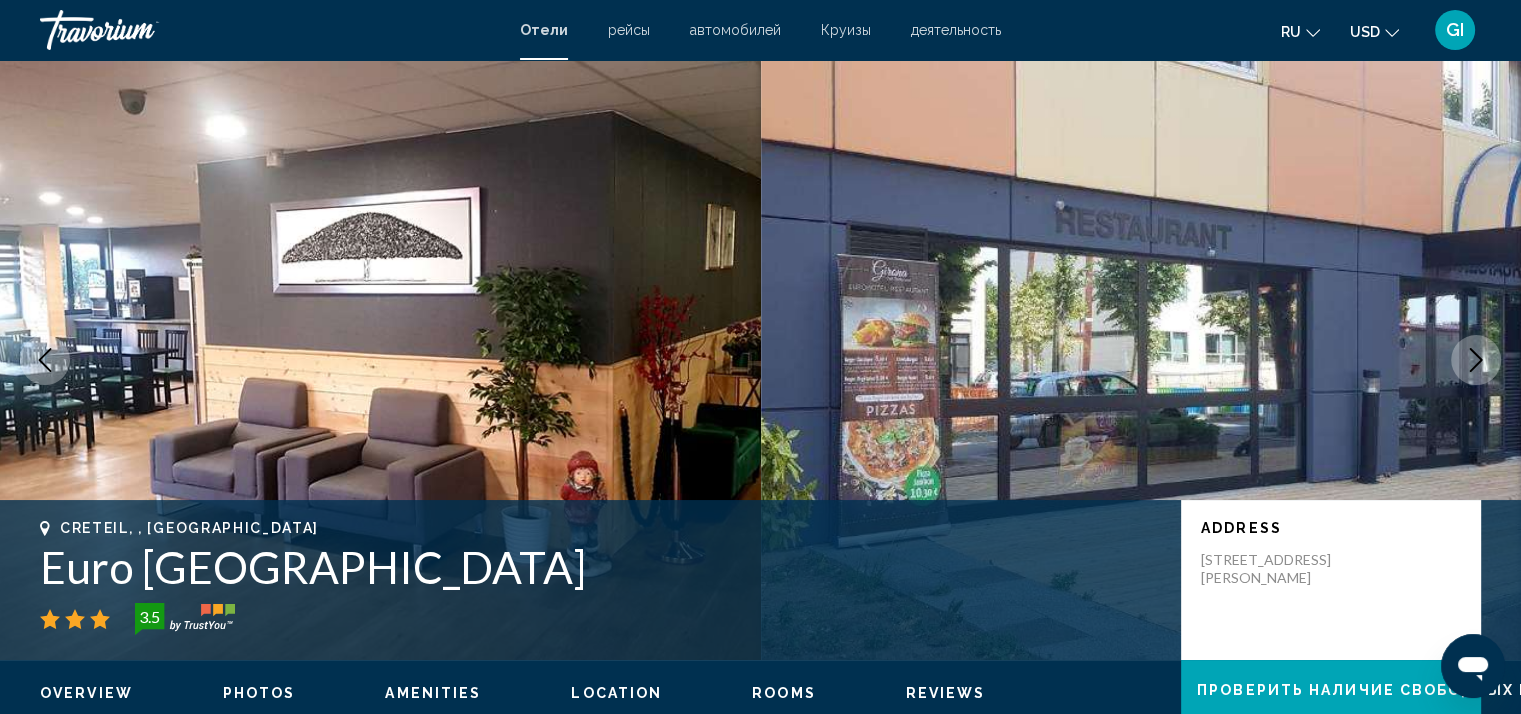 click 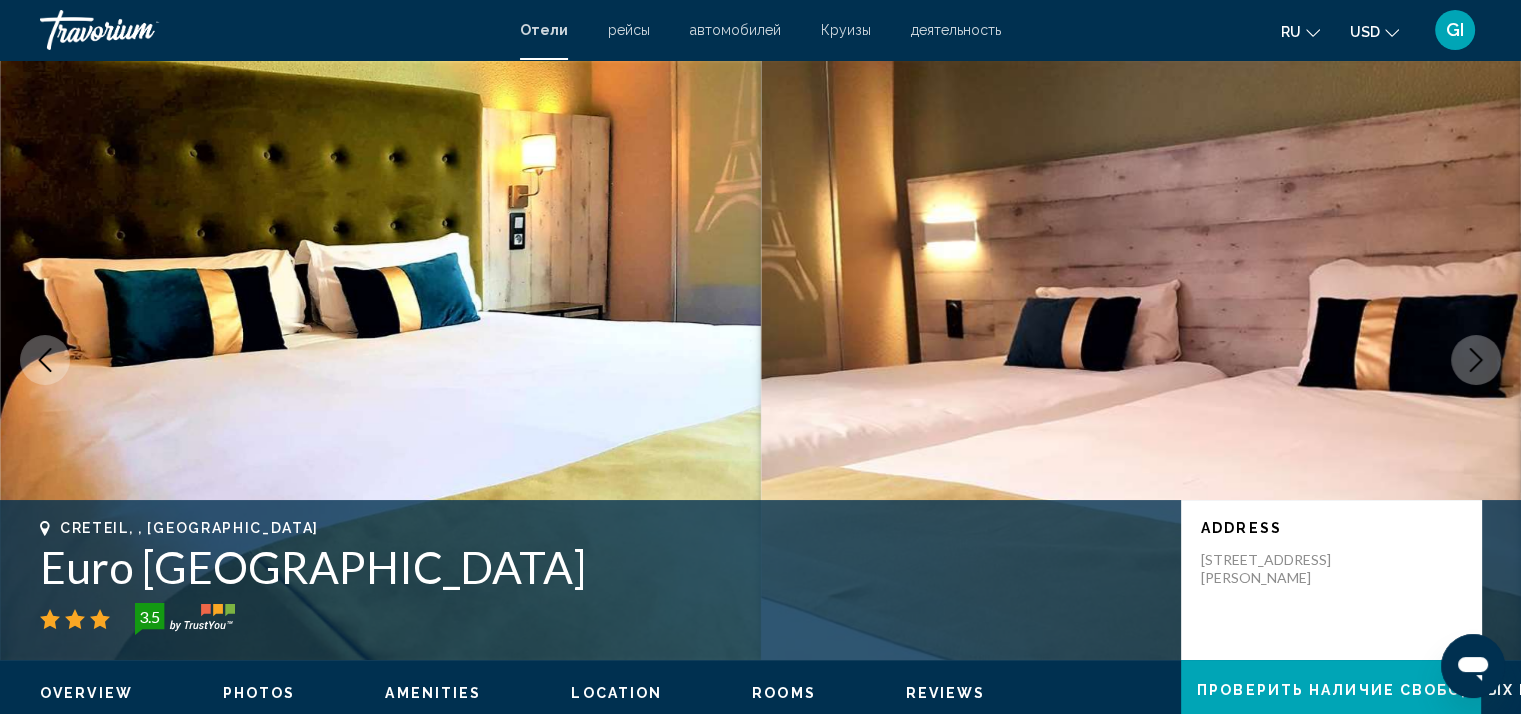 click 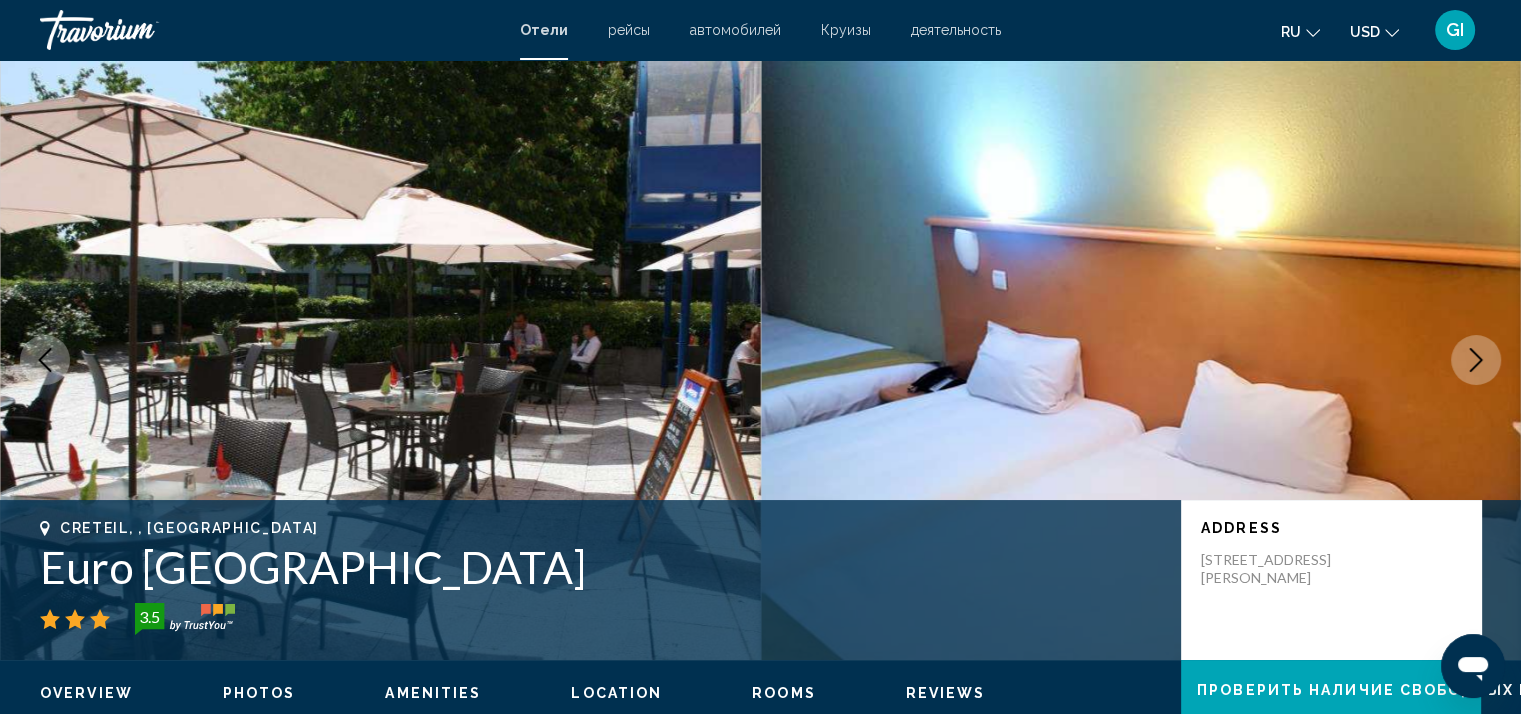 click at bounding box center (1476, 360) 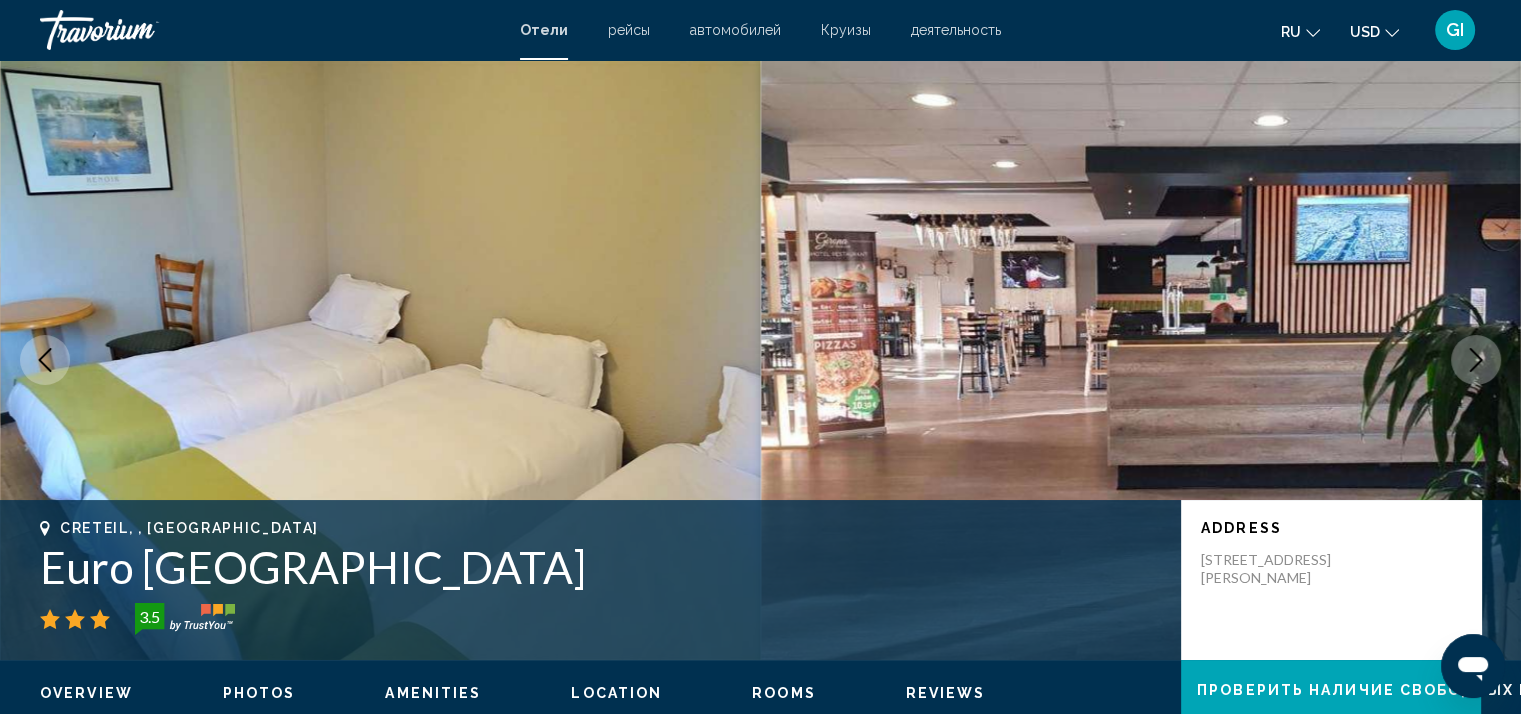 click at bounding box center [1476, 360] 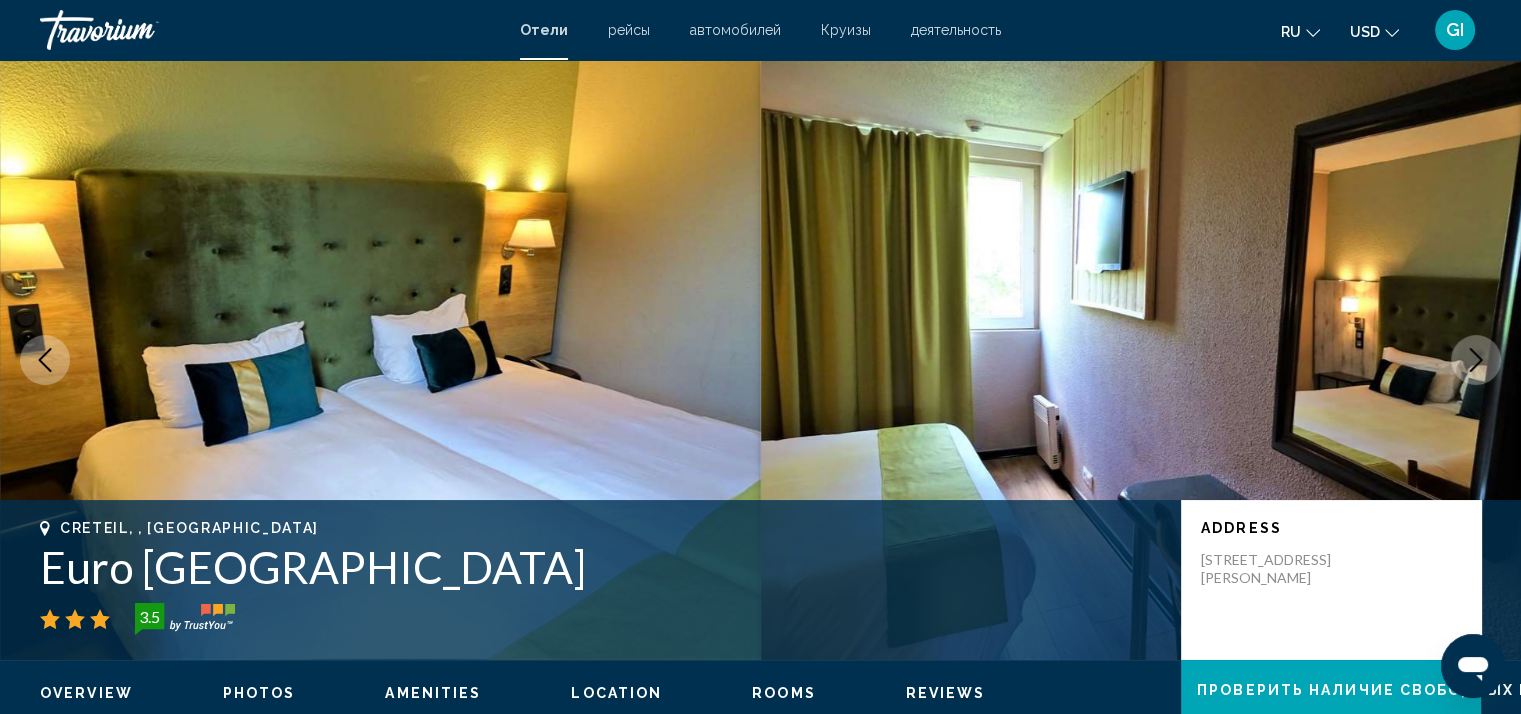 click at bounding box center (1476, 360) 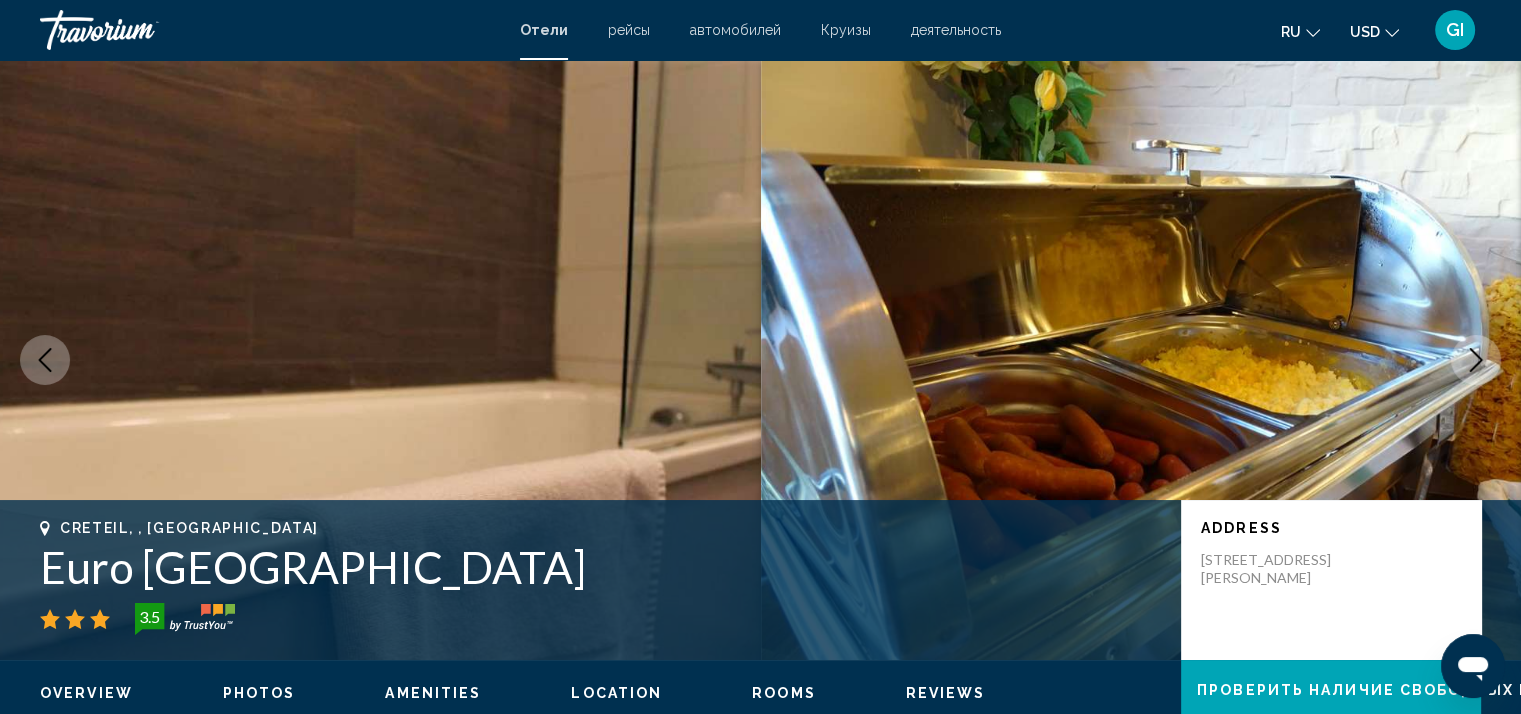 click 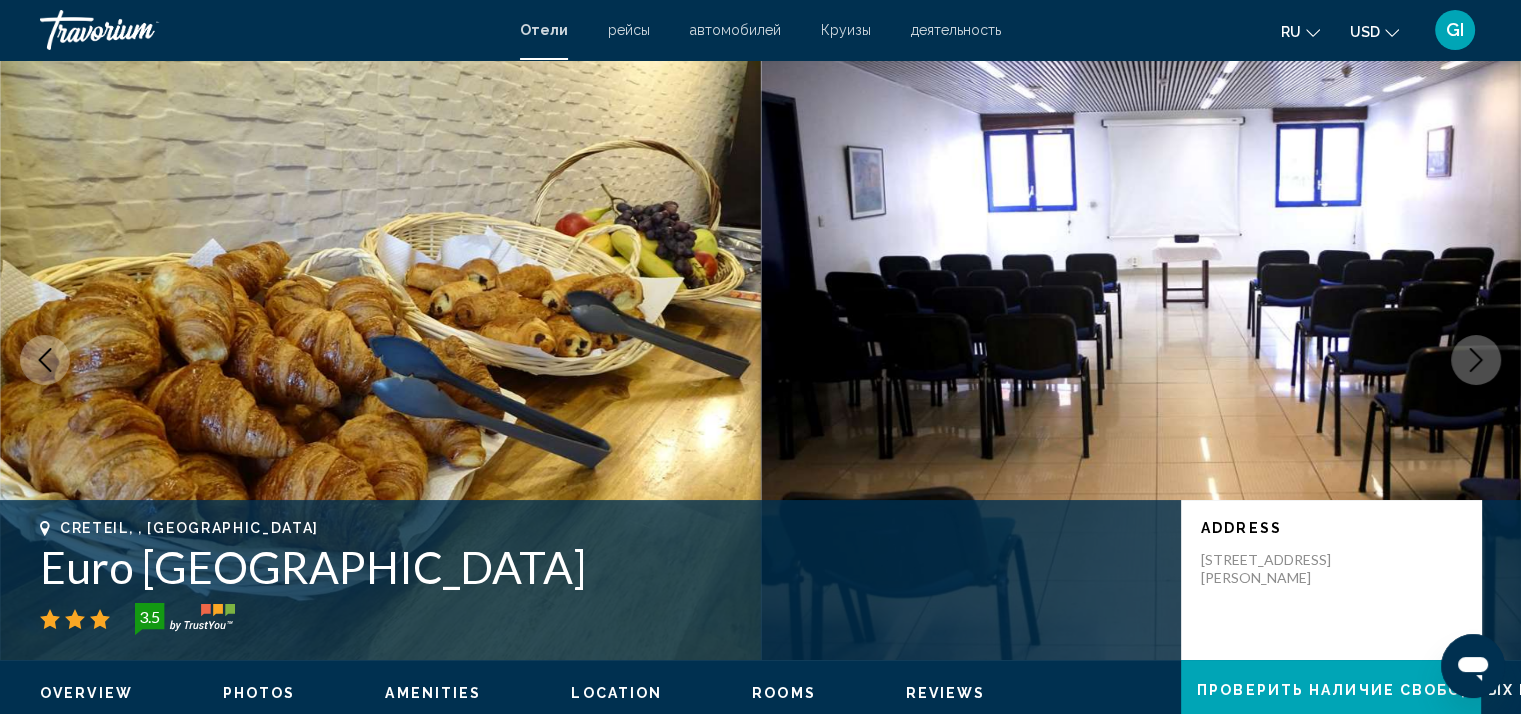 click 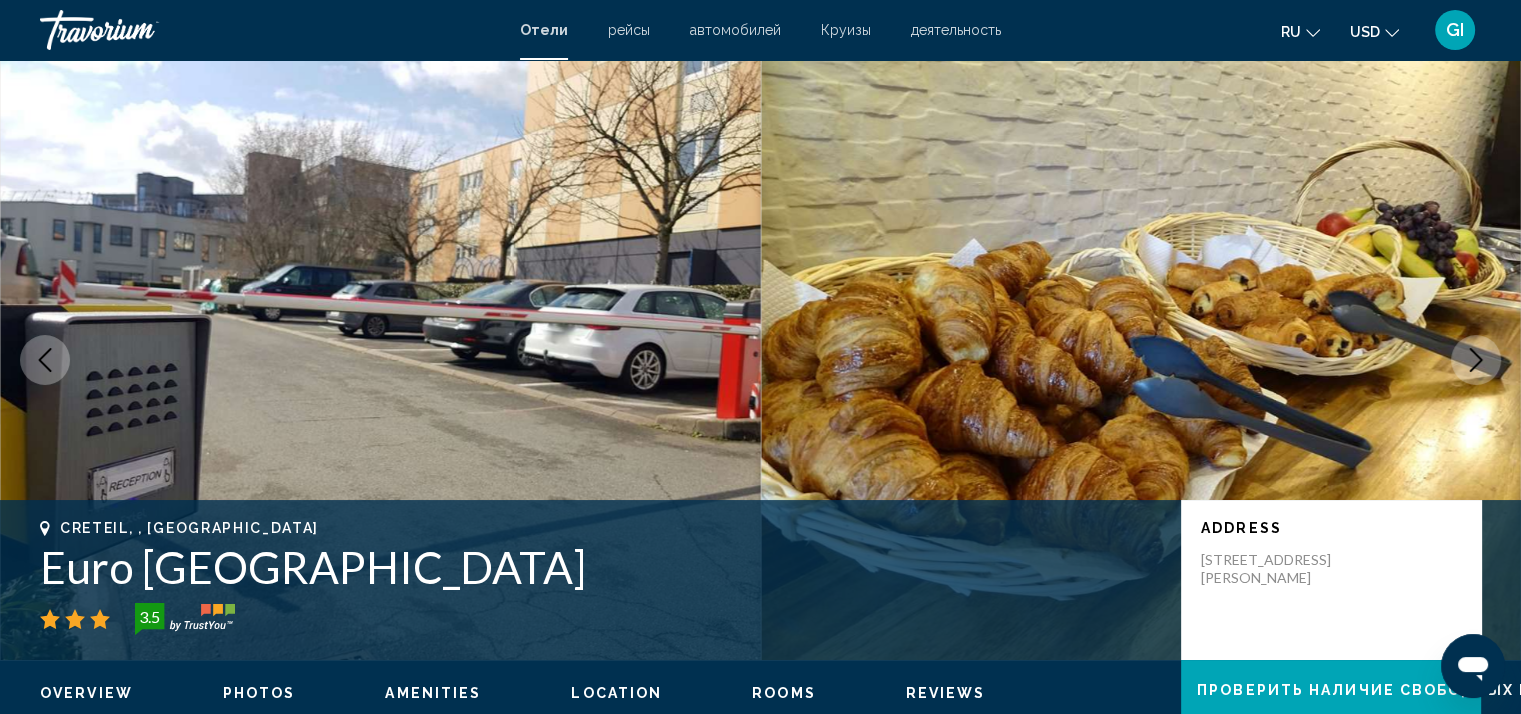 click 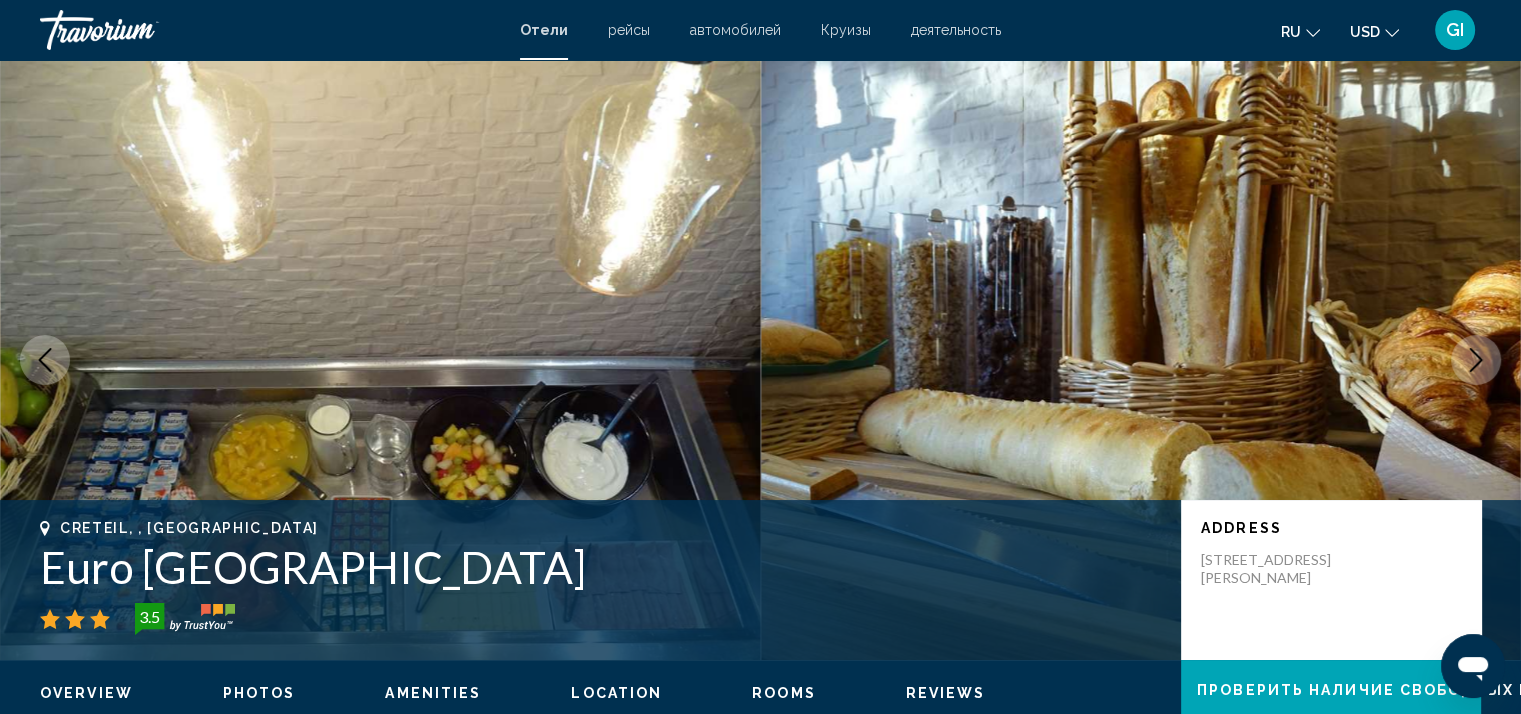 click 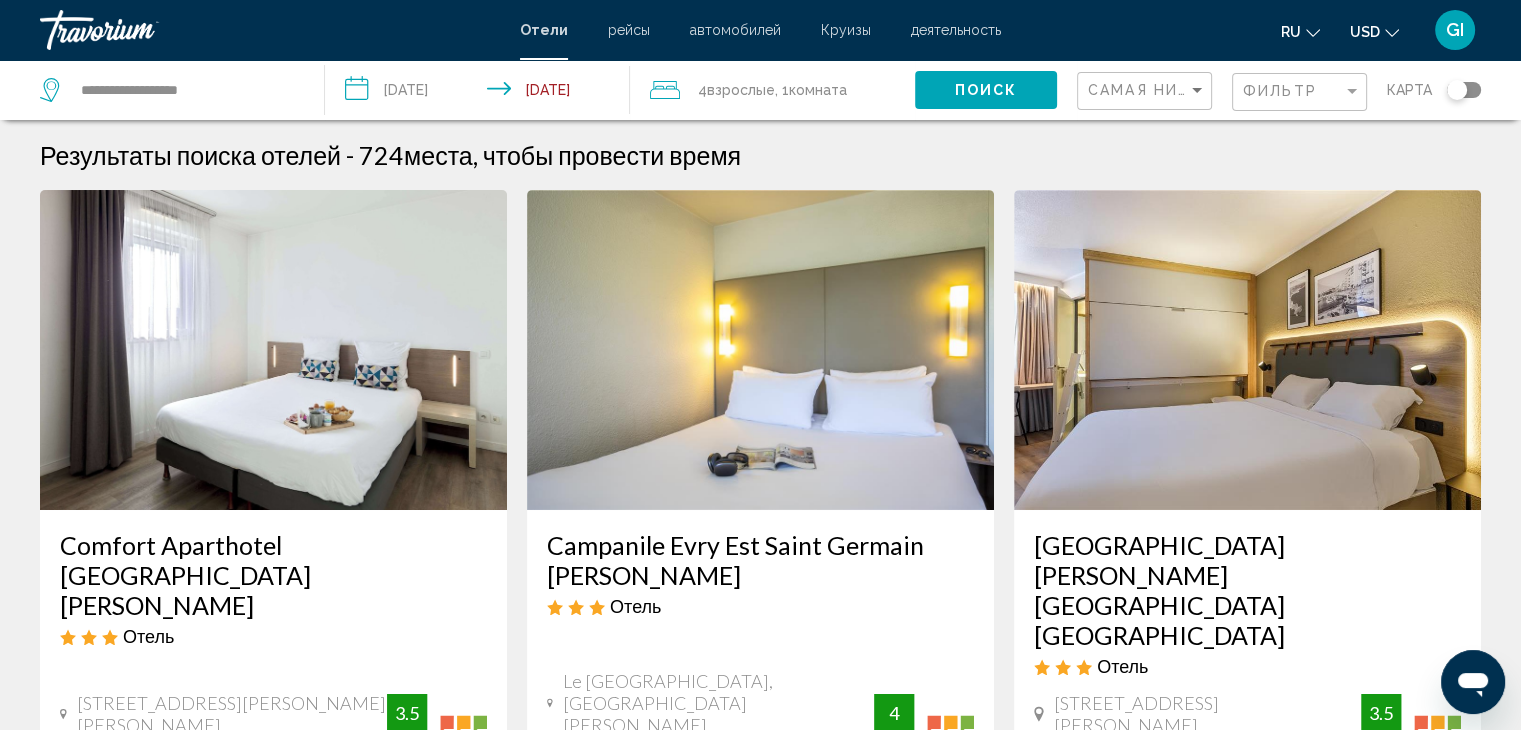 click on "**********" at bounding box center [481, 93] 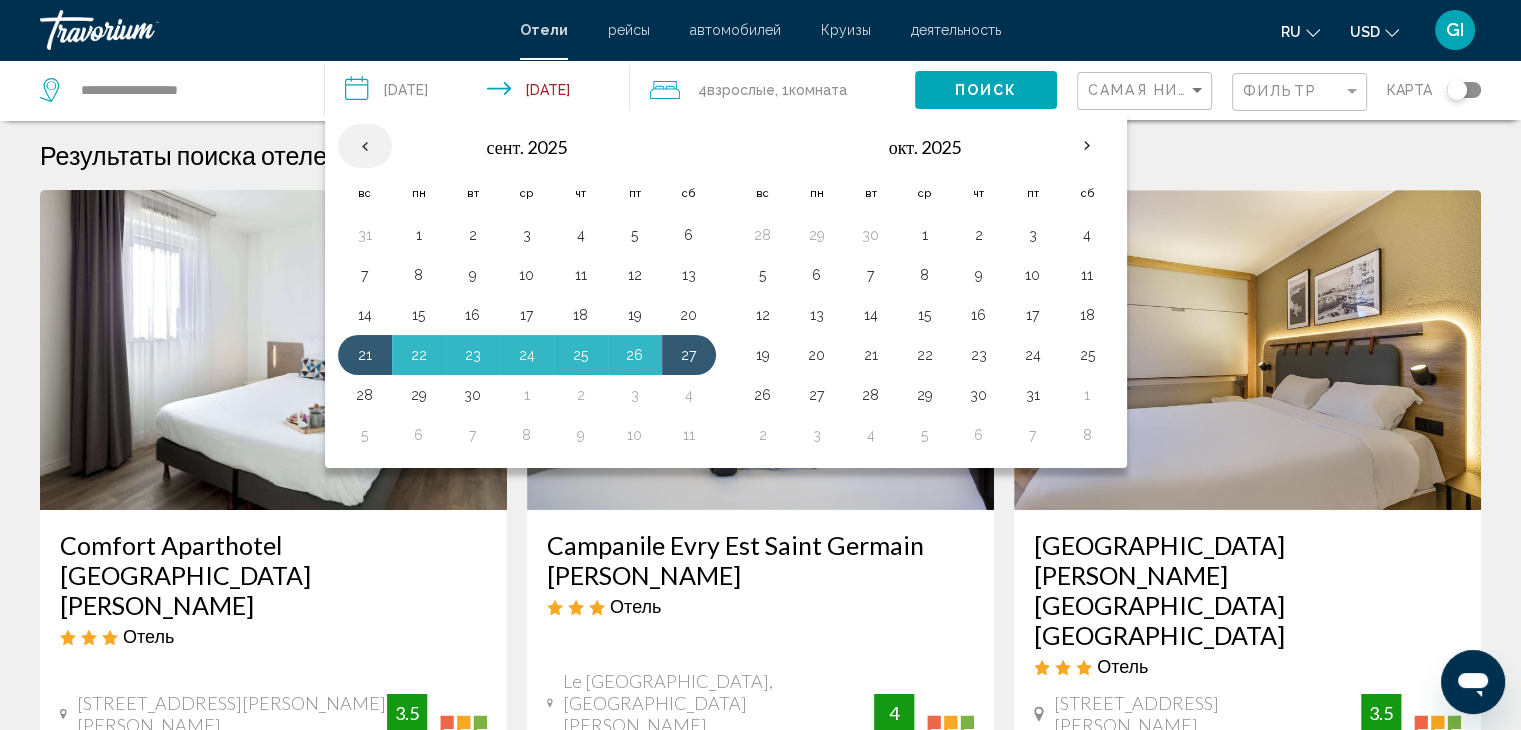 click at bounding box center (365, 146) 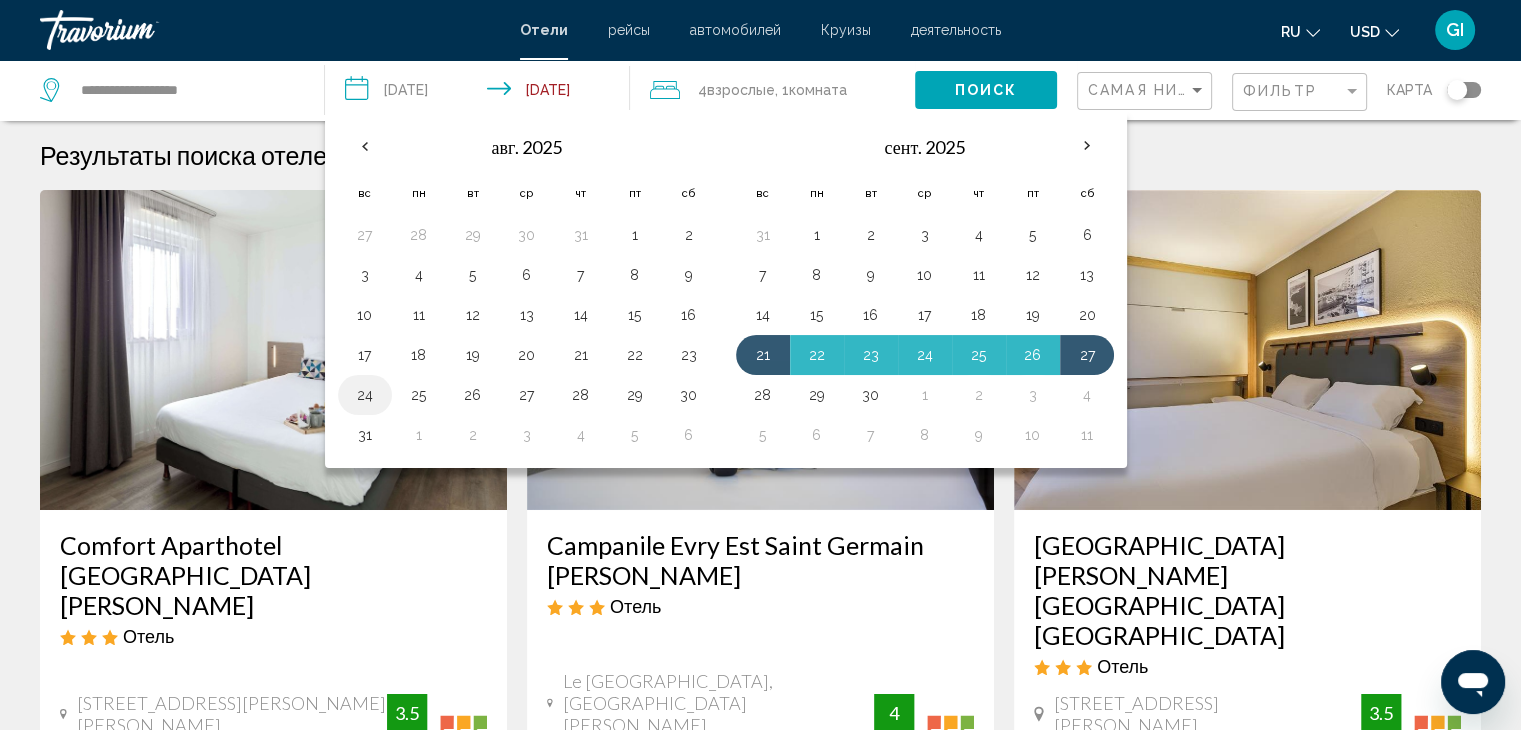 click on "24" at bounding box center [365, 395] 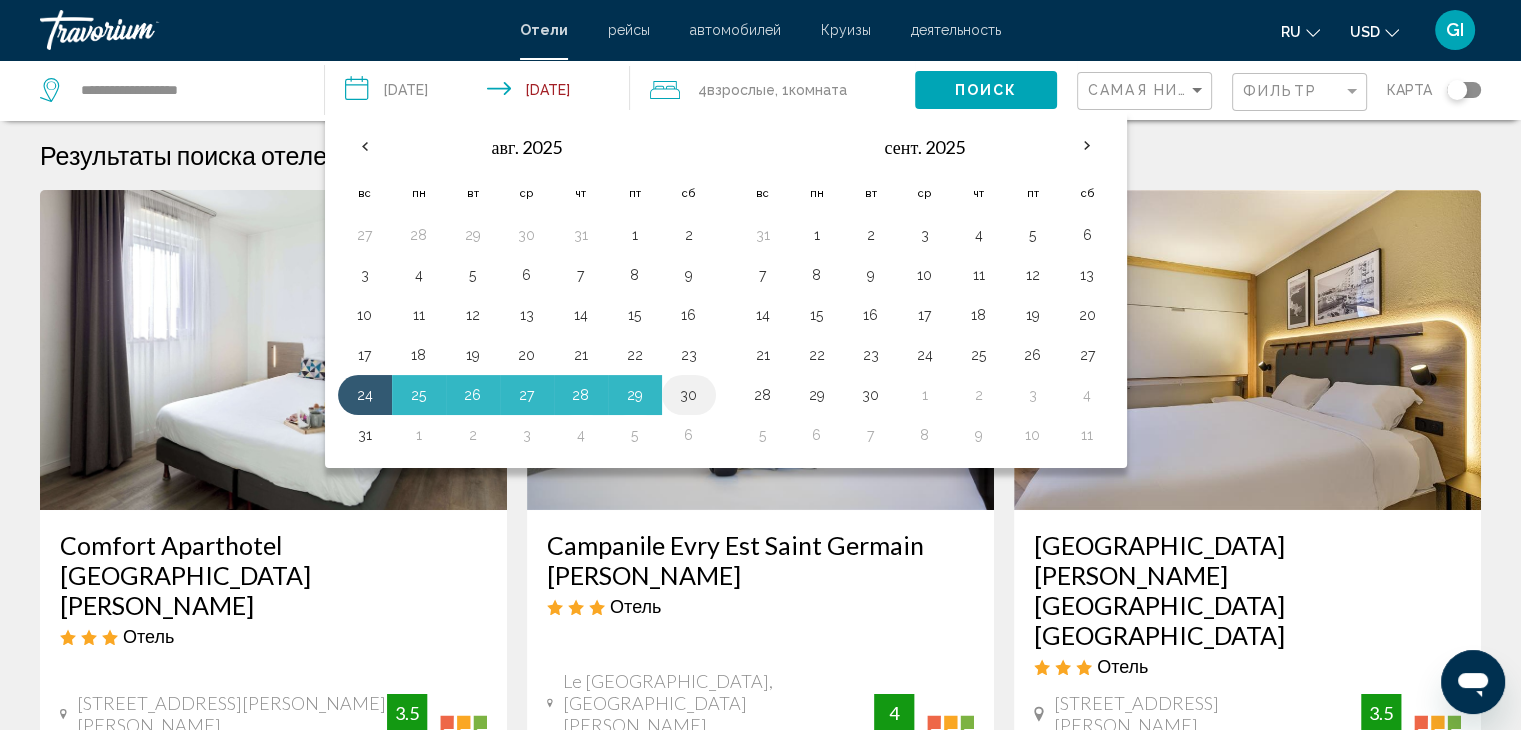 click on "30" at bounding box center (689, 395) 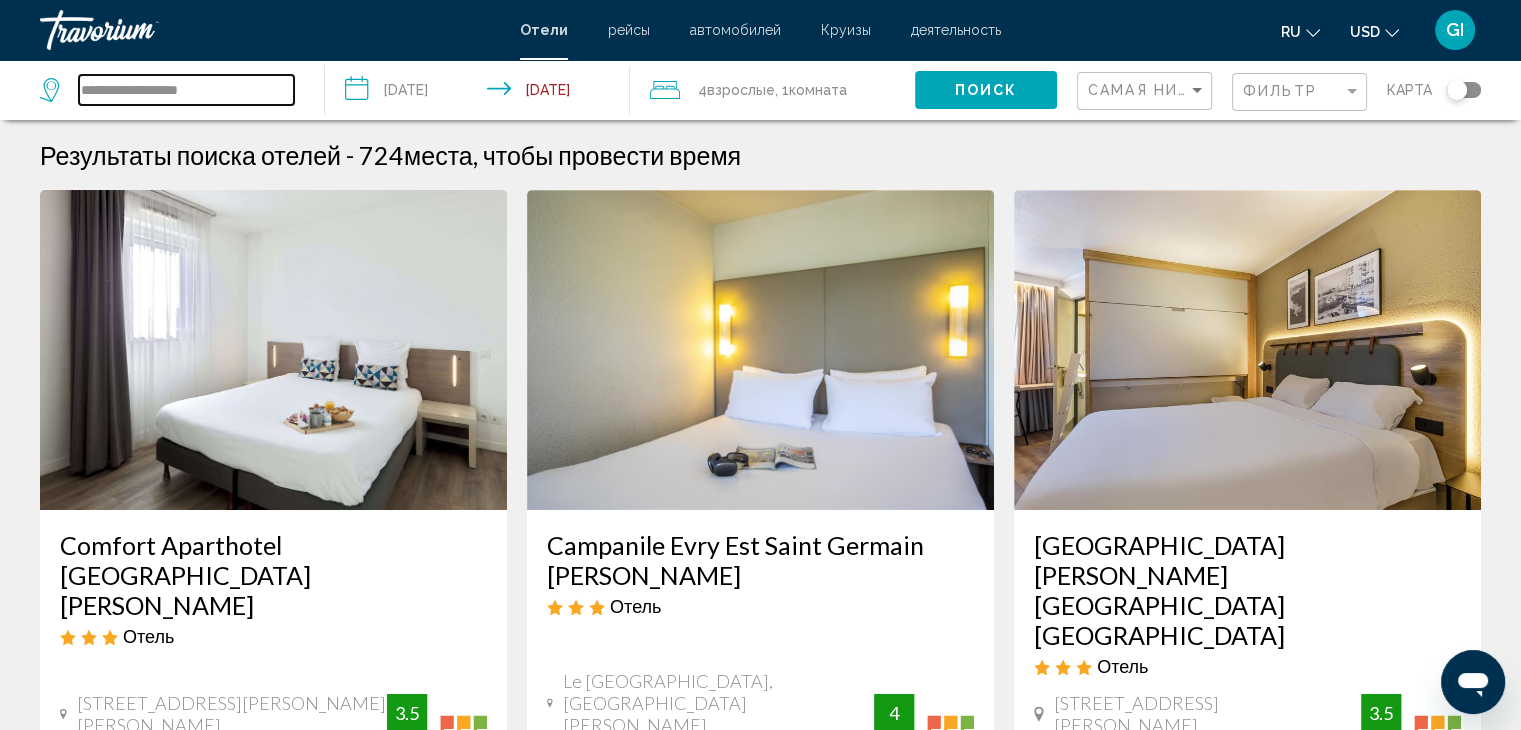 click on "**********" at bounding box center [186, 90] 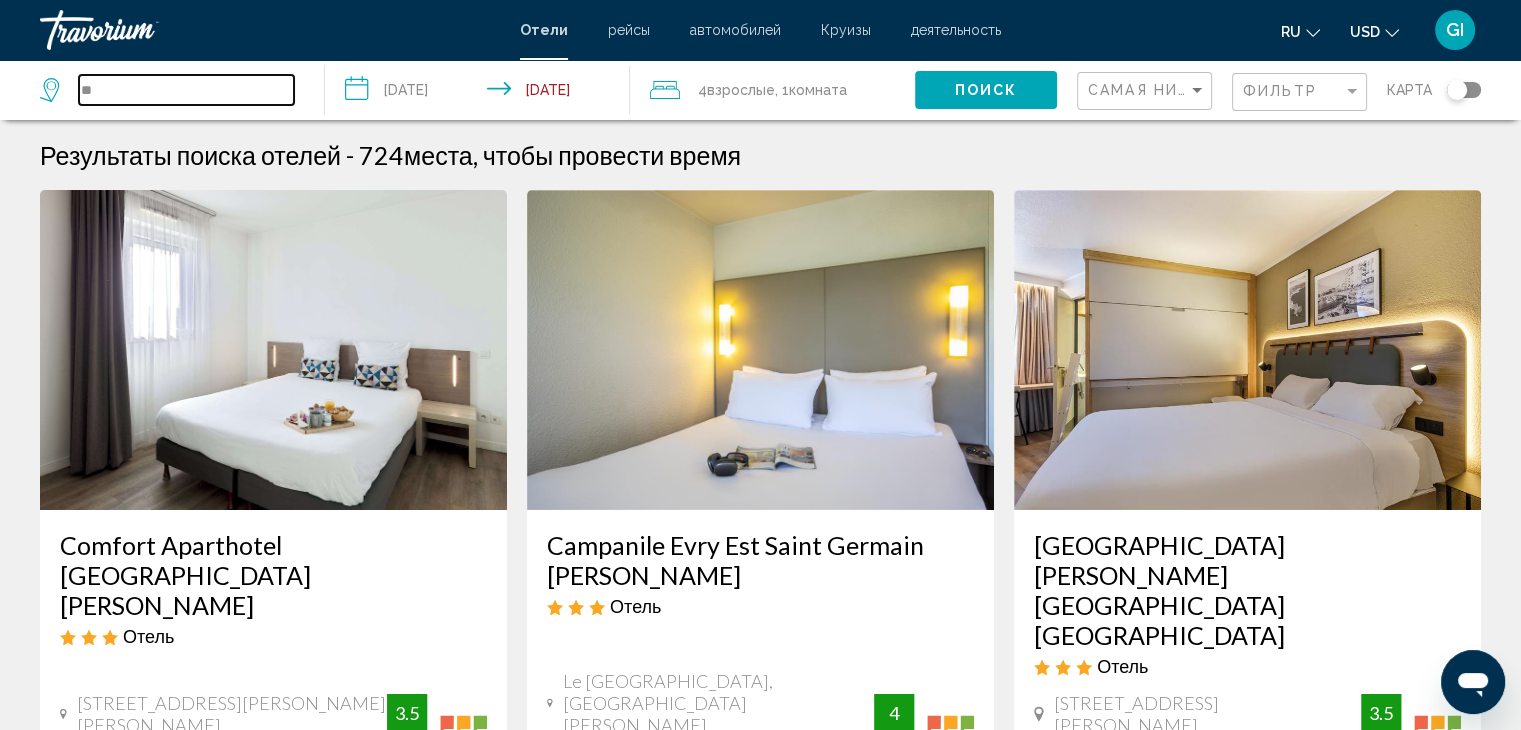 type on "*" 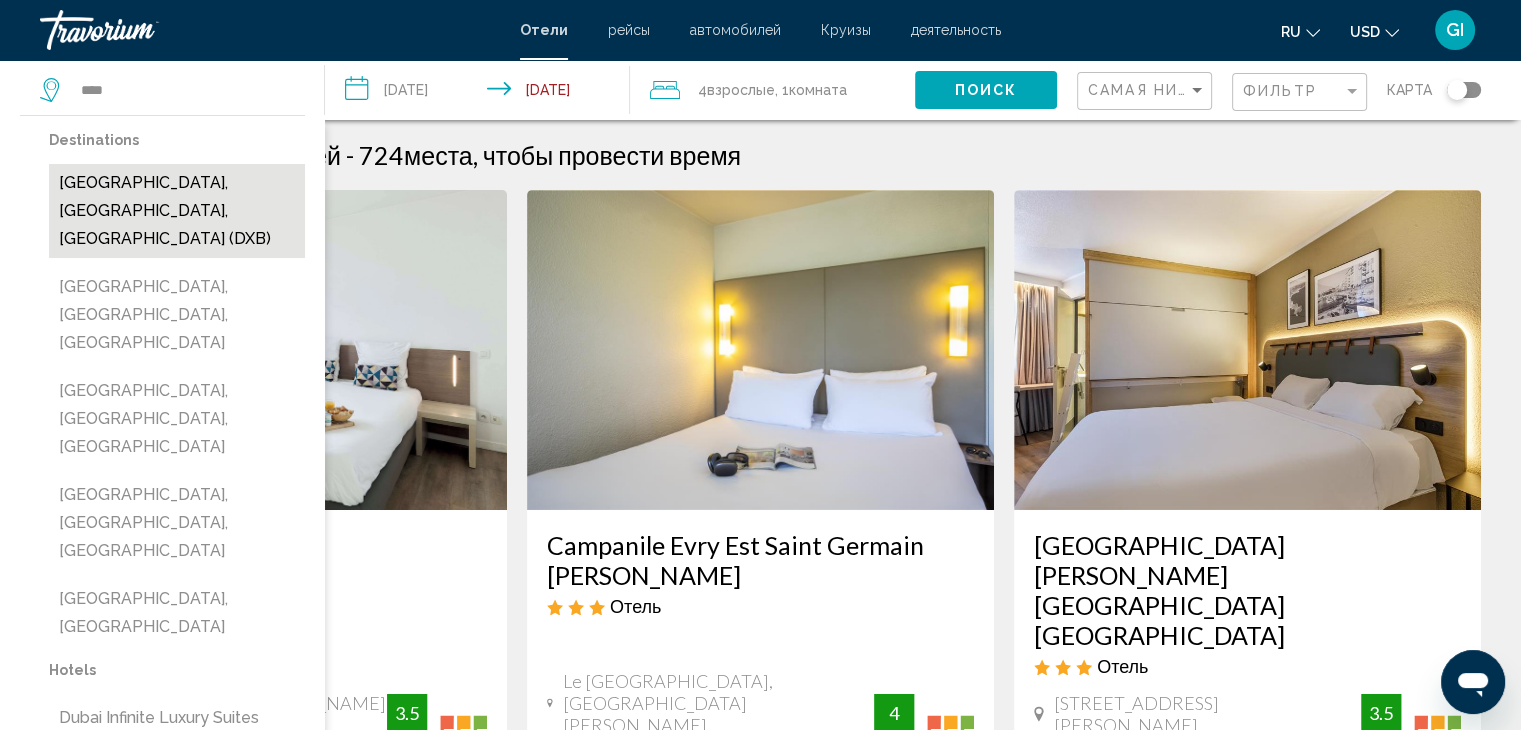 click on "Dubai, Dubai Emirate, United Arab Emirates (DXB)" at bounding box center (177, 211) 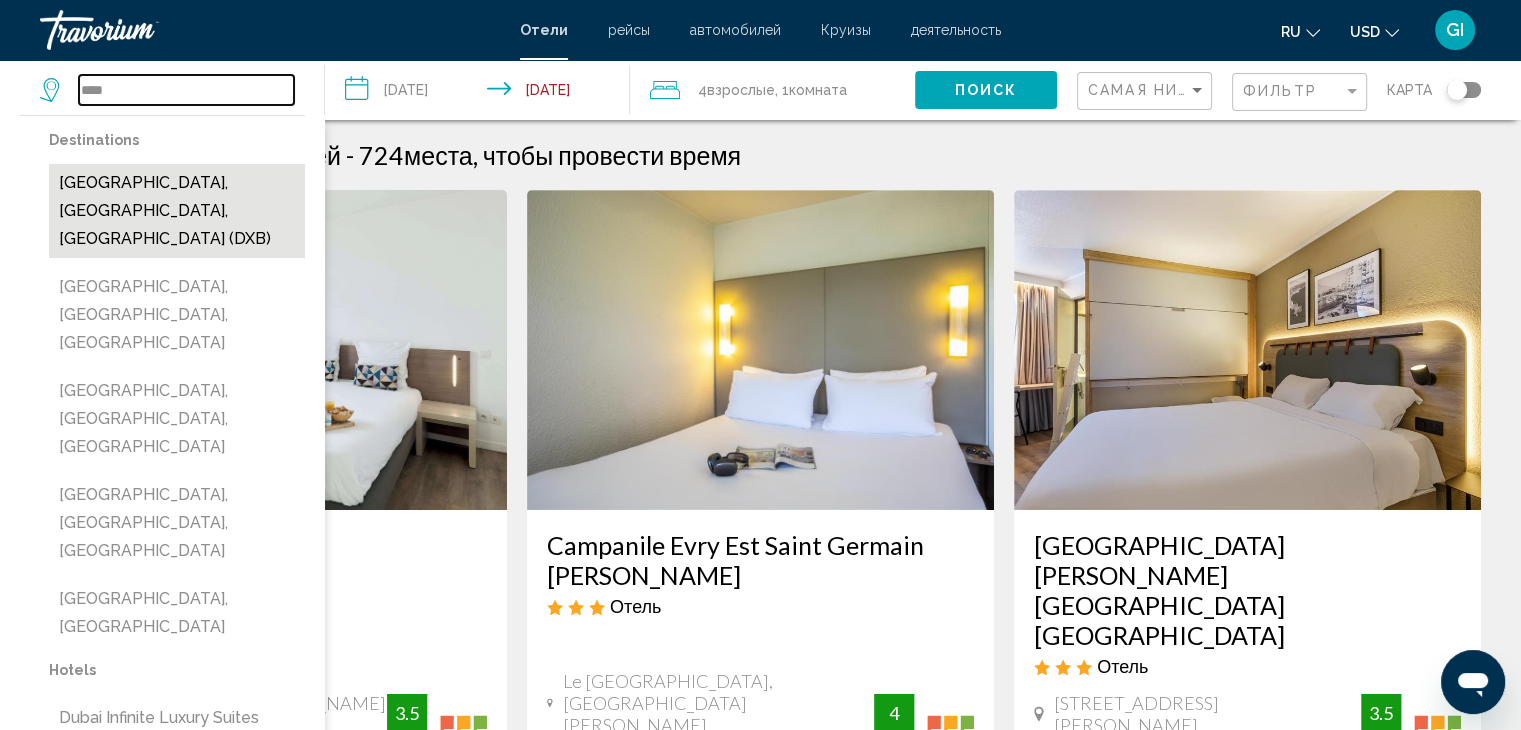 type on "**********" 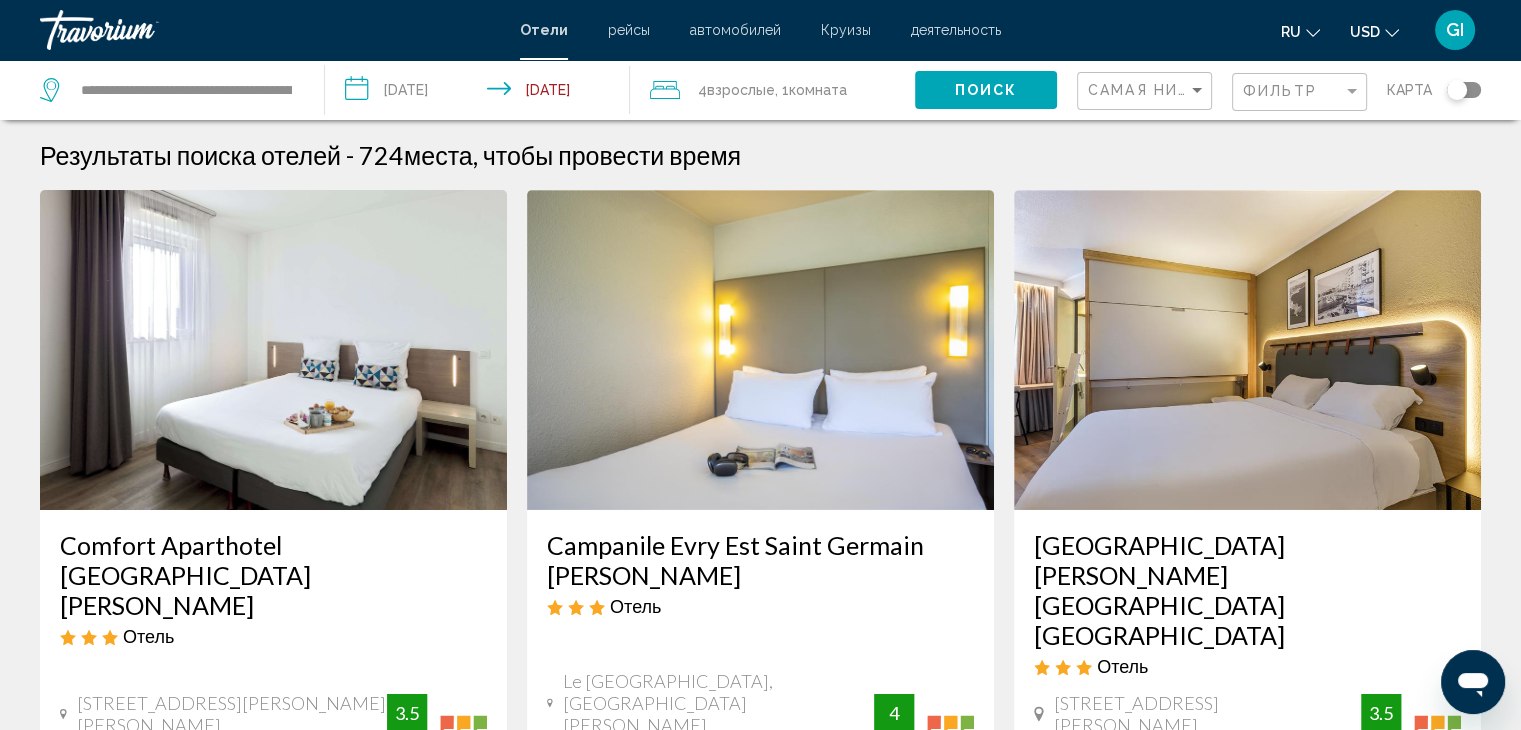 click on "Комната" 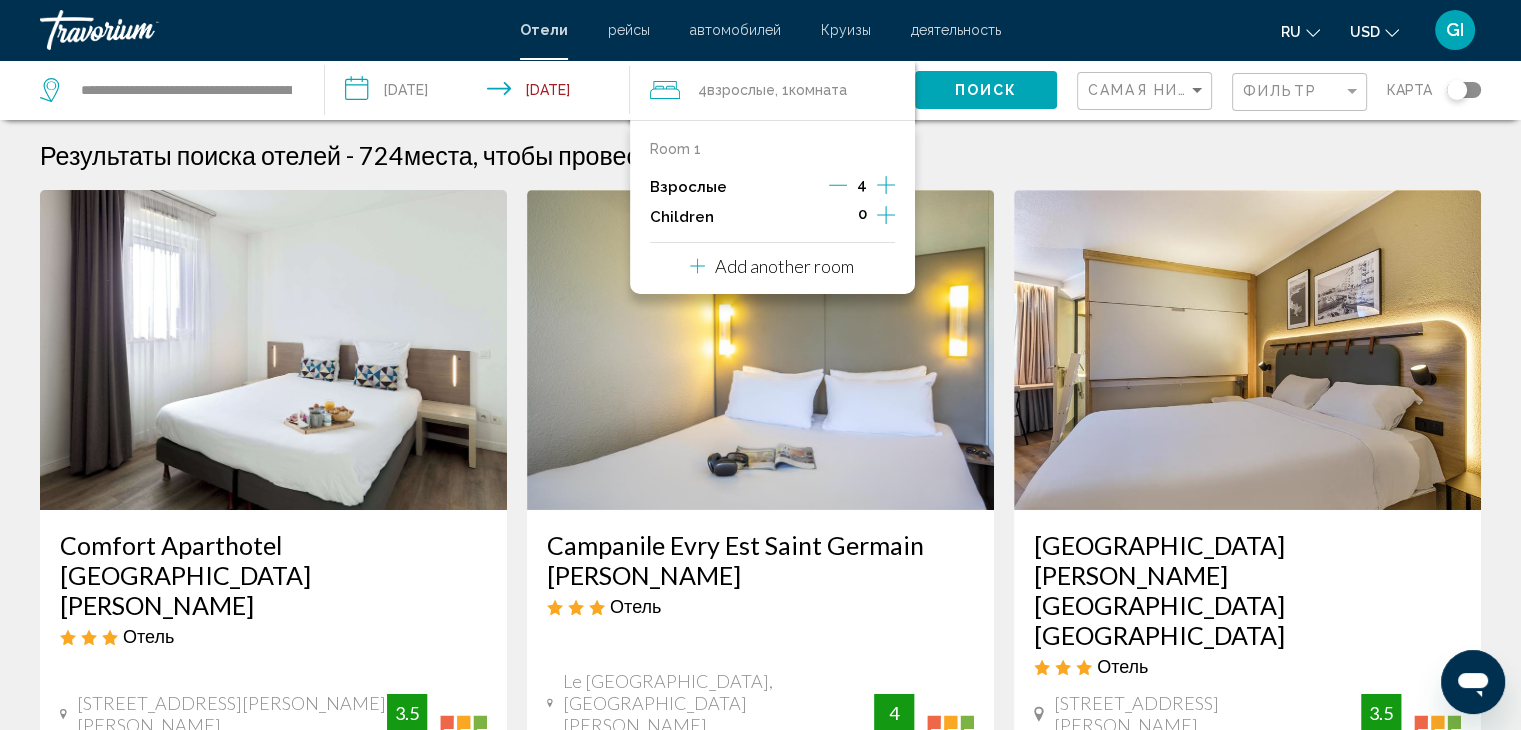 click 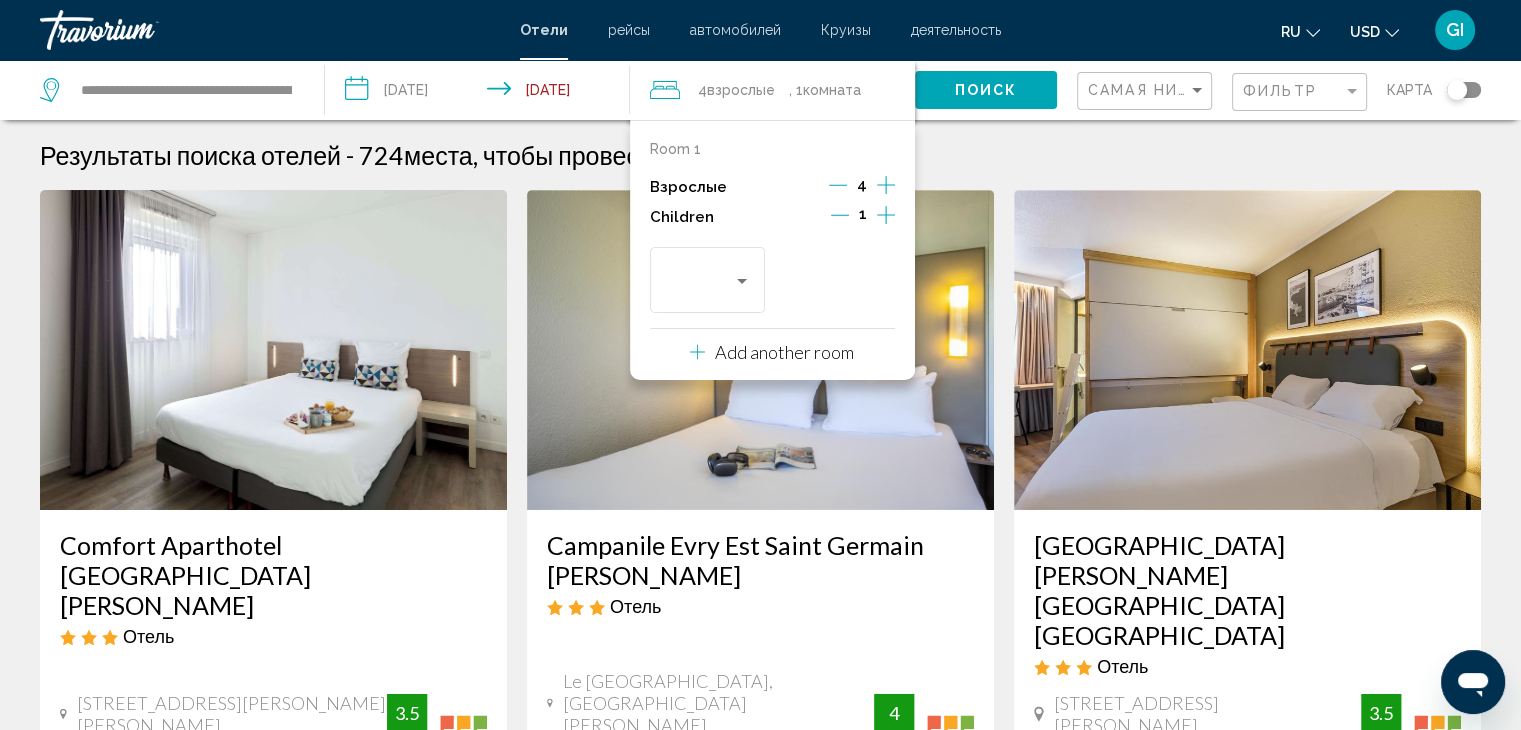 click 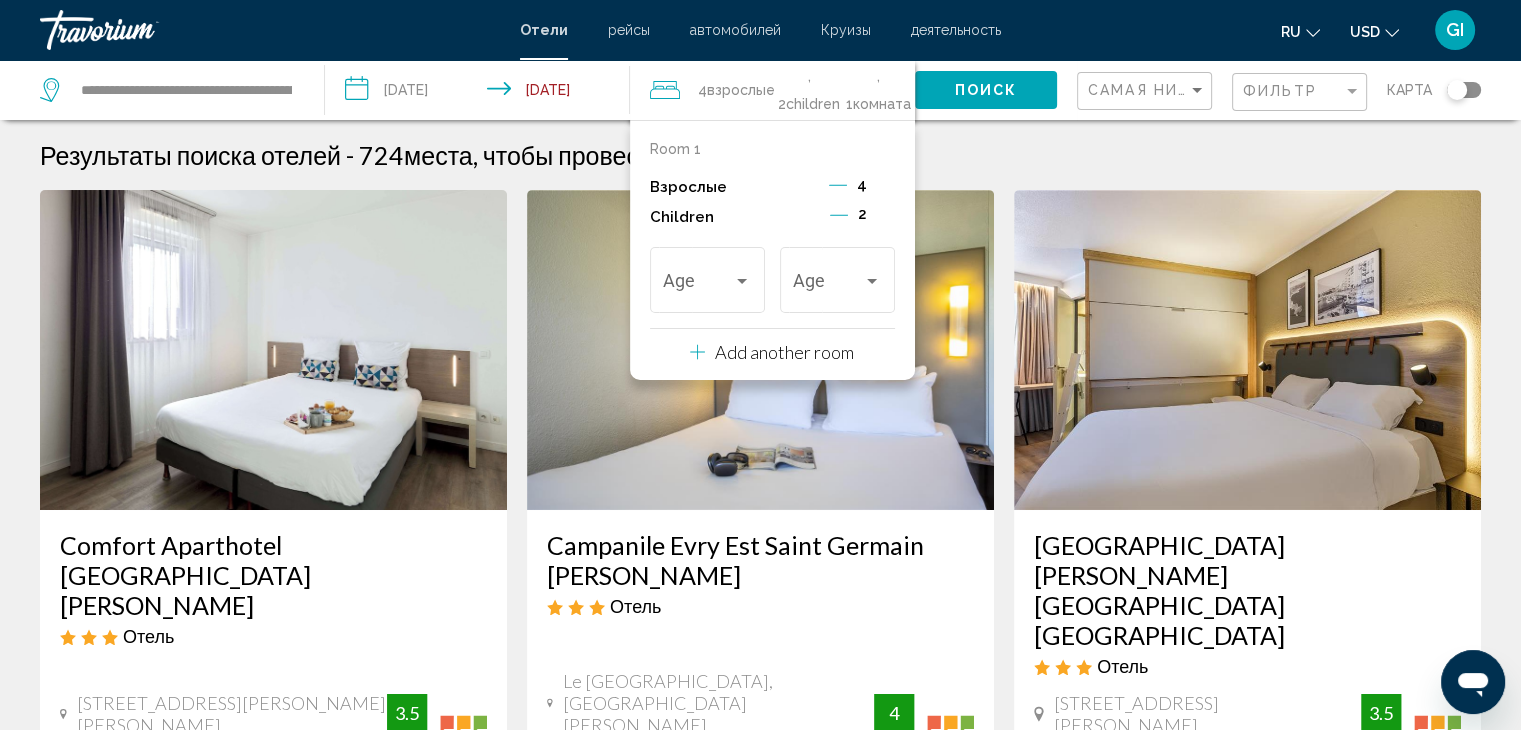 click on "4" at bounding box center [862, 187] 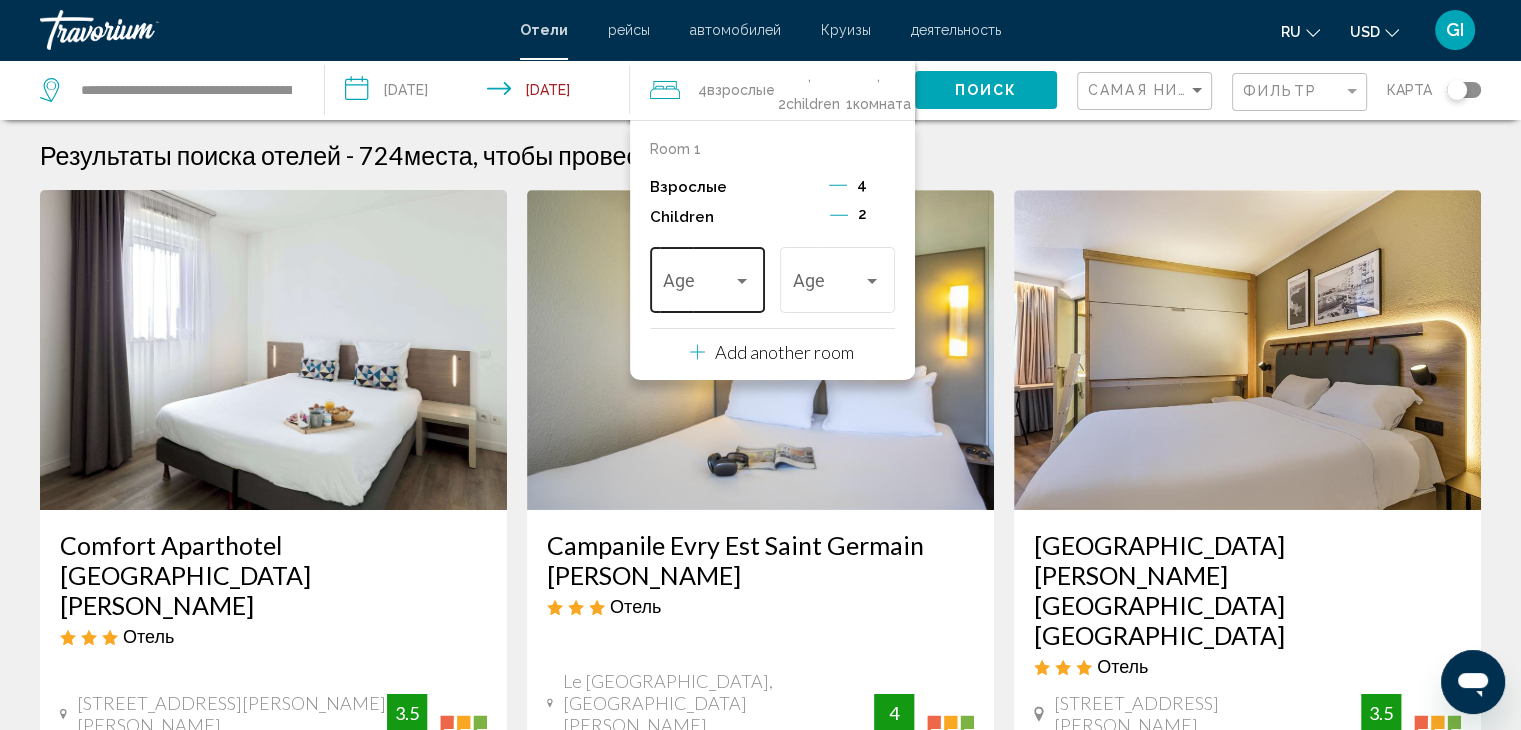 click at bounding box center [698, 285] 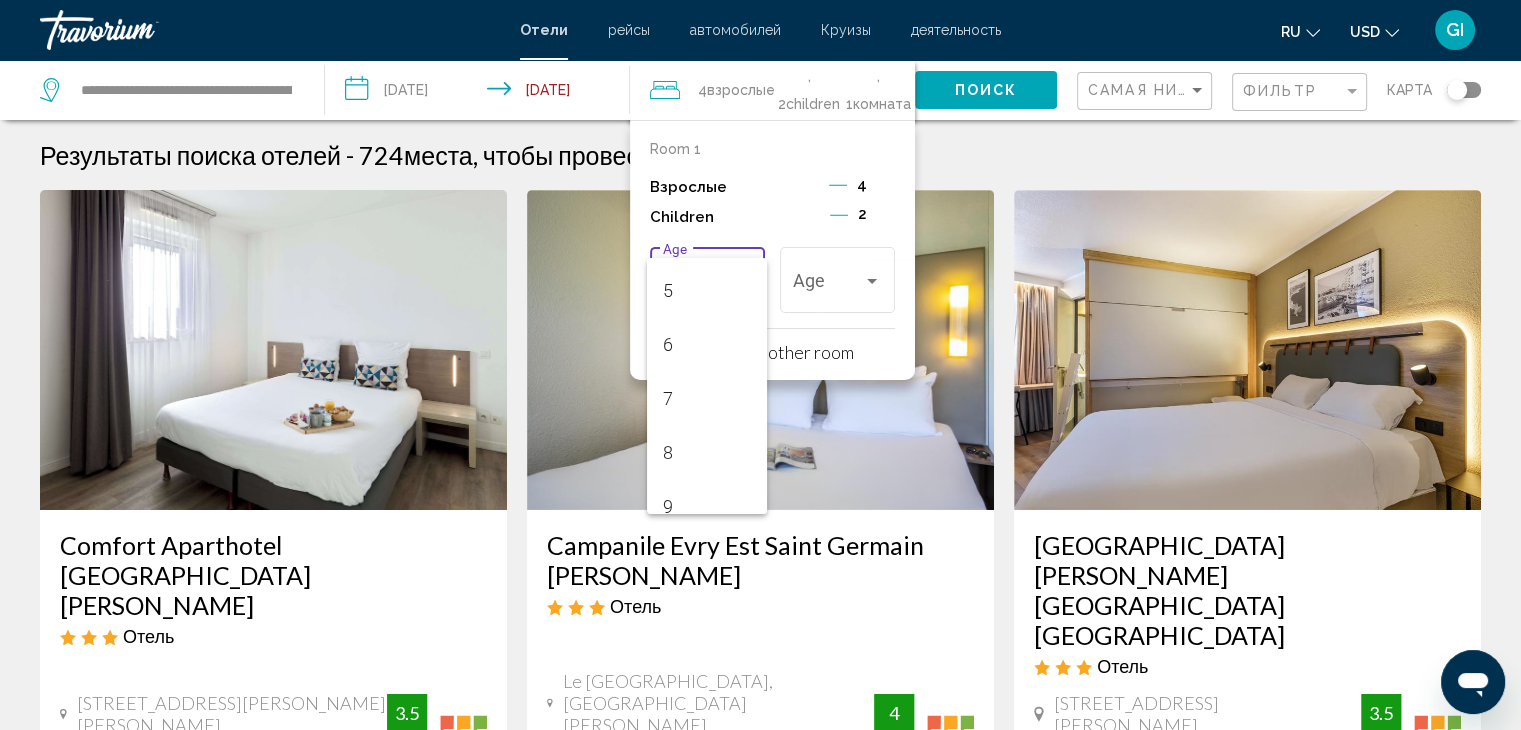 scroll, scrollTop: 300, scrollLeft: 0, axis: vertical 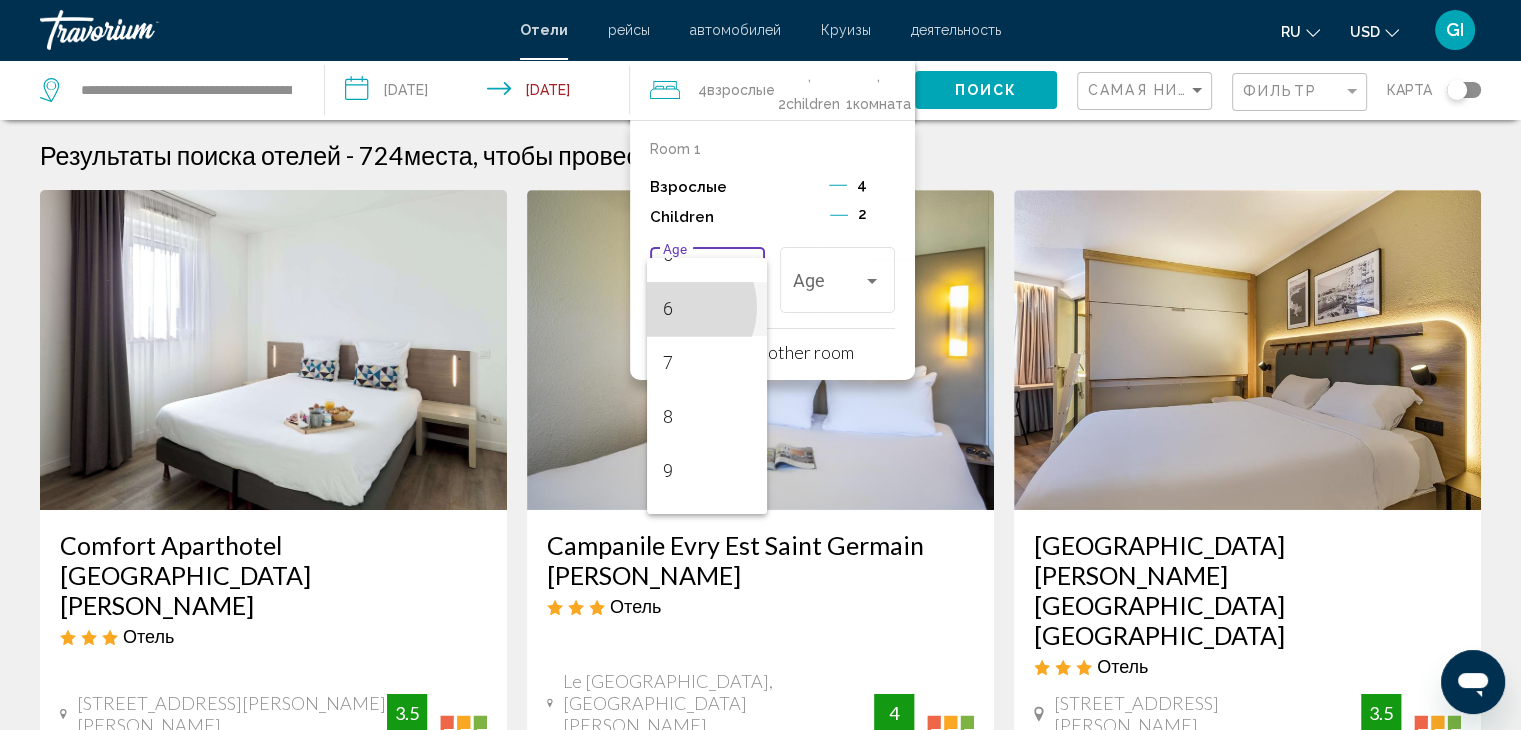 click on "6" at bounding box center (707, 309) 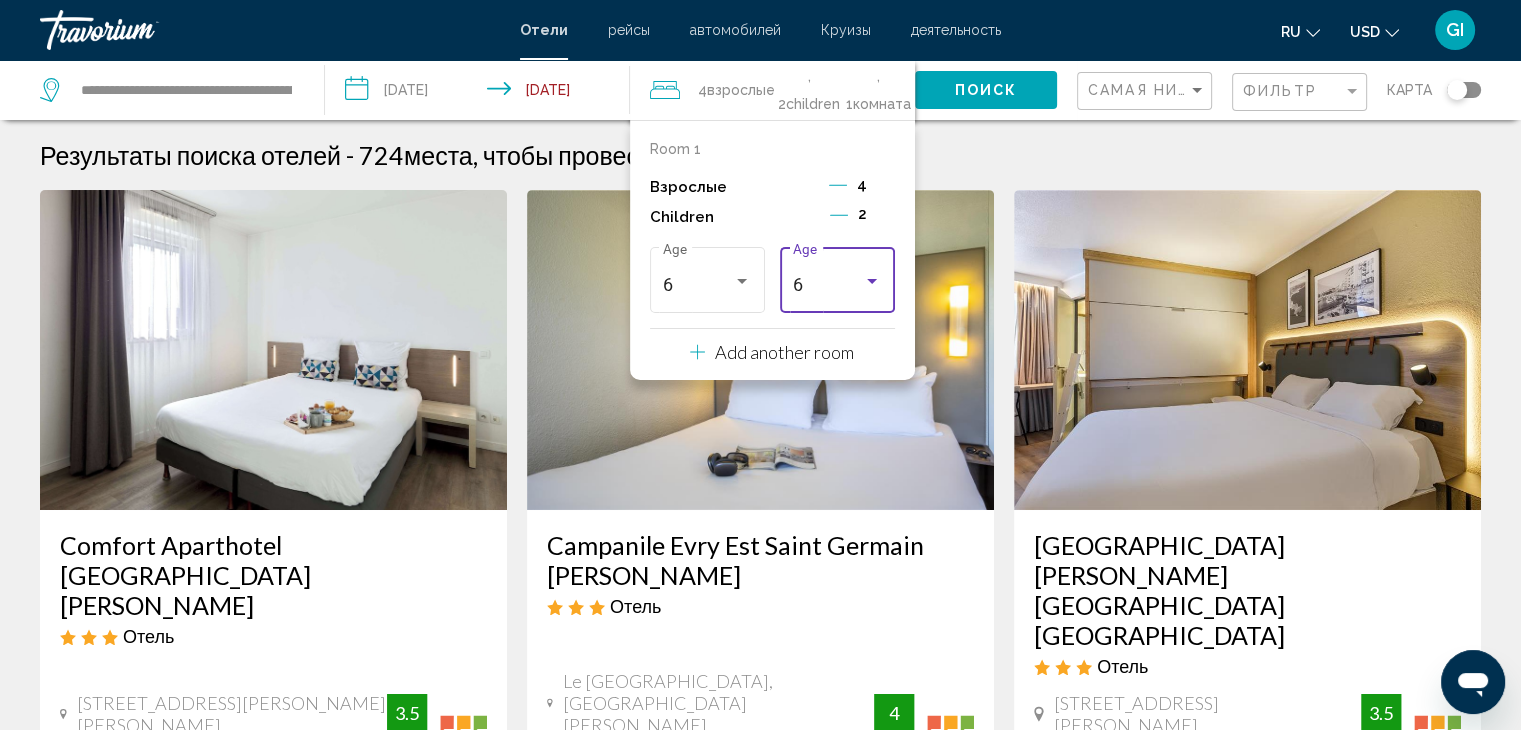click on "6" at bounding box center [828, 285] 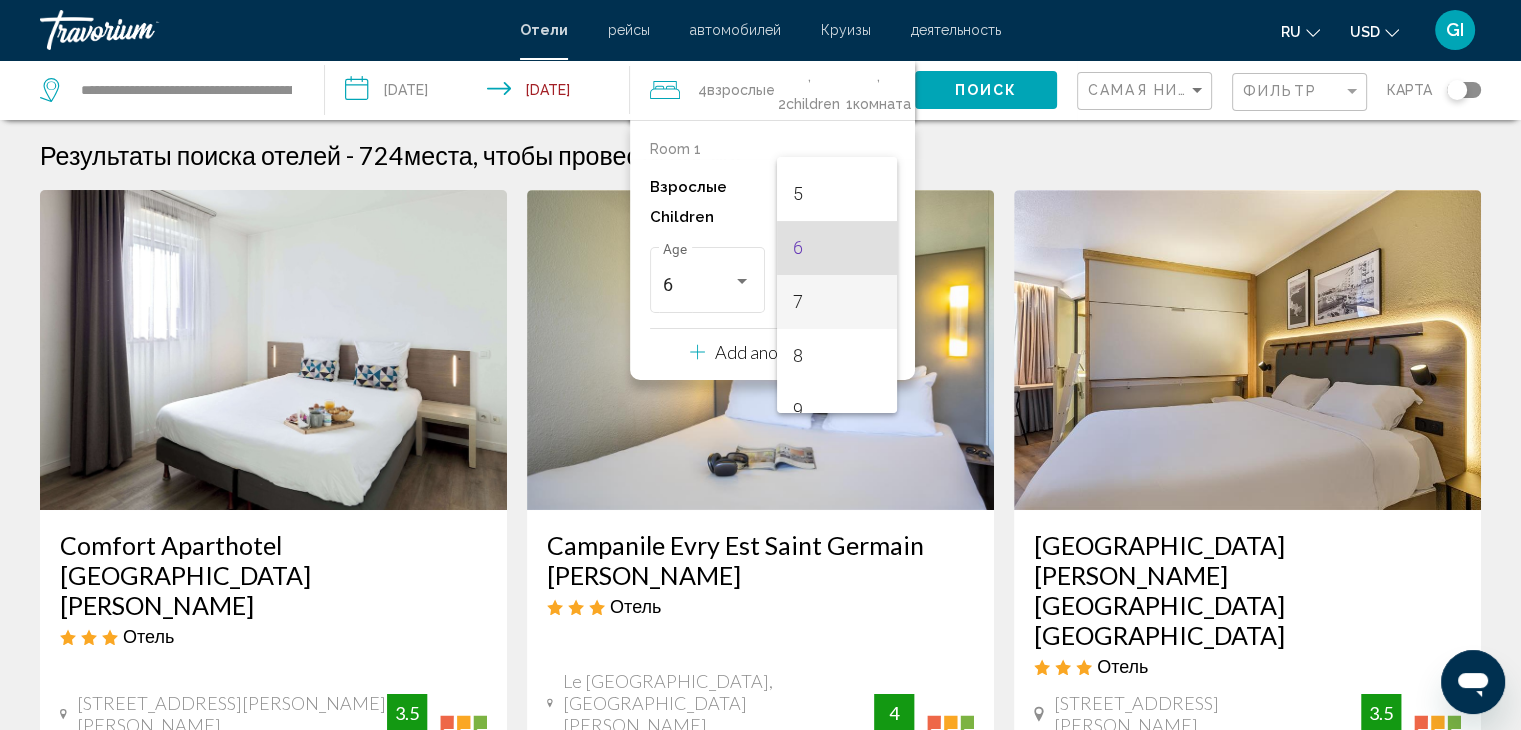 scroll, scrollTop: 323, scrollLeft: 0, axis: vertical 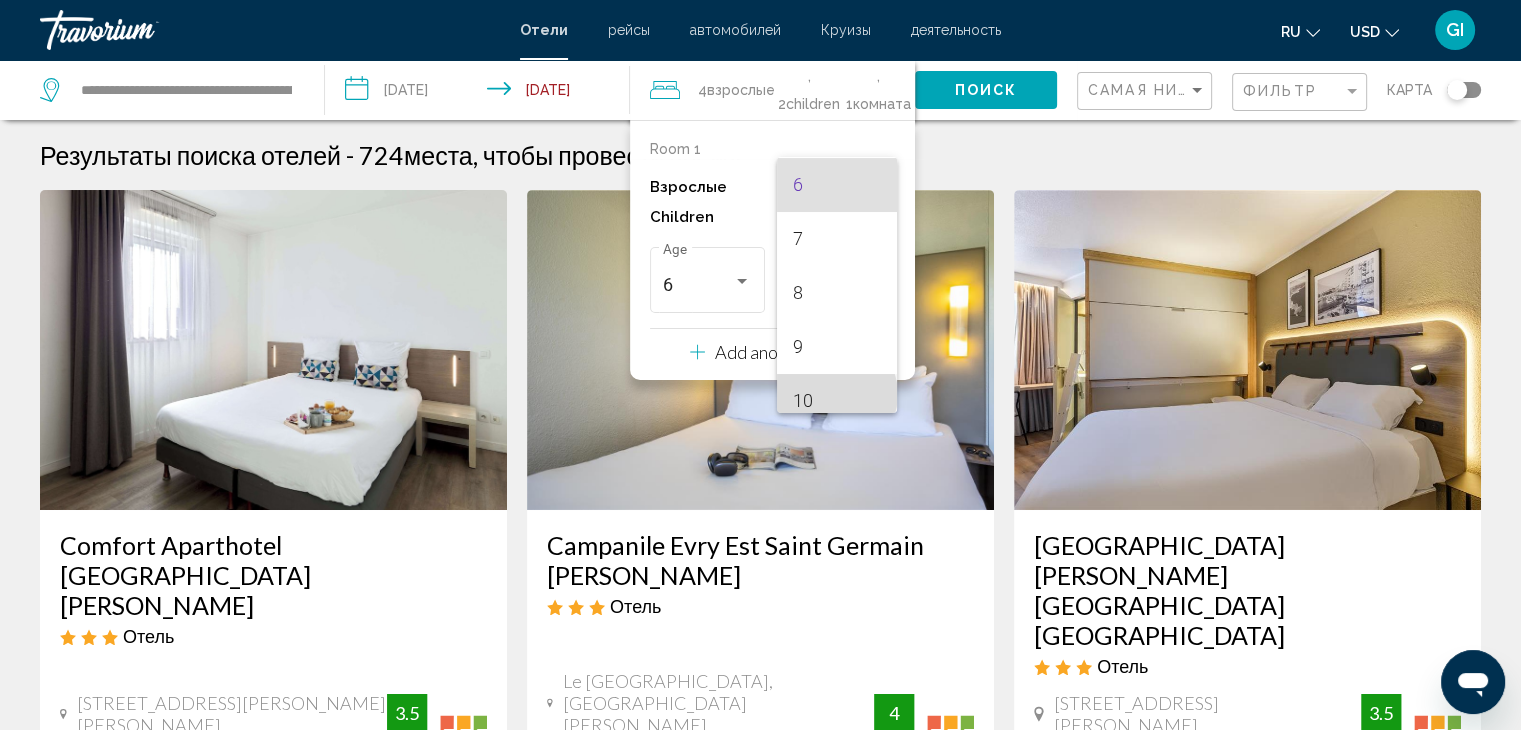 click on "10" at bounding box center [837, 401] 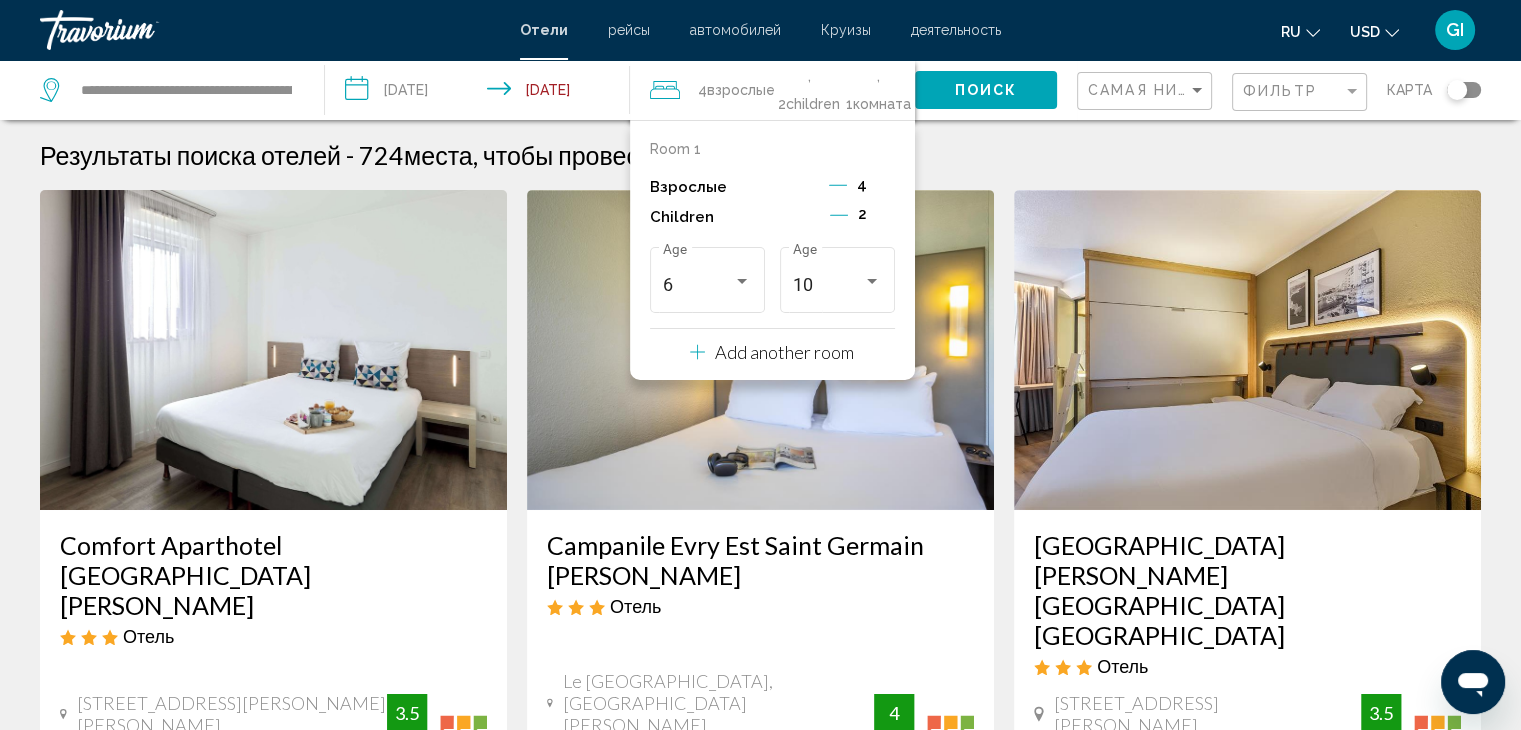 click on "4" at bounding box center (862, 187) 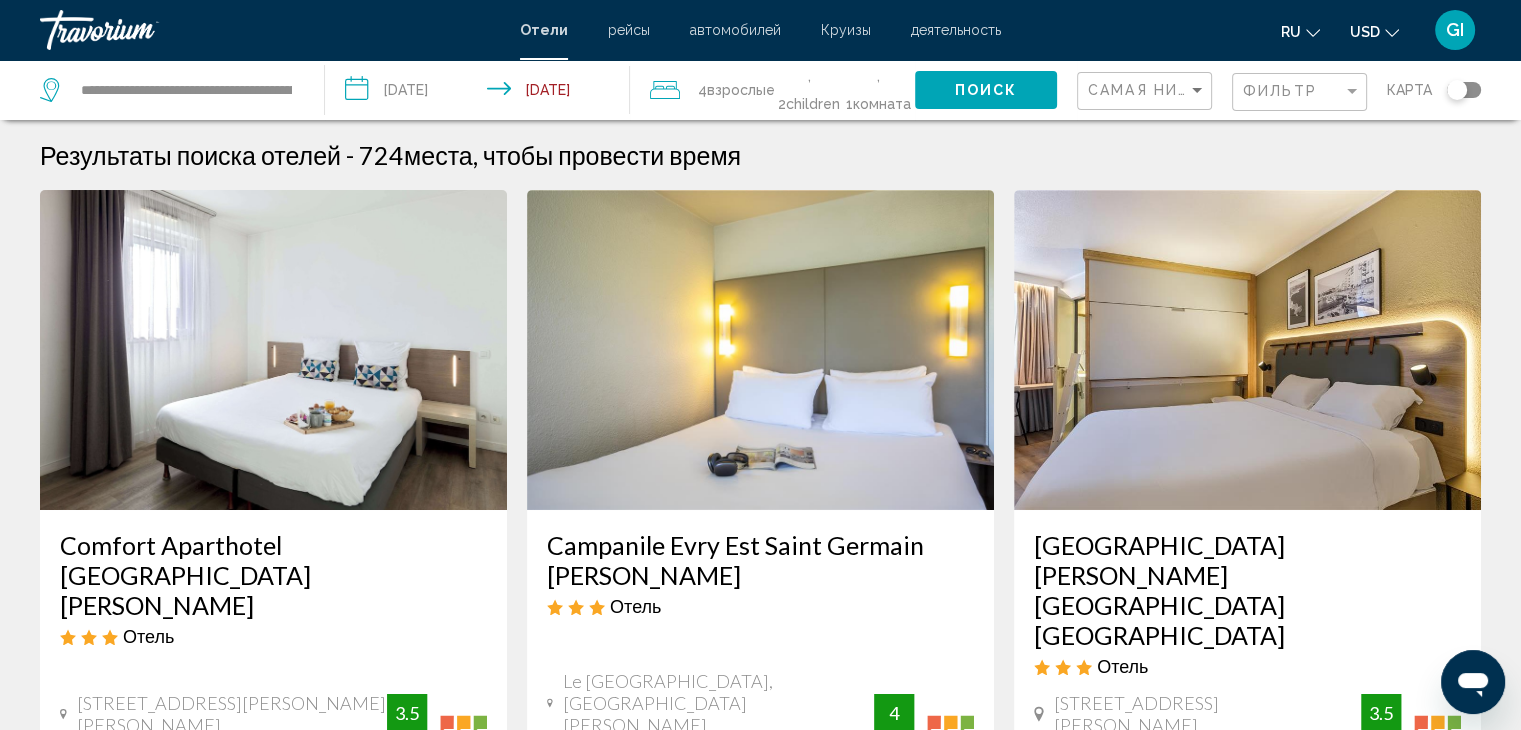 click on "Взрослые" 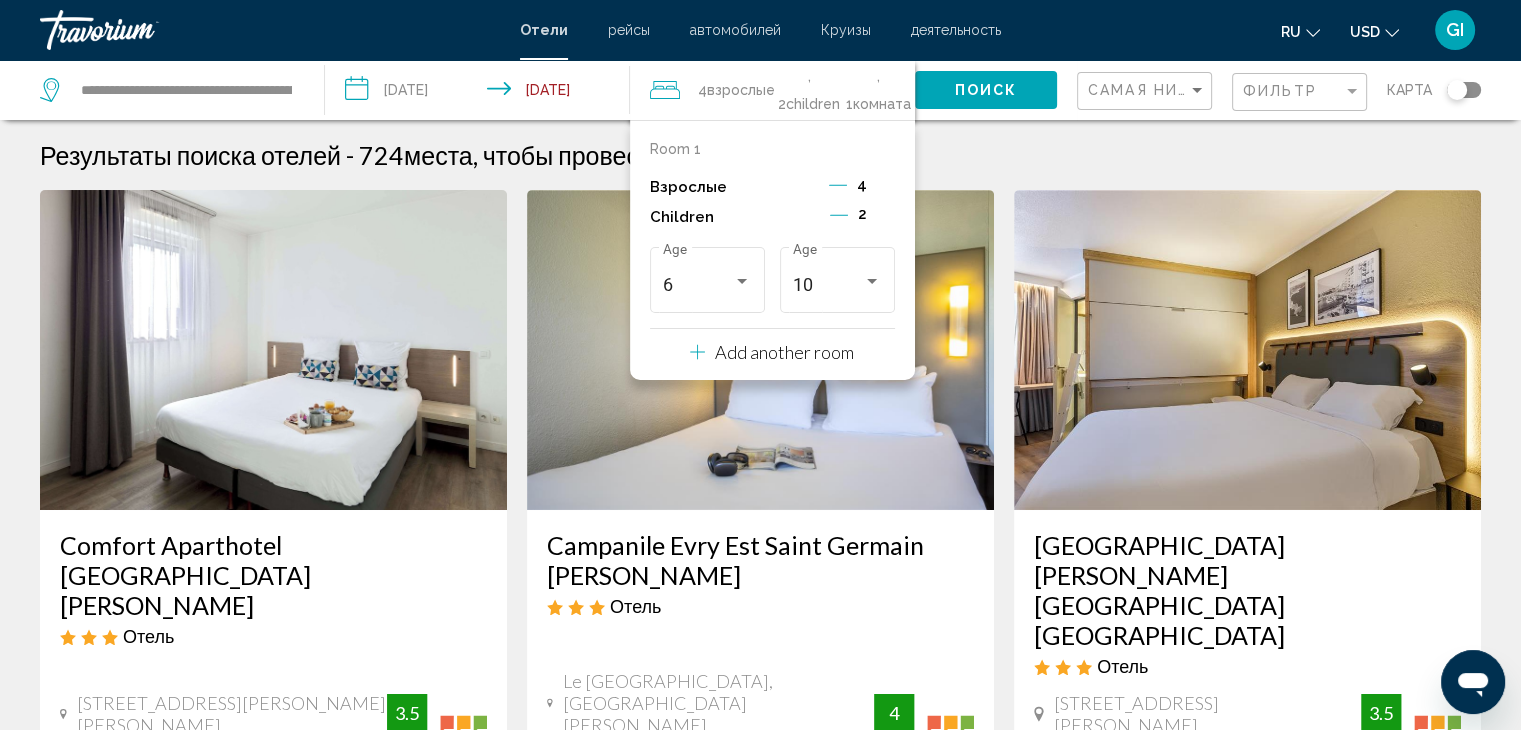 click on "Room 1" at bounding box center (675, 149) 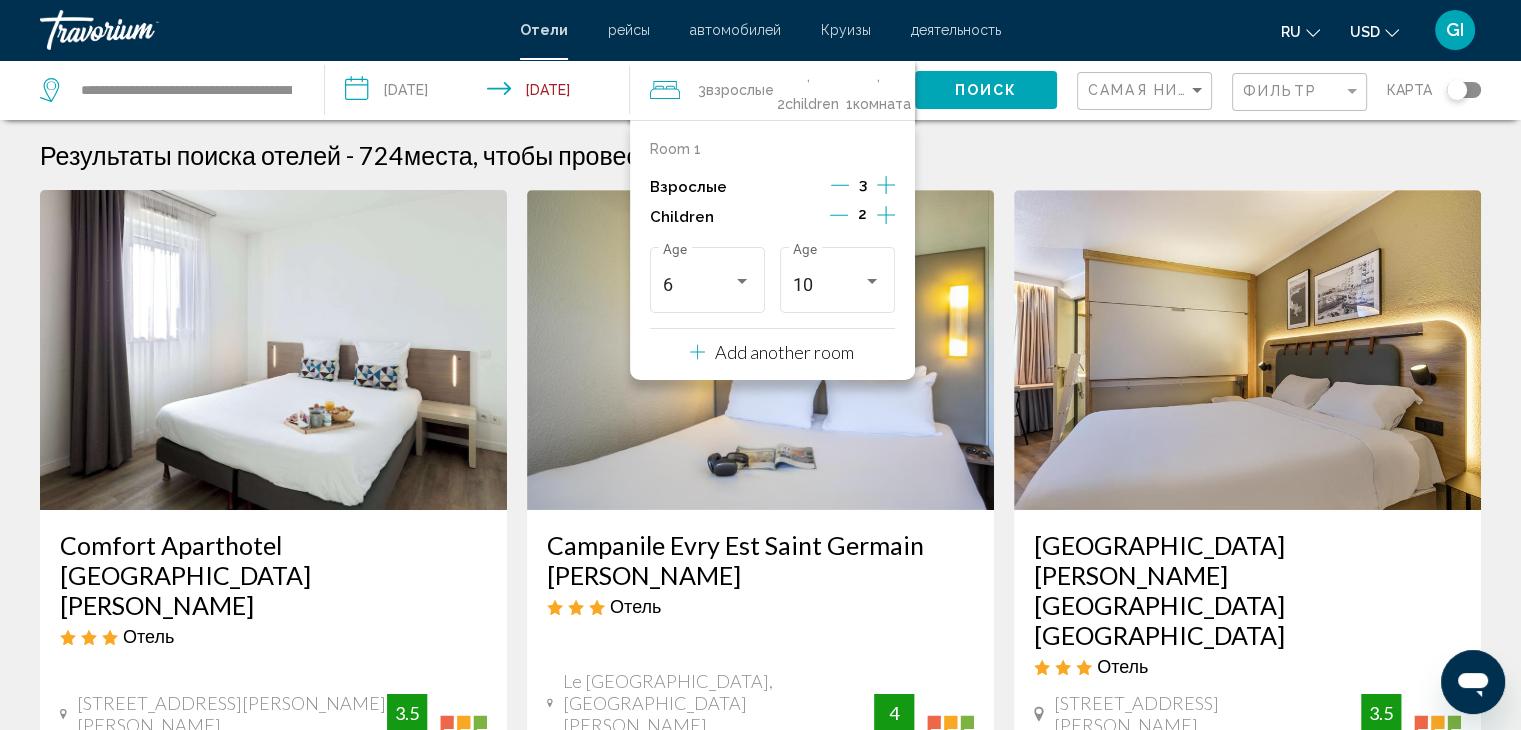 click 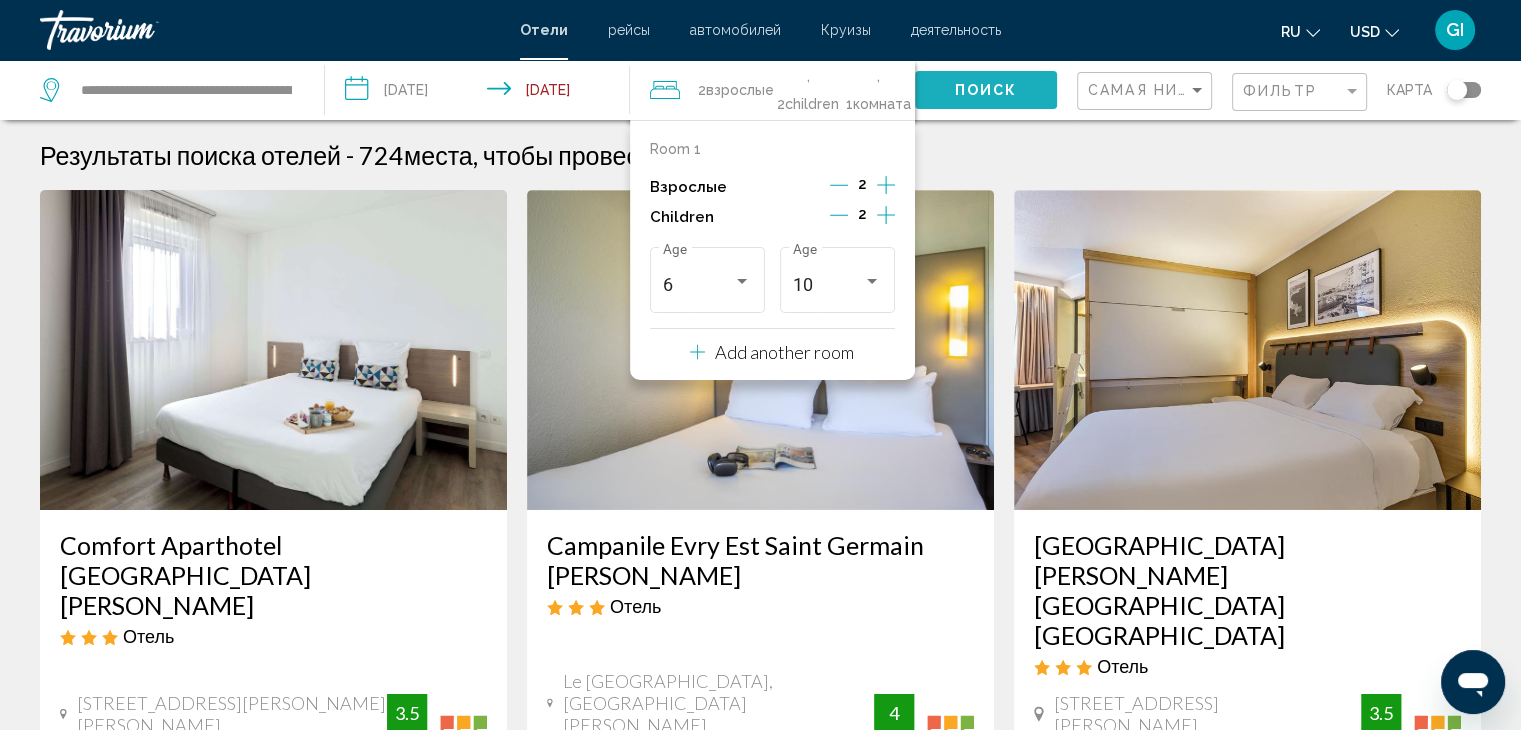 click on "Поиск" 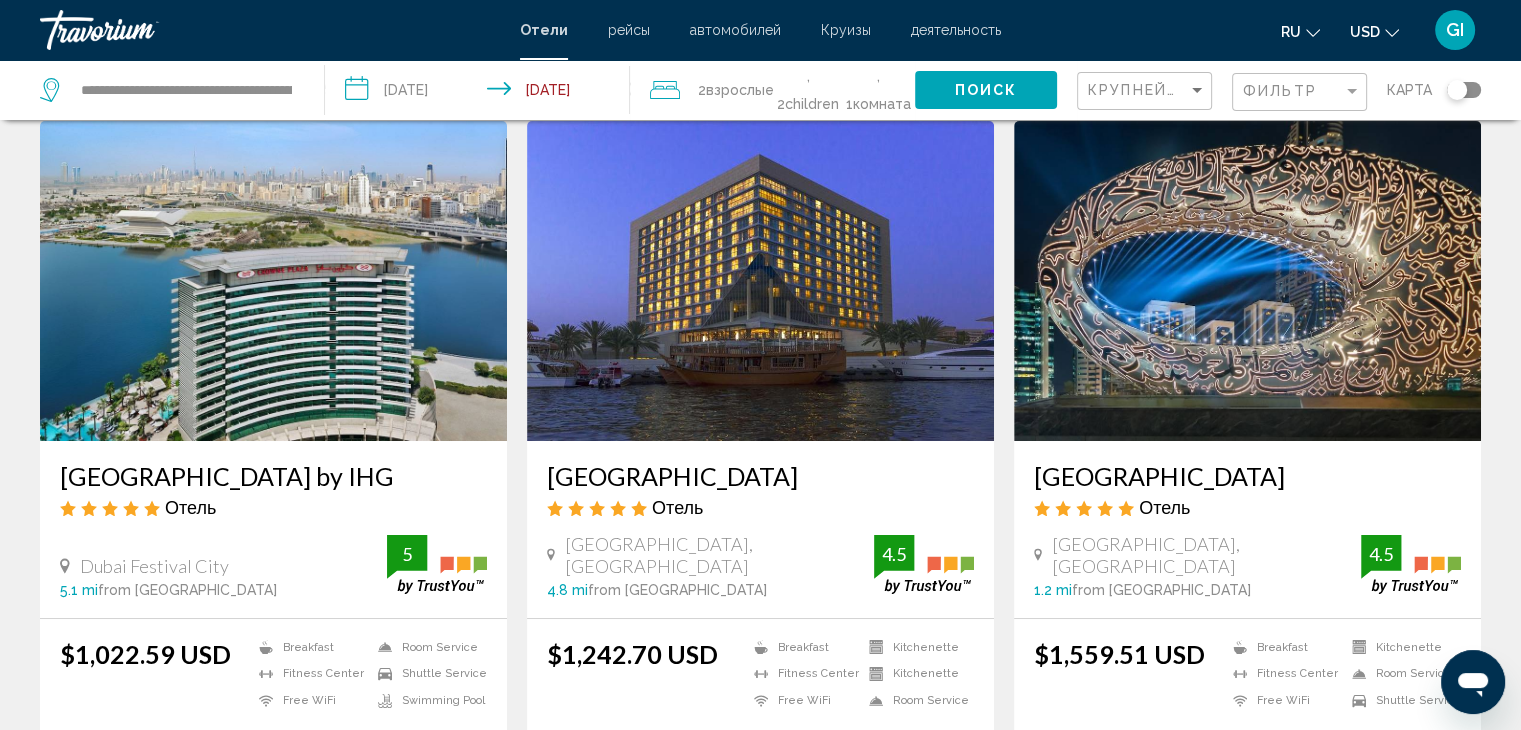 scroll, scrollTop: 0, scrollLeft: 0, axis: both 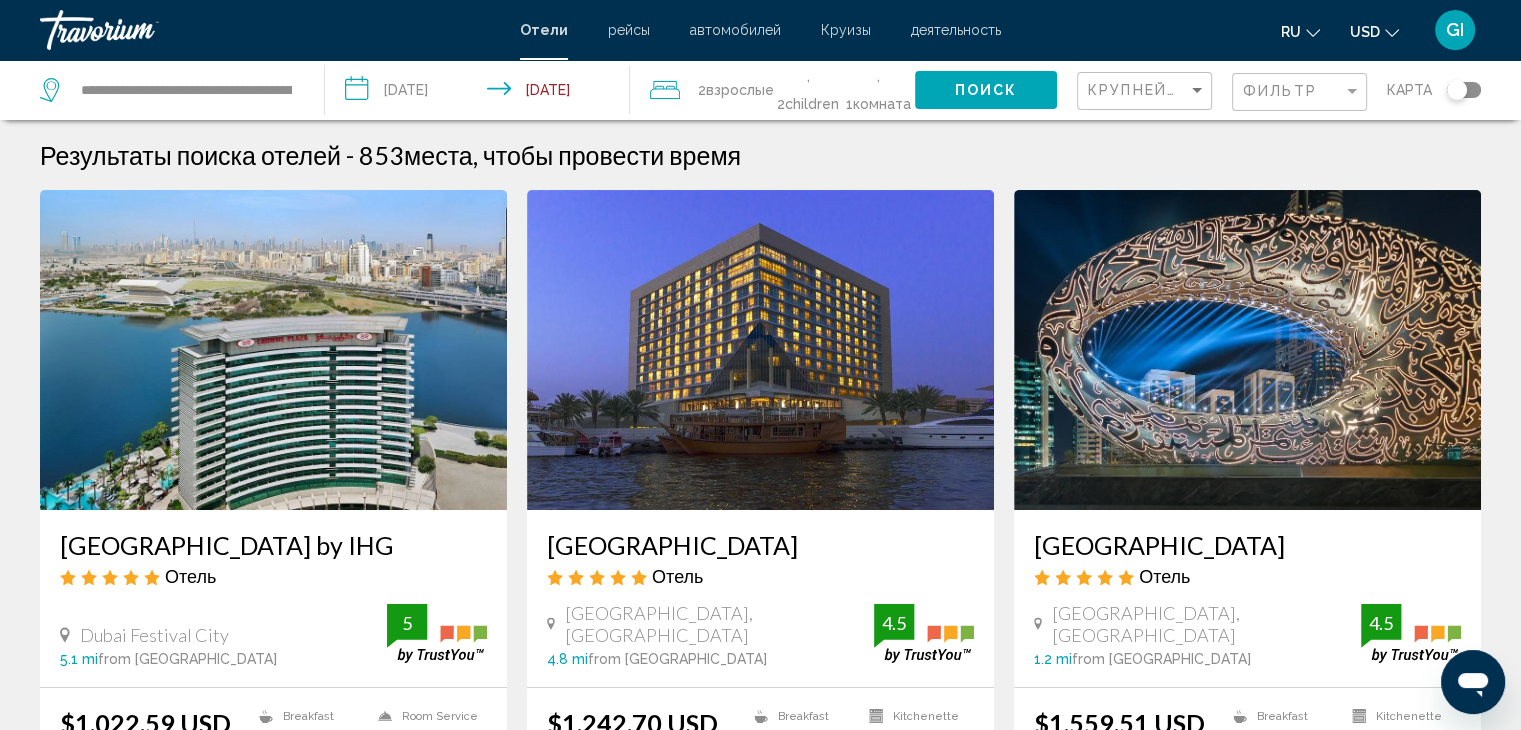 click on "Крупнейшие сбережения" 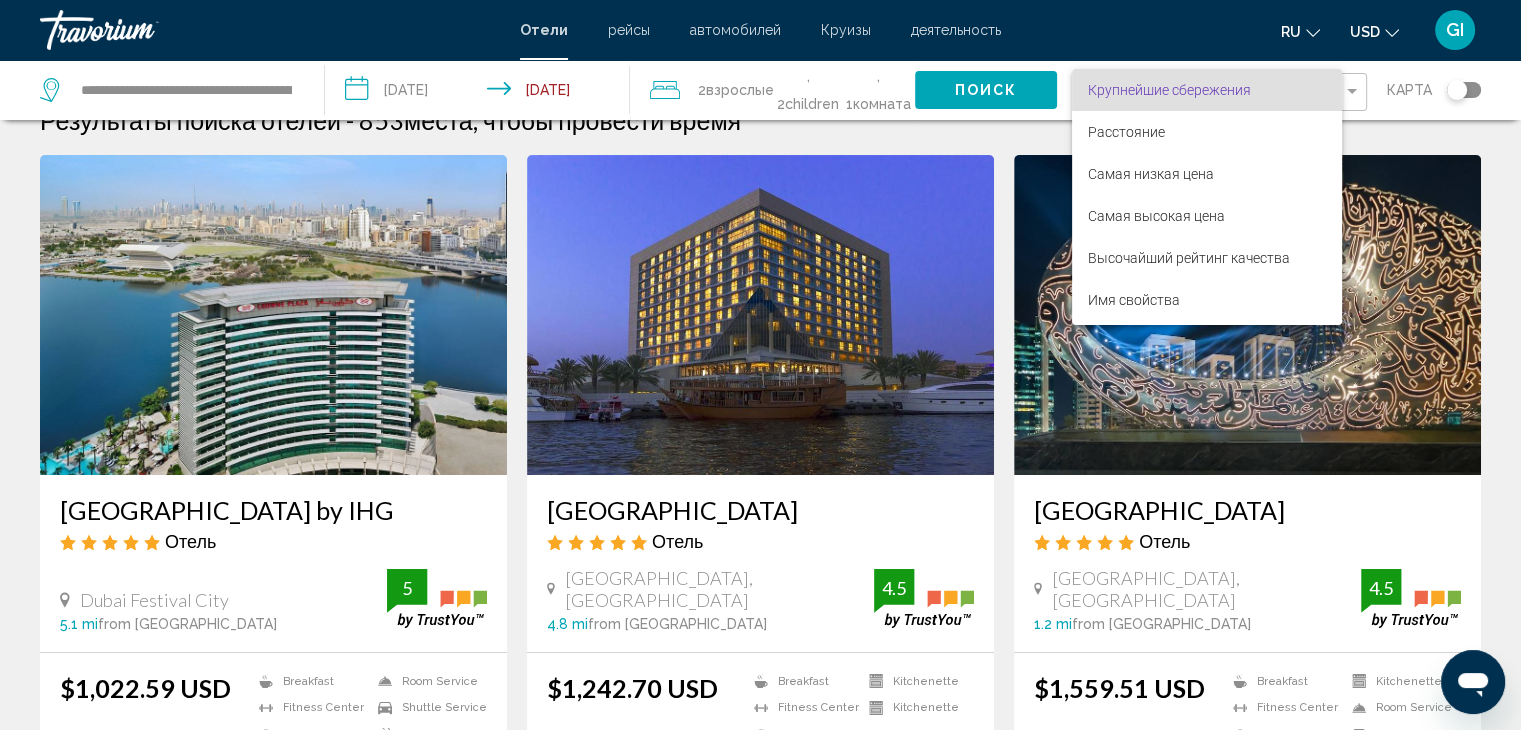 scroll, scrollTop: 0, scrollLeft: 0, axis: both 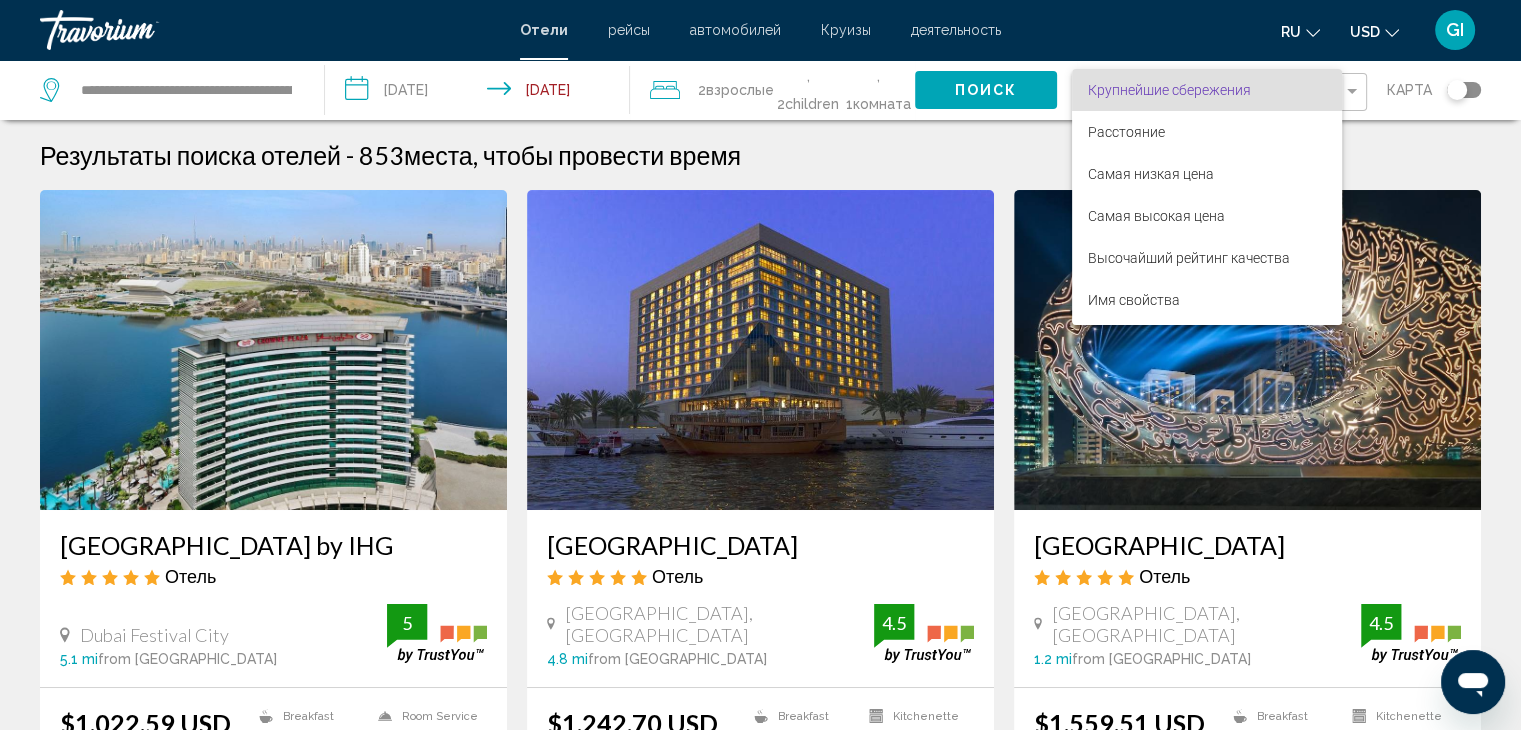 click at bounding box center [760, 365] 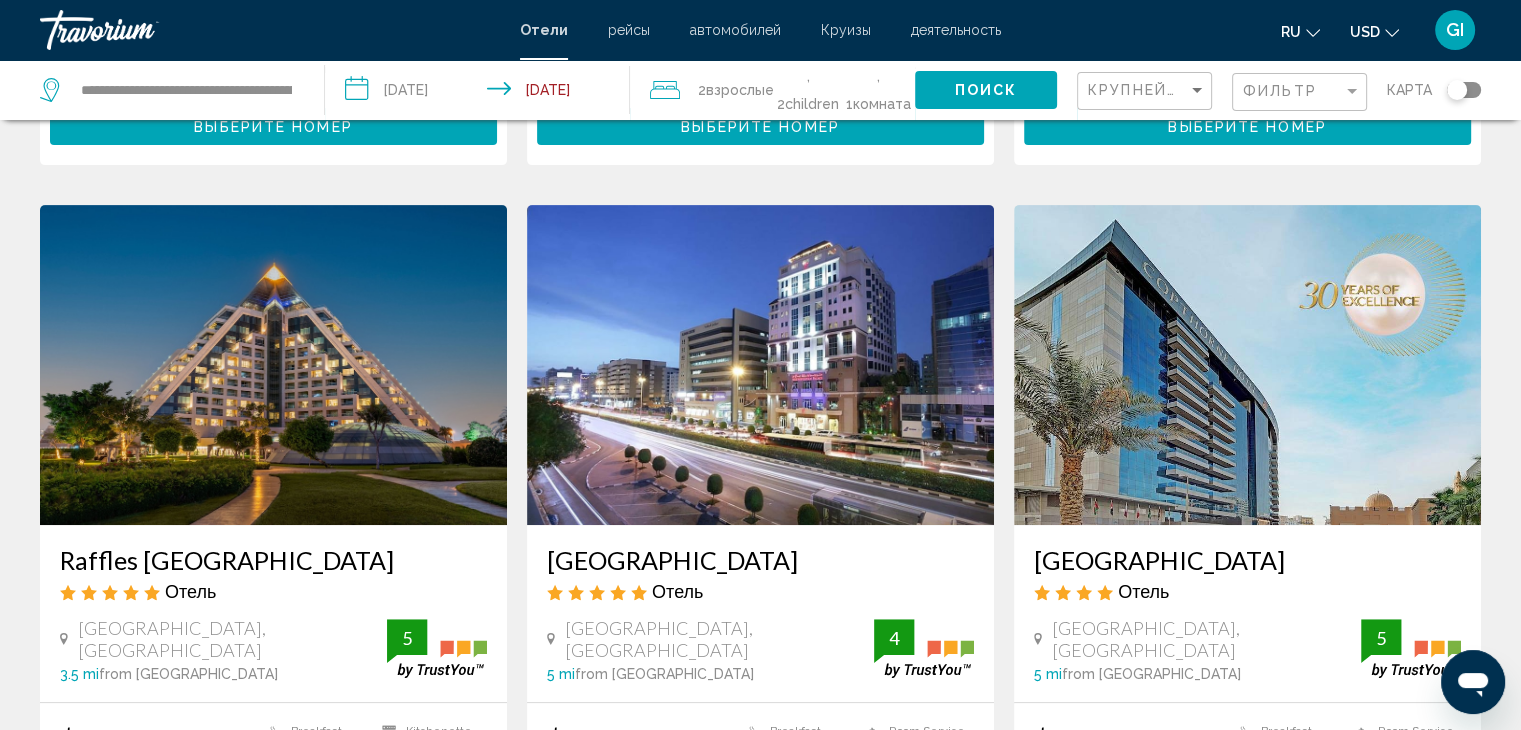scroll, scrollTop: 1000, scrollLeft: 0, axis: vertical 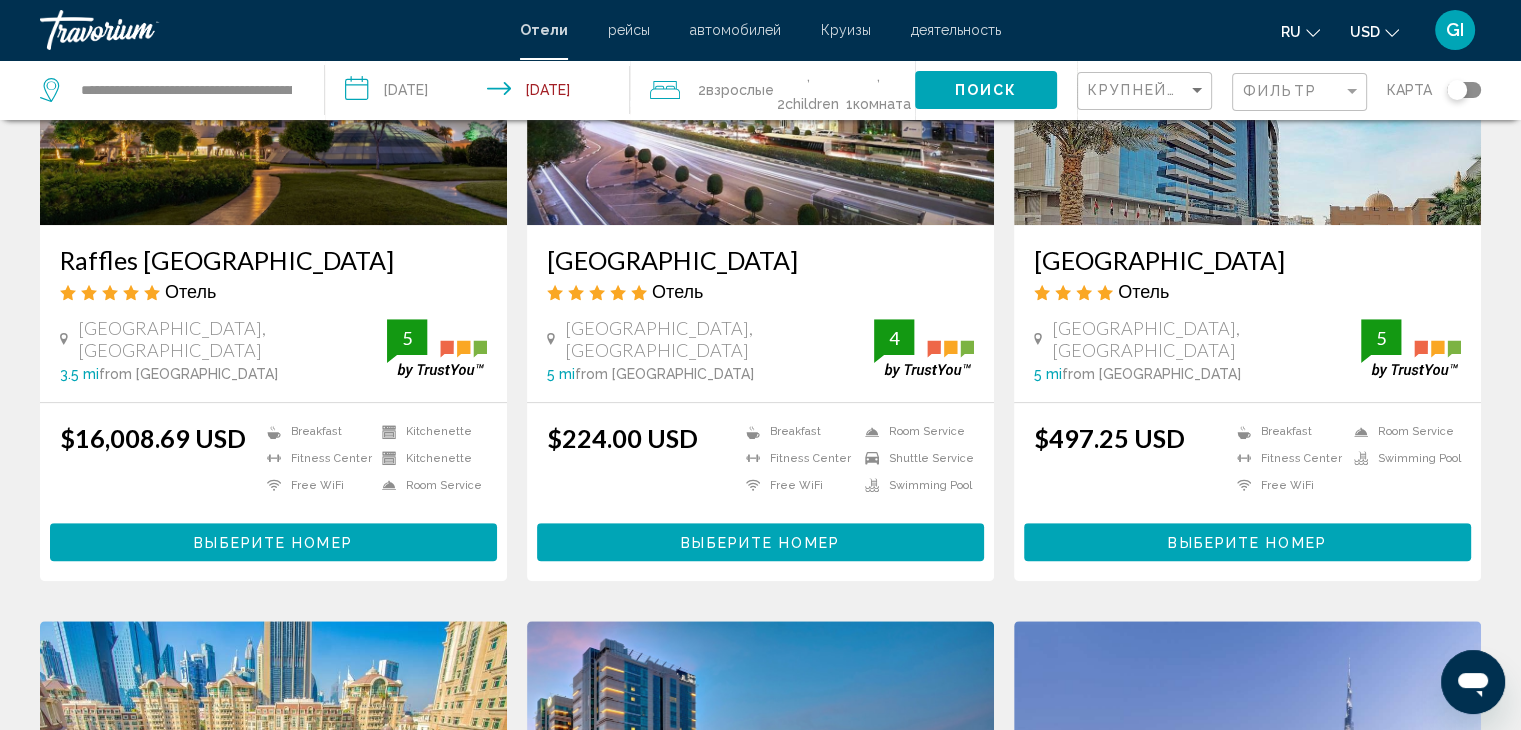 click at bounding box center (1247, 65) 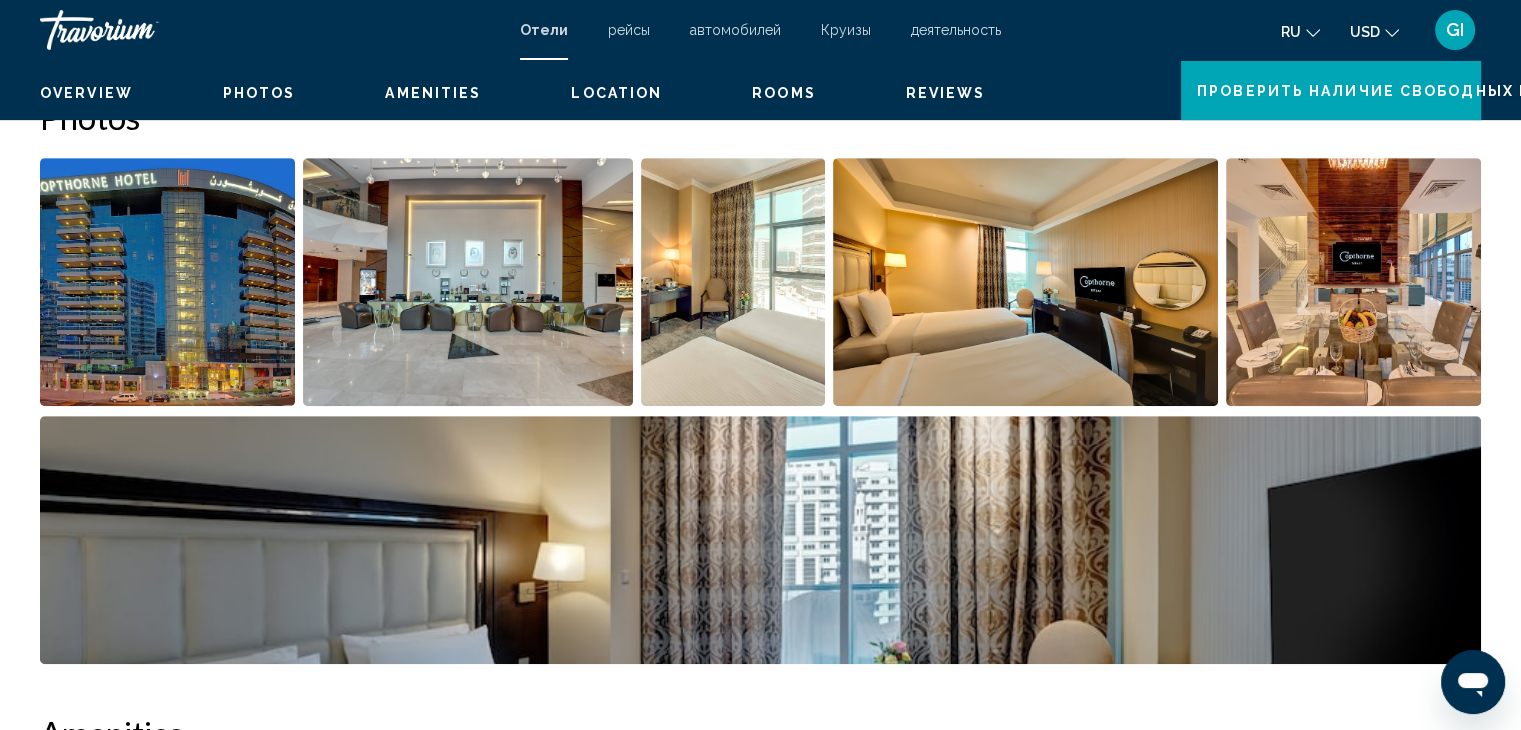 scroll, scrollTop: 0, scrollLeft: 0, axis: both 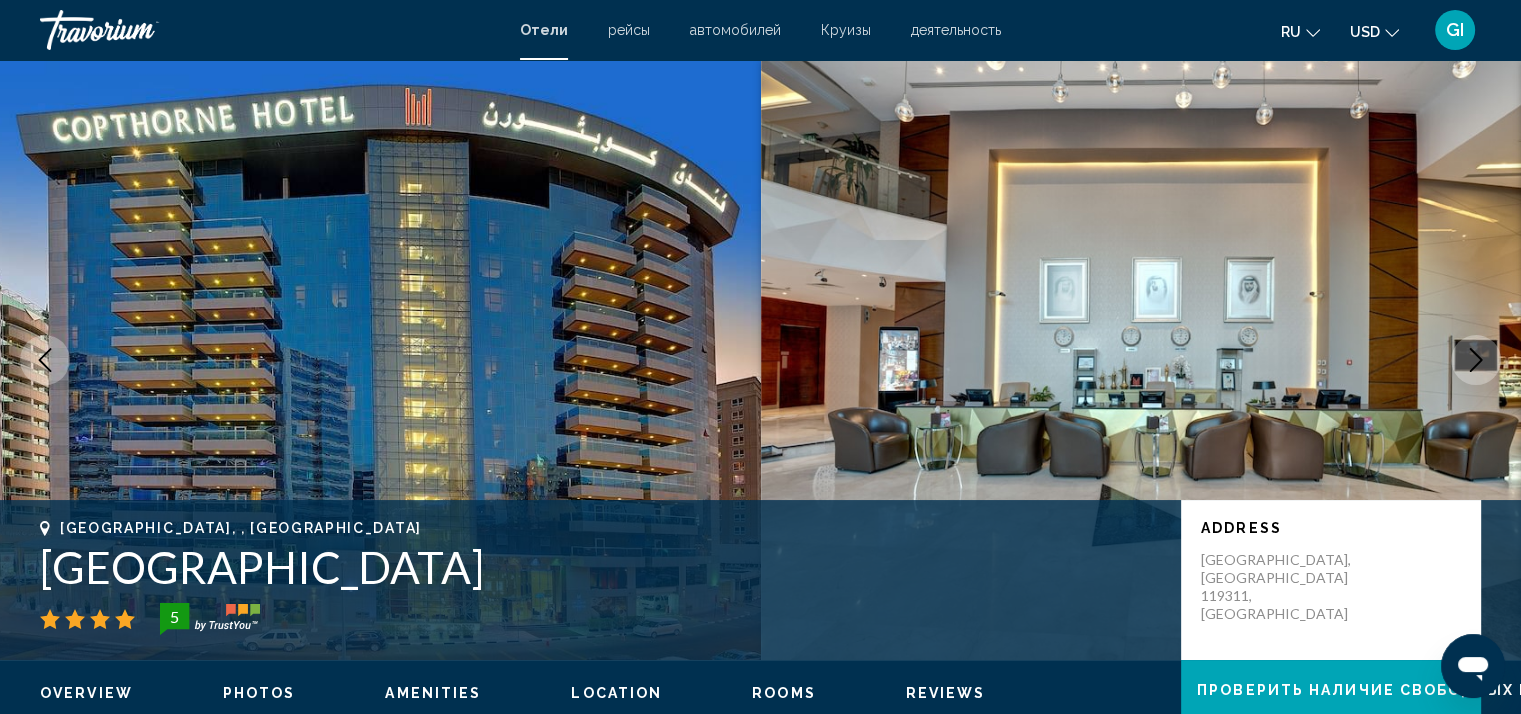 click 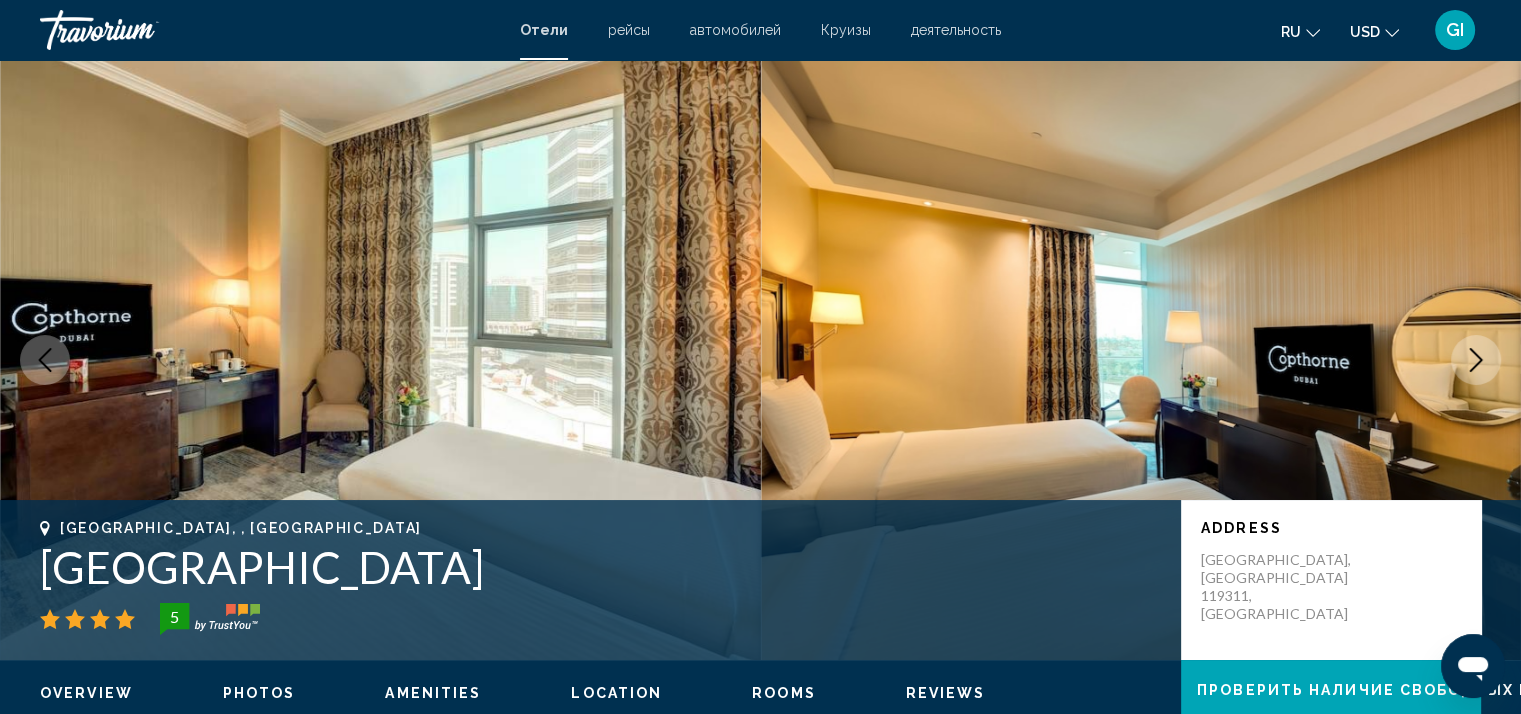 click 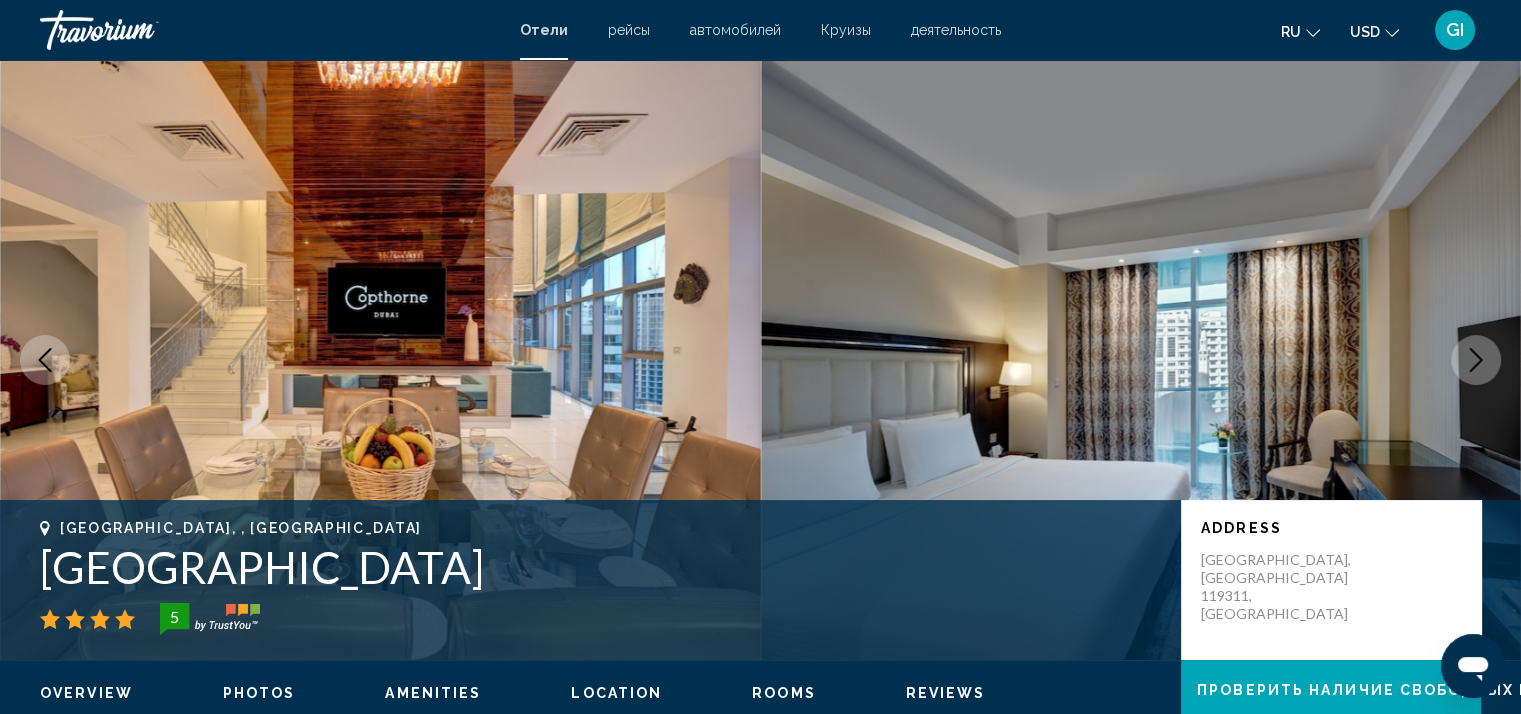 click 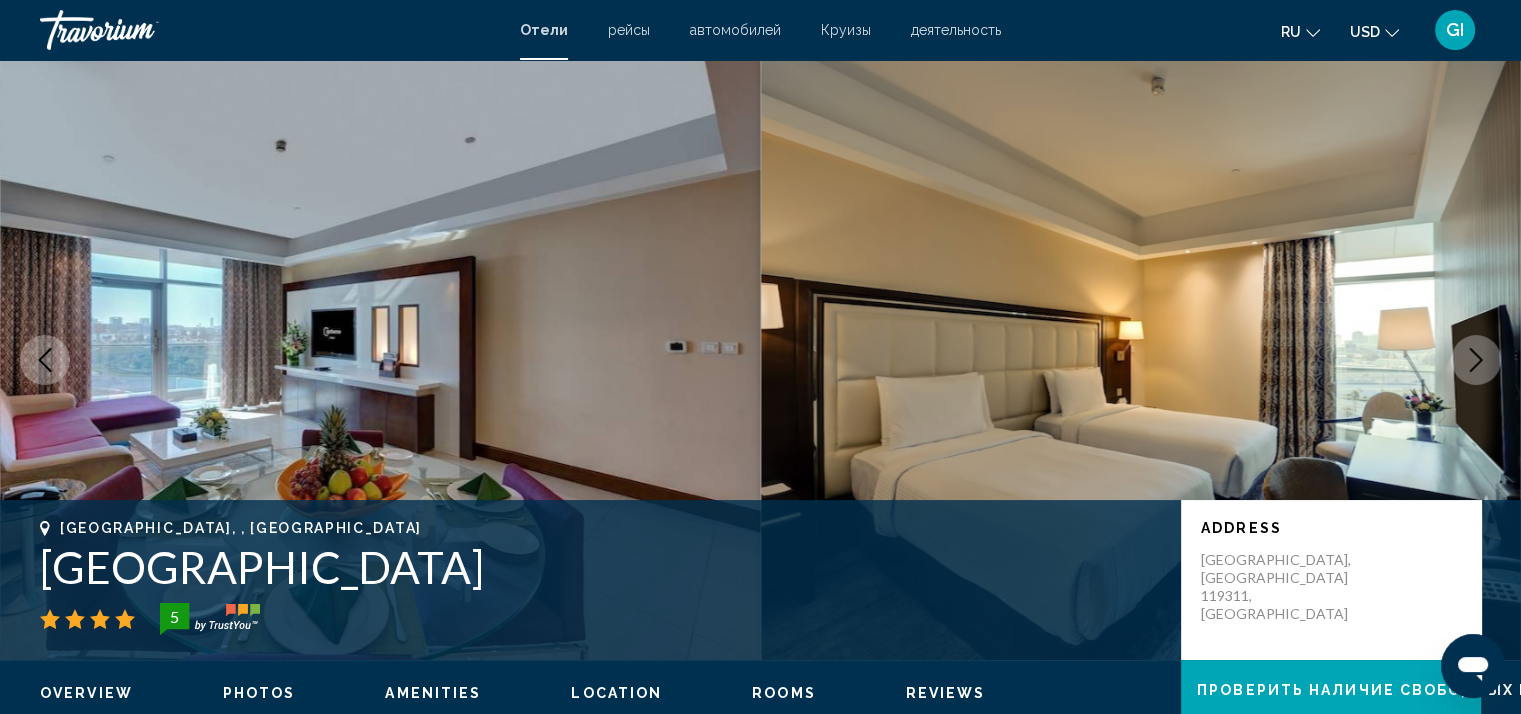 click 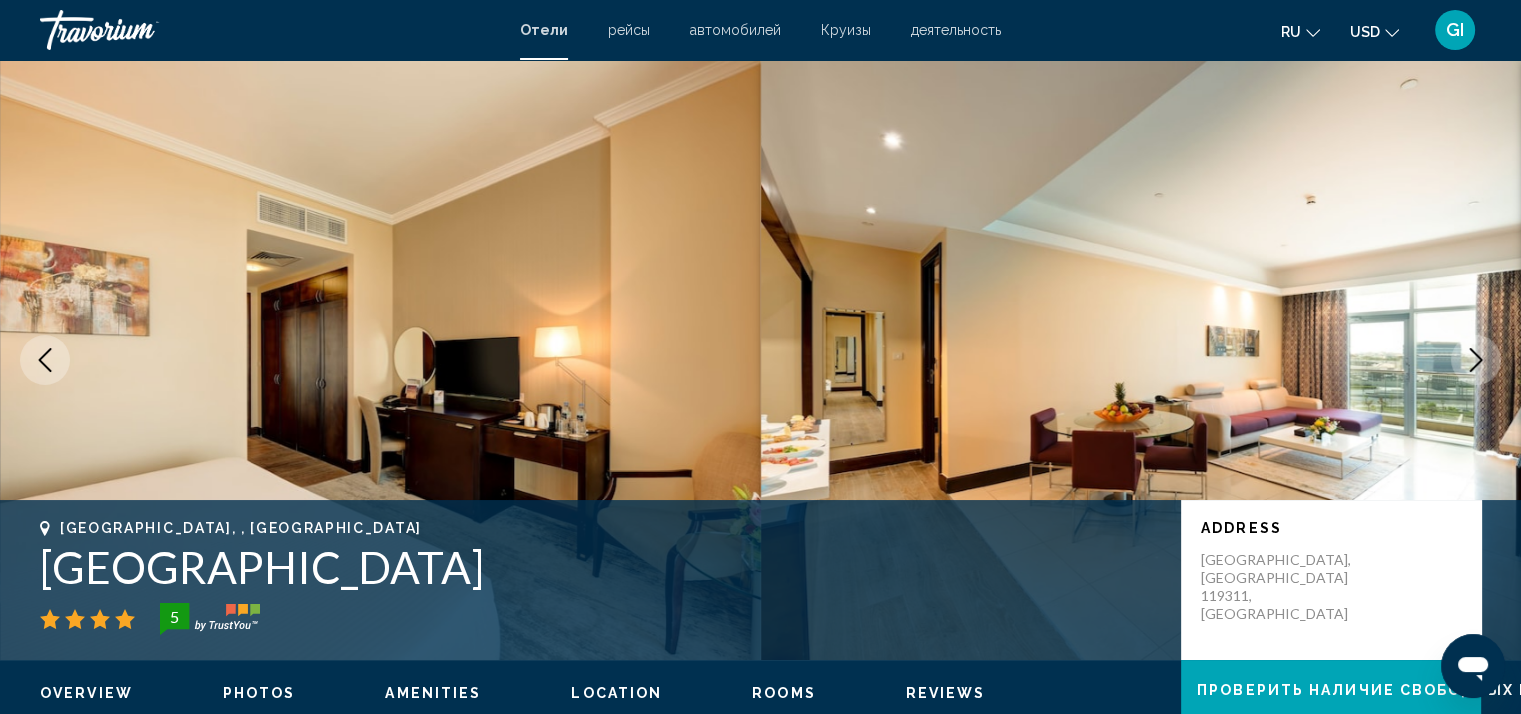 click 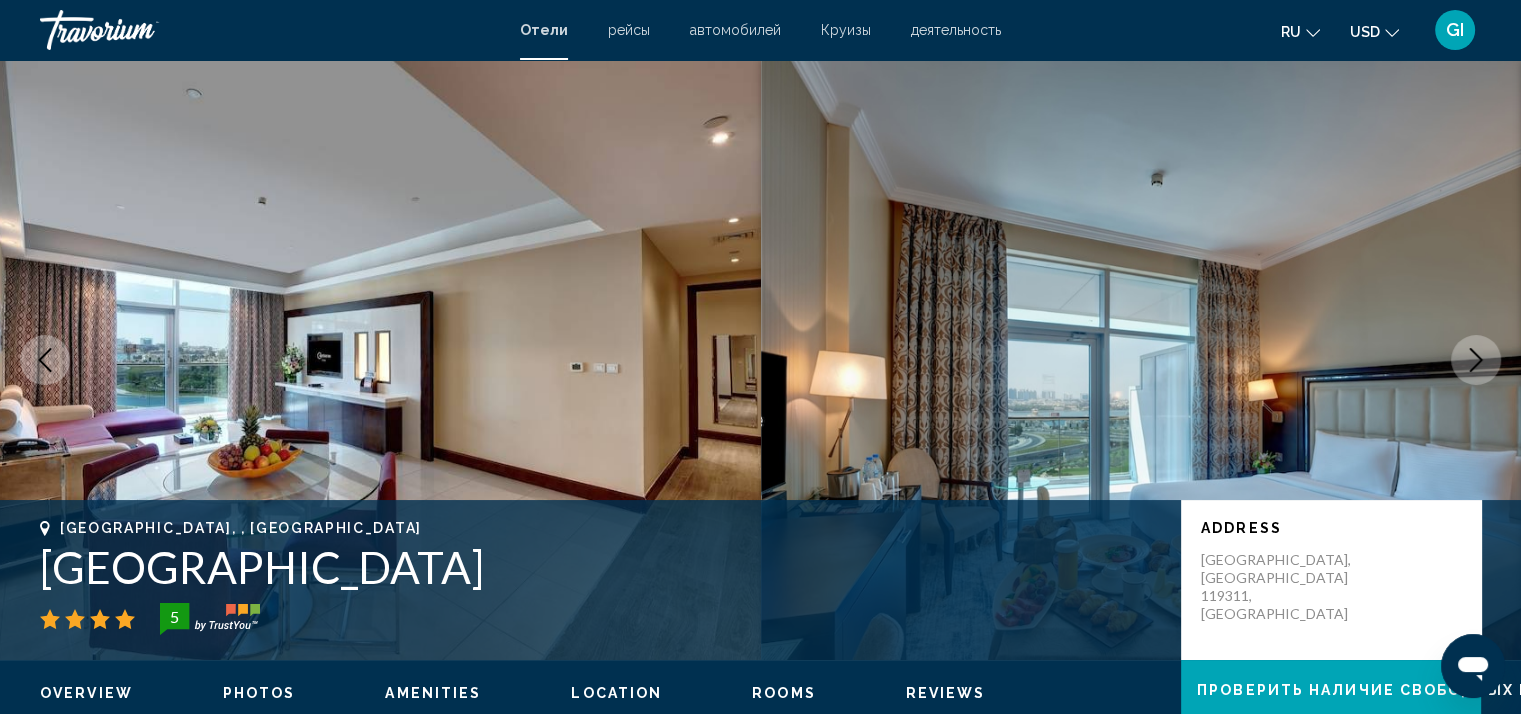 click 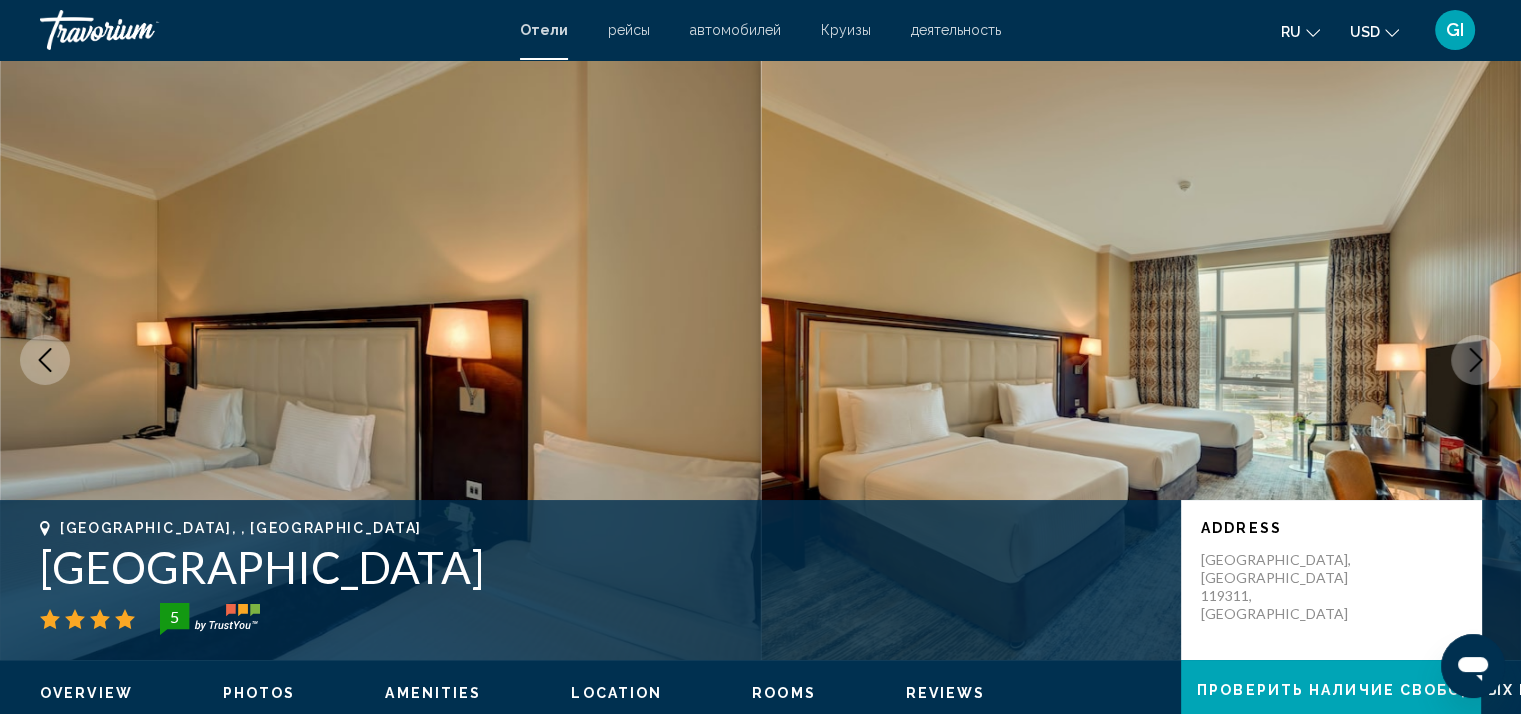 click 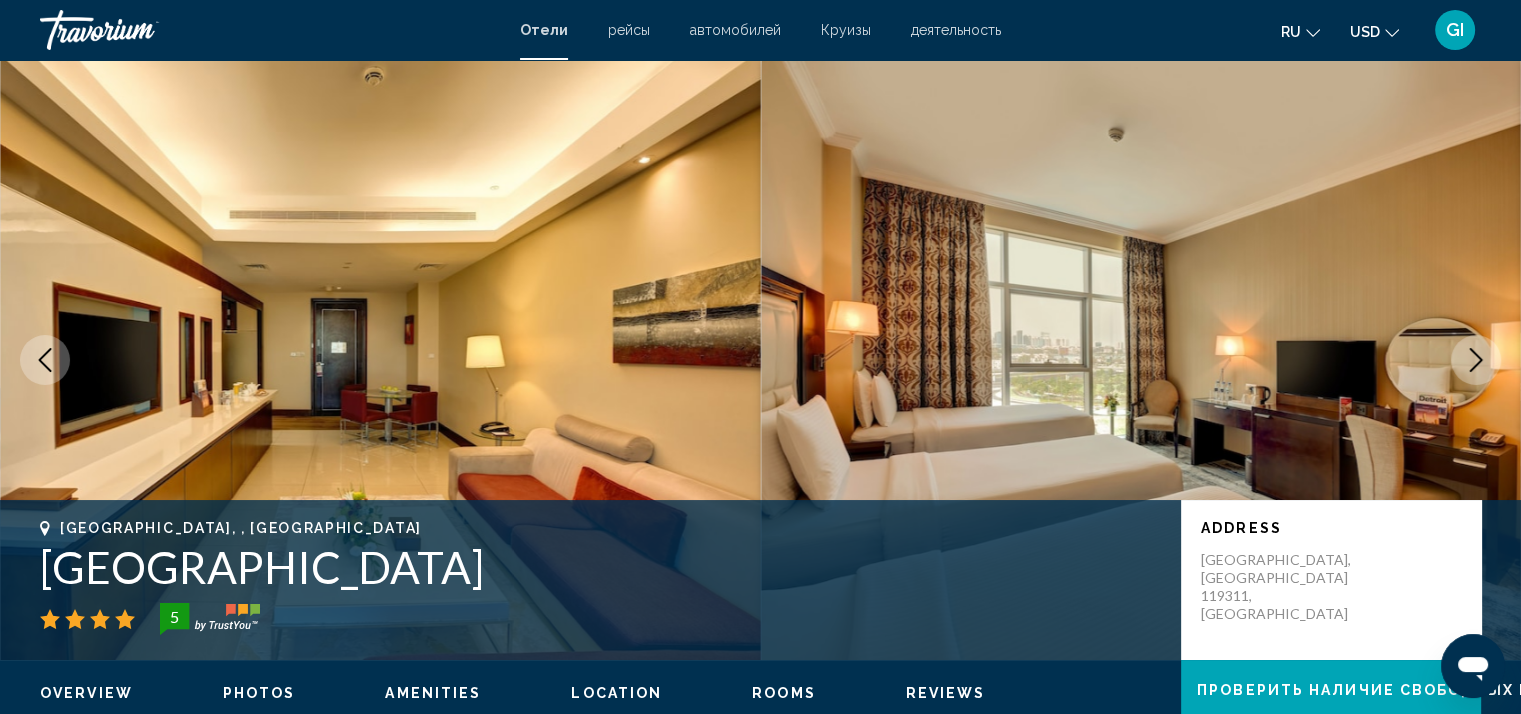 click 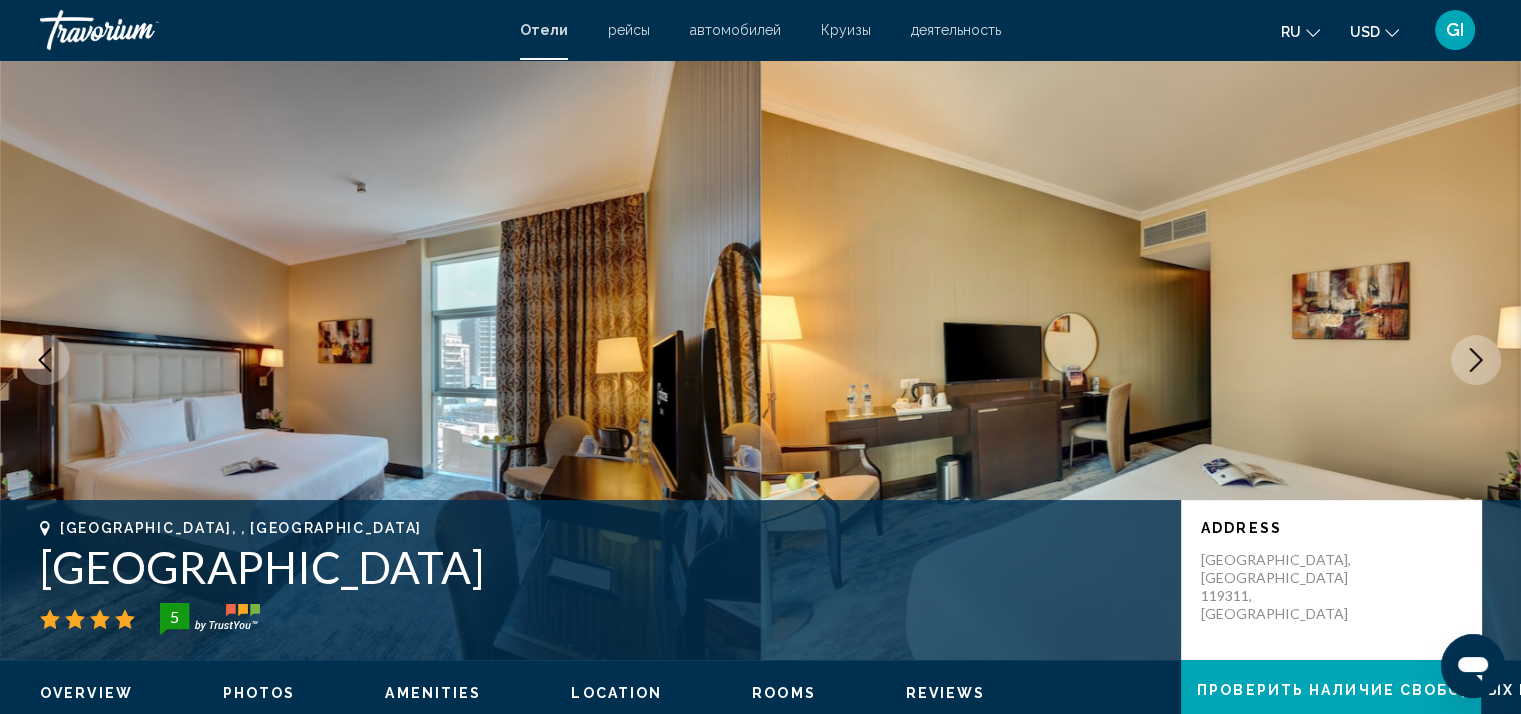 click 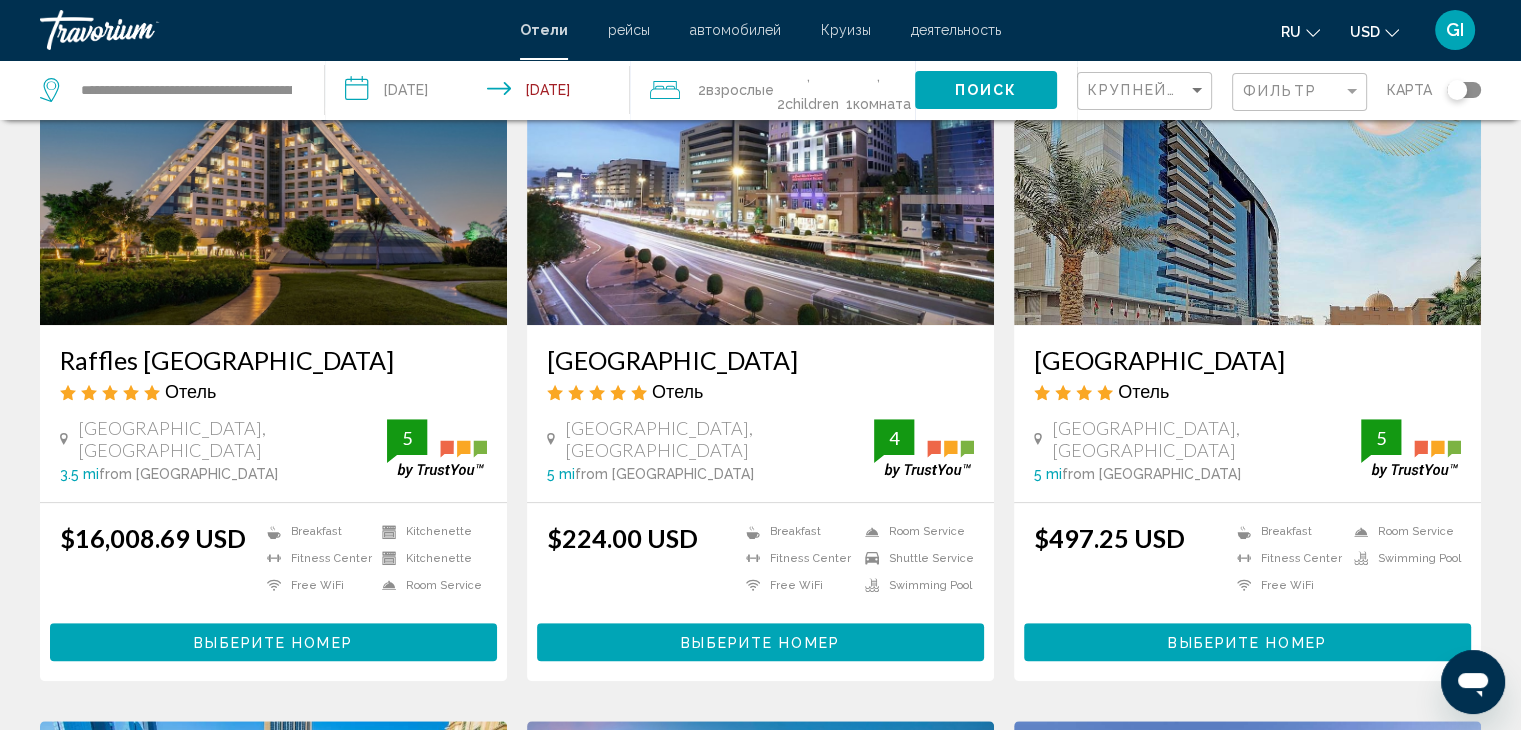 scroll, scrollTop: 800, scrollLeft: 0, axis: vertical 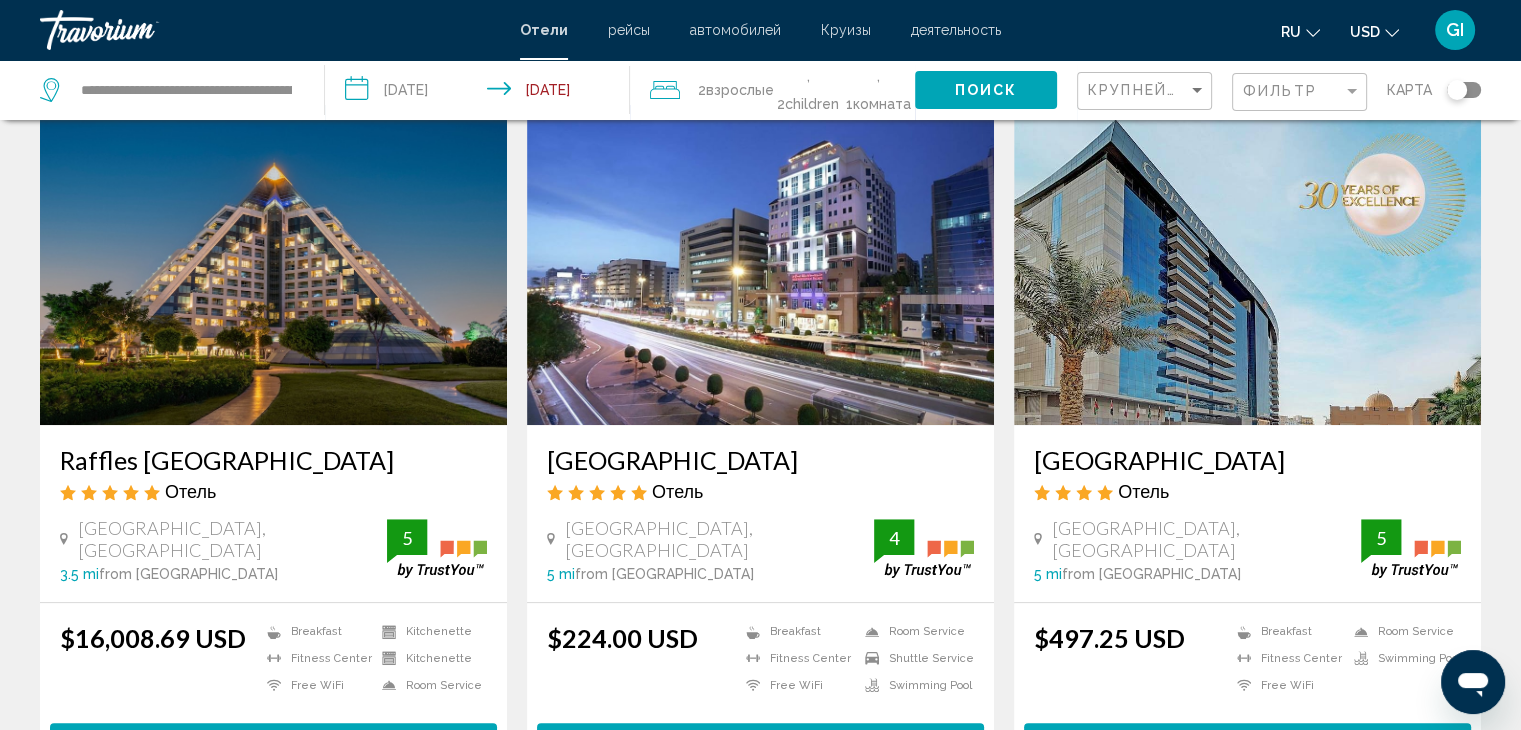 click at bounding box center [760, 265] 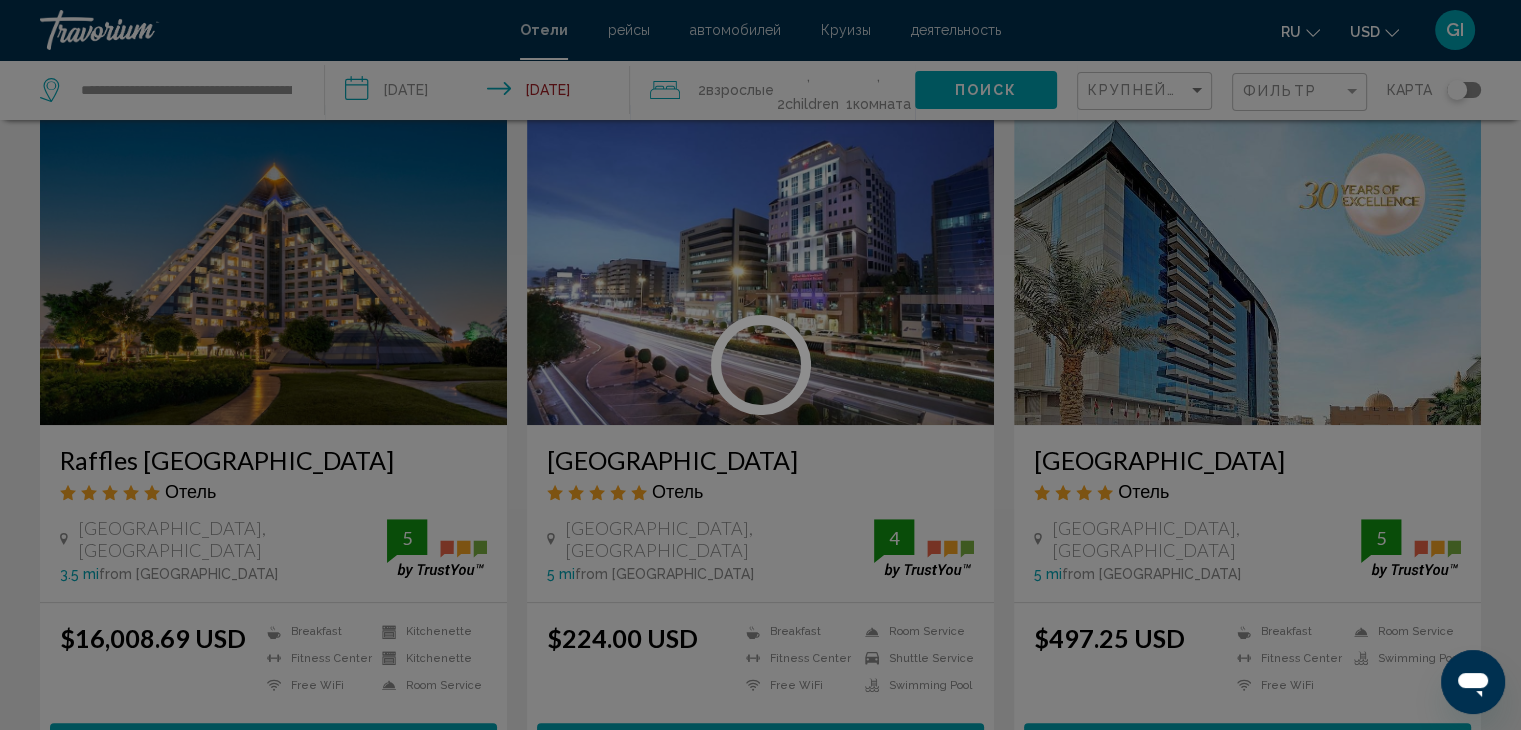 scroll, scrollTop: 0, scrollLeft: 0, axis: both 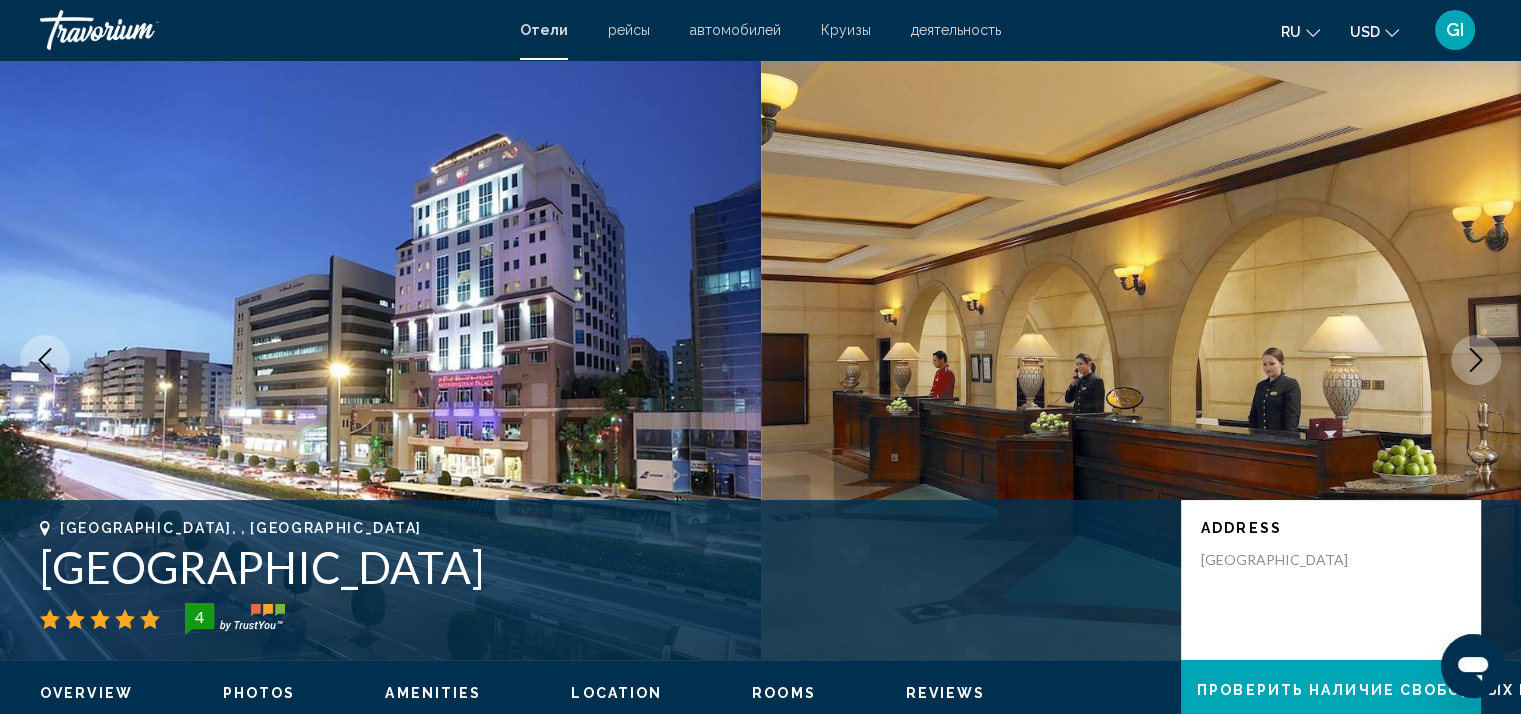 click 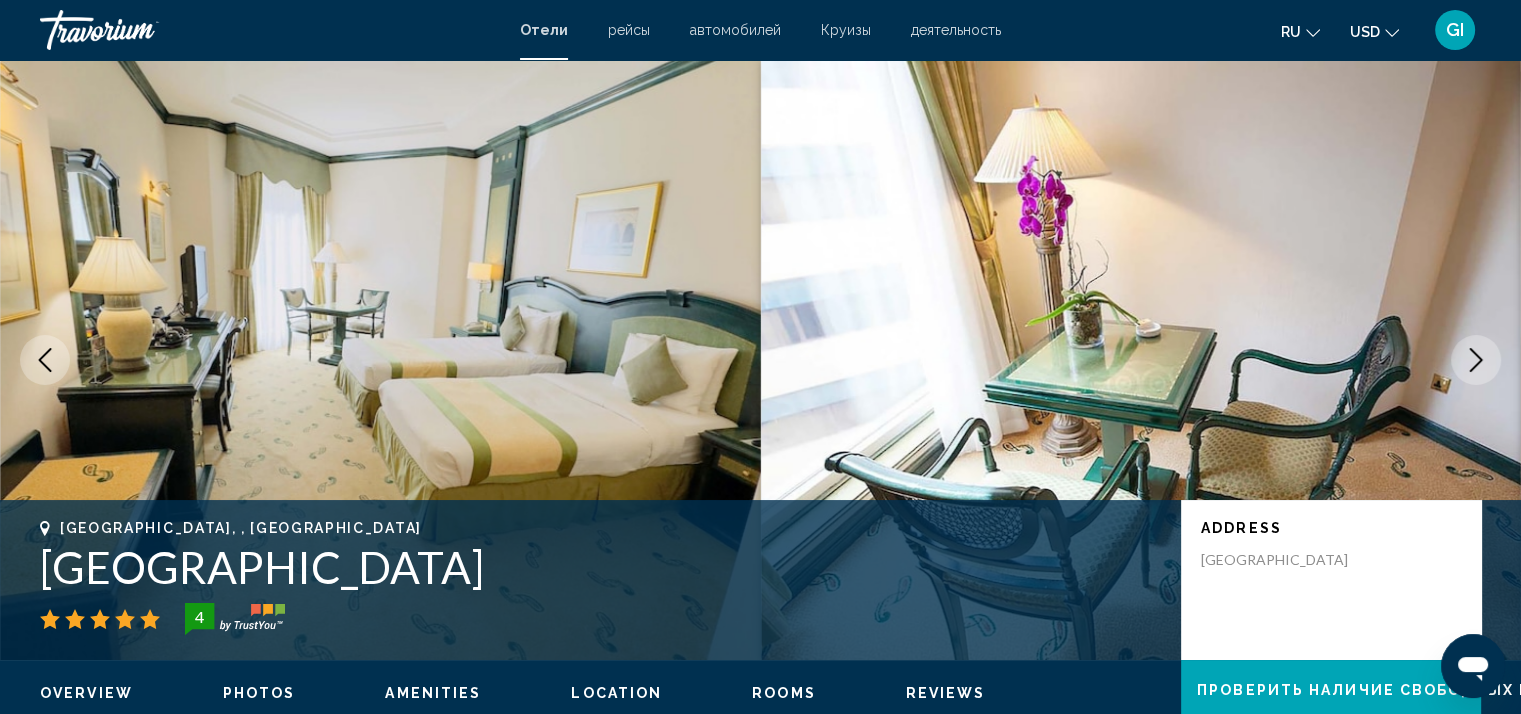 click 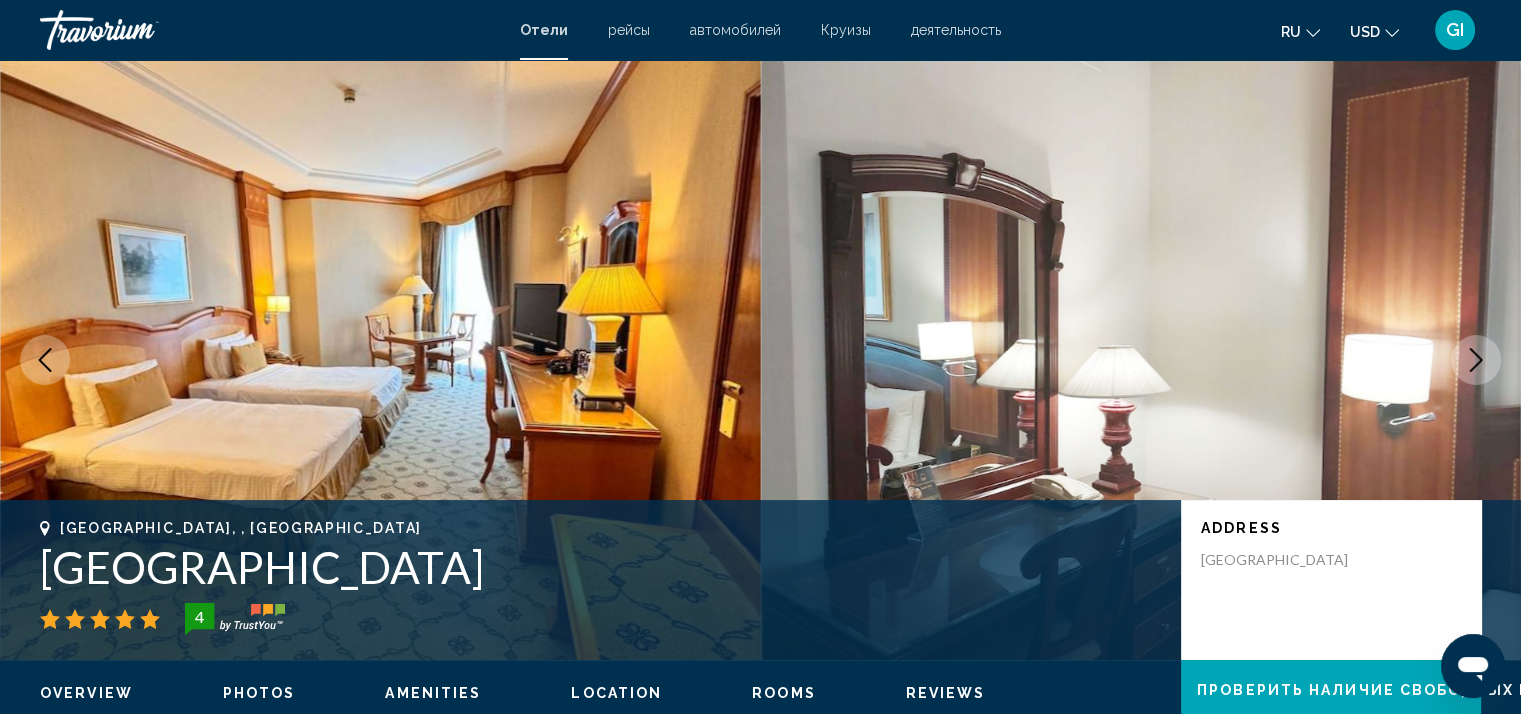 click 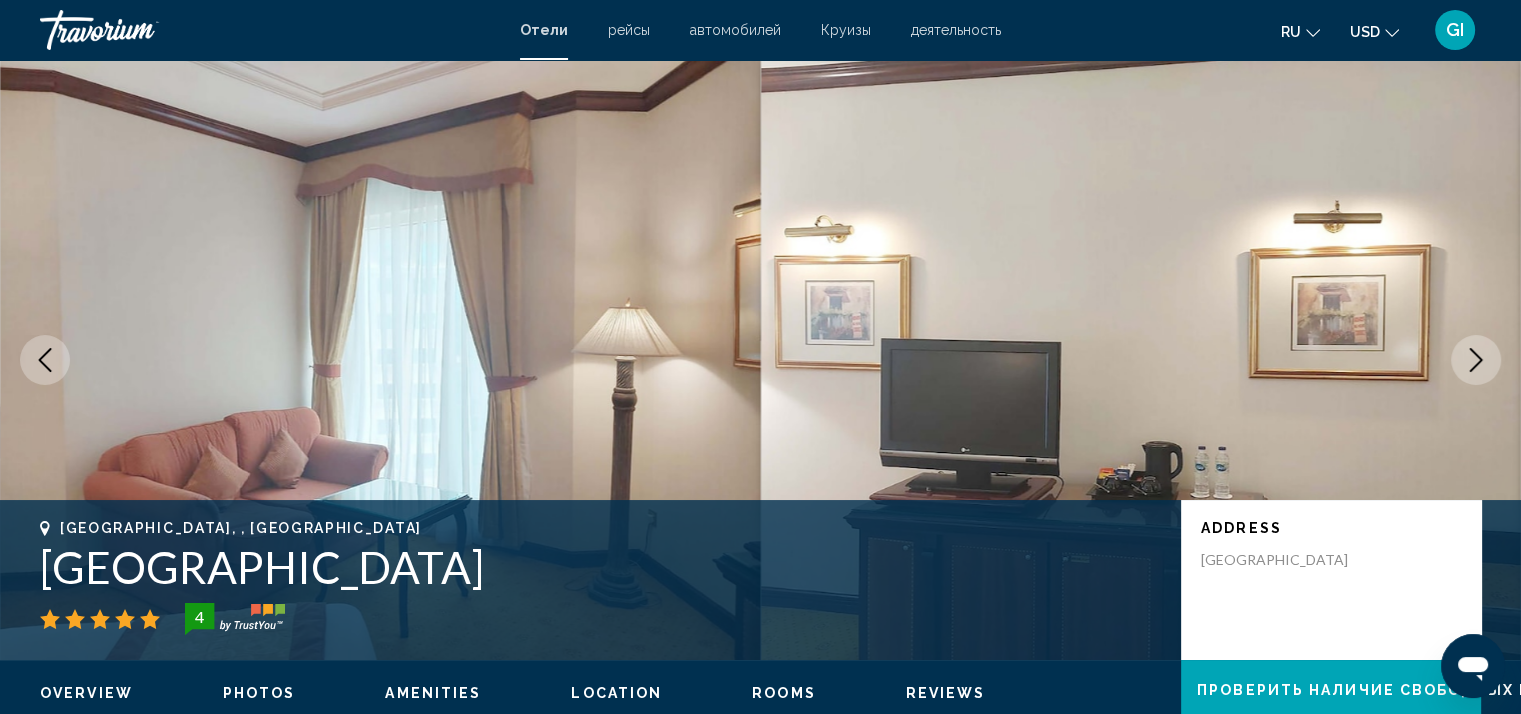 click 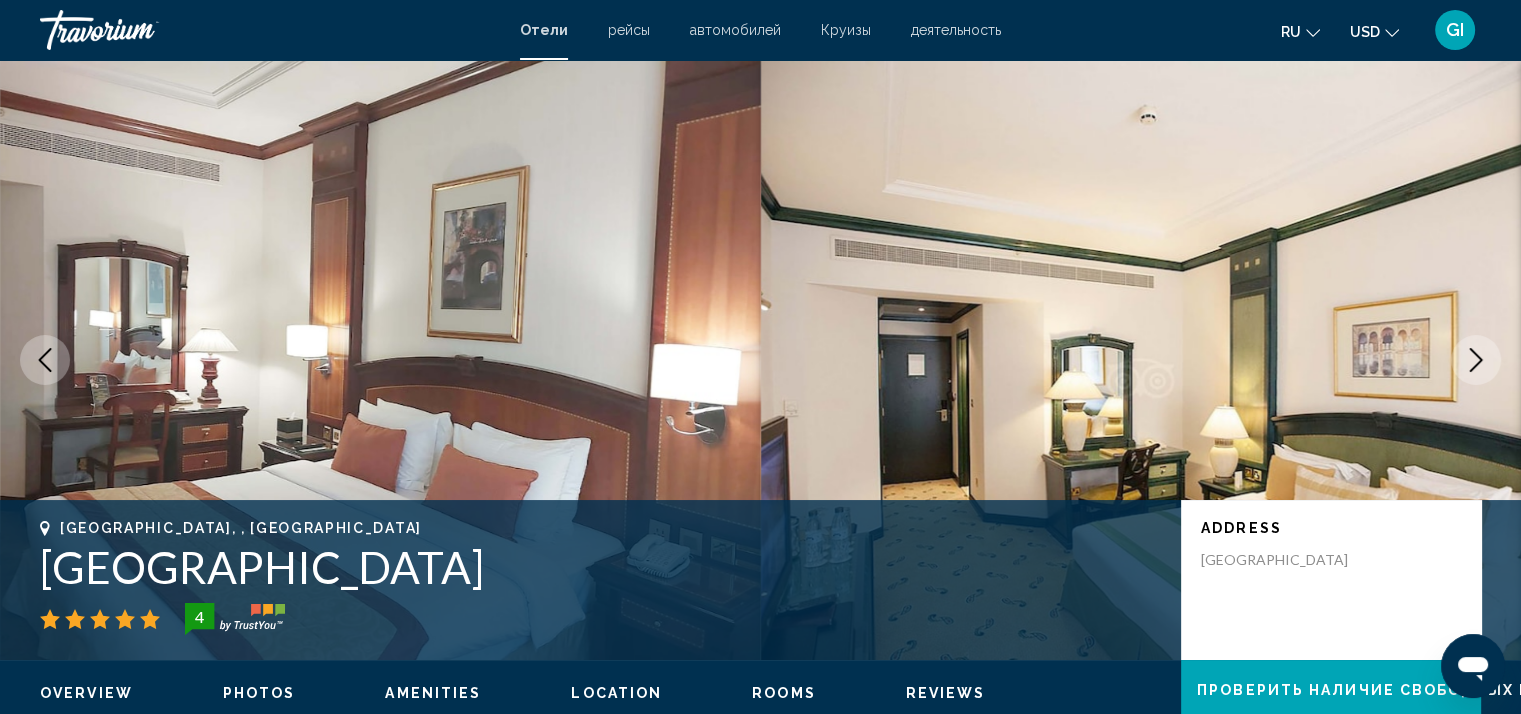 click 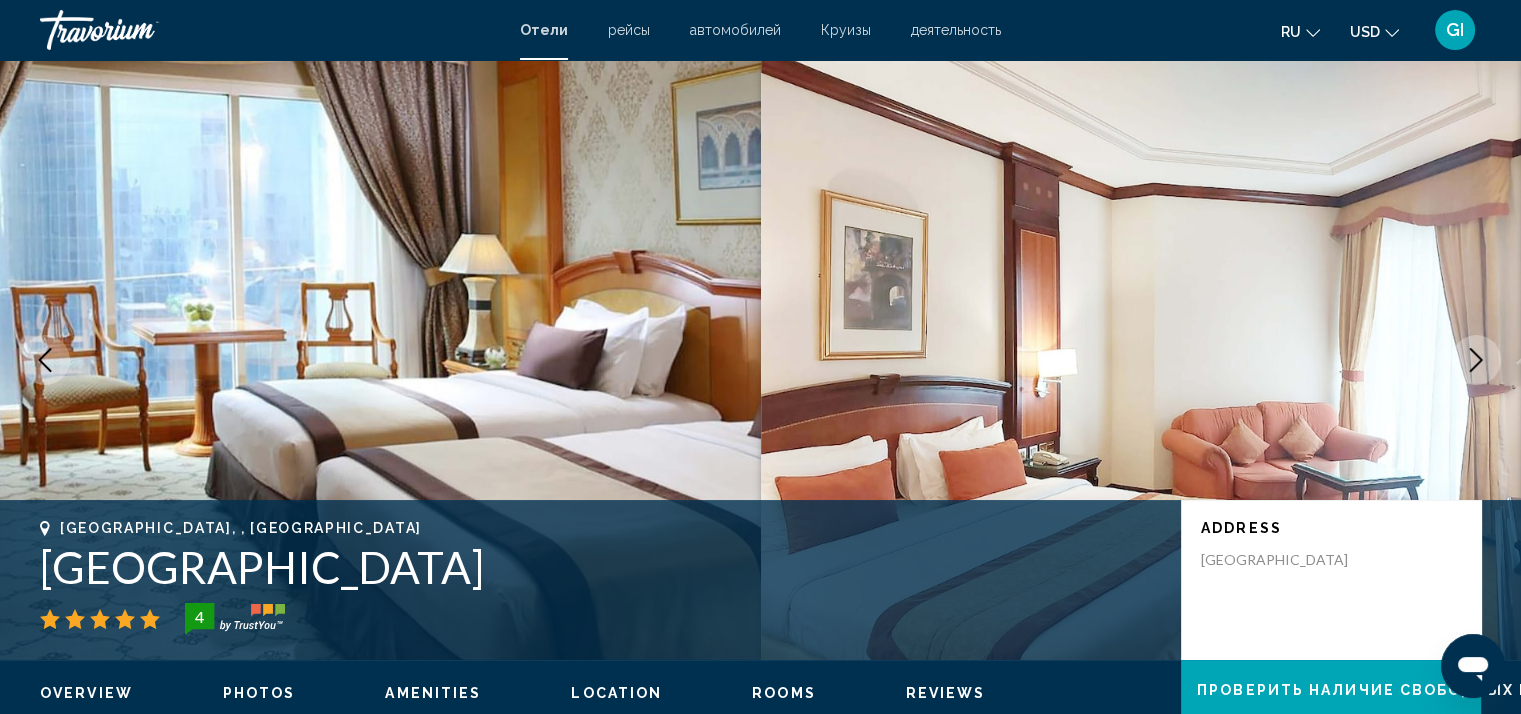 click 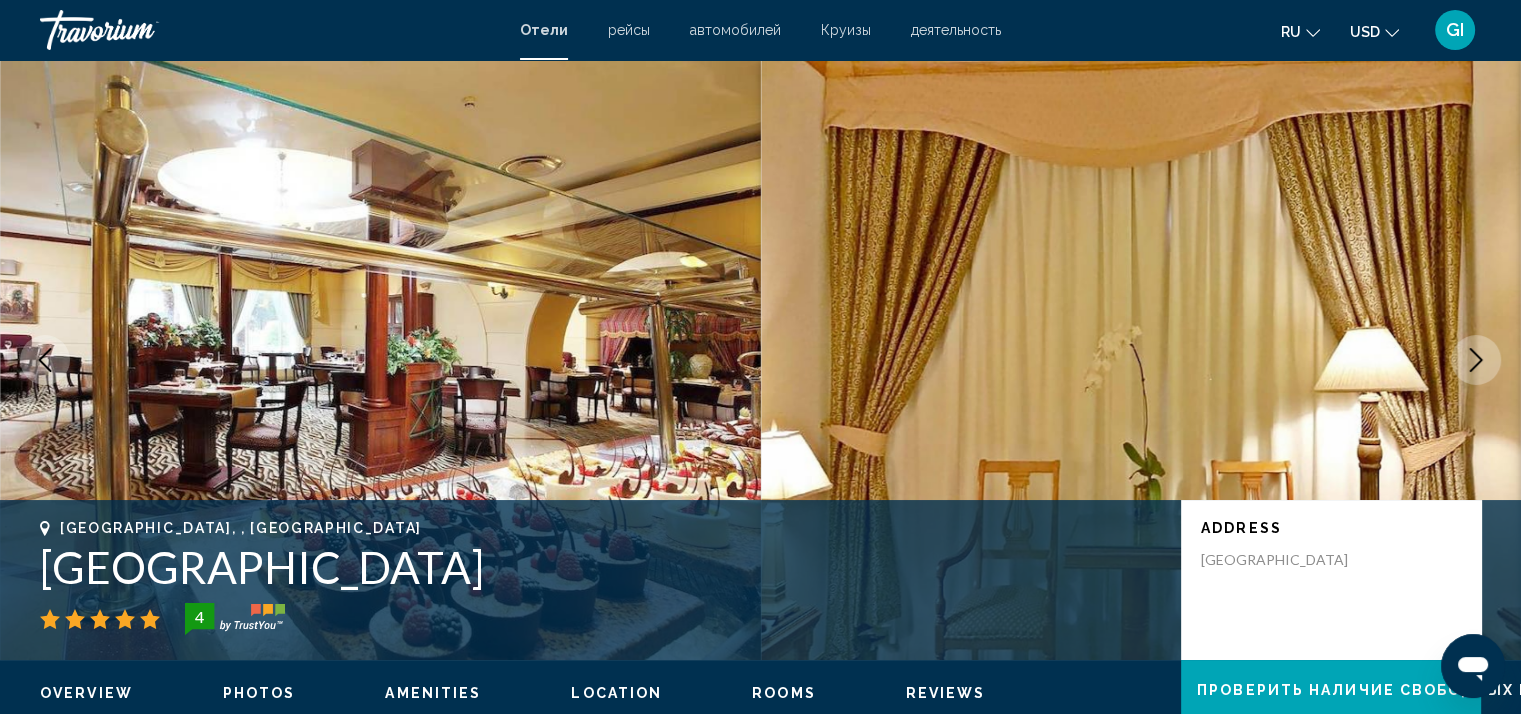 click 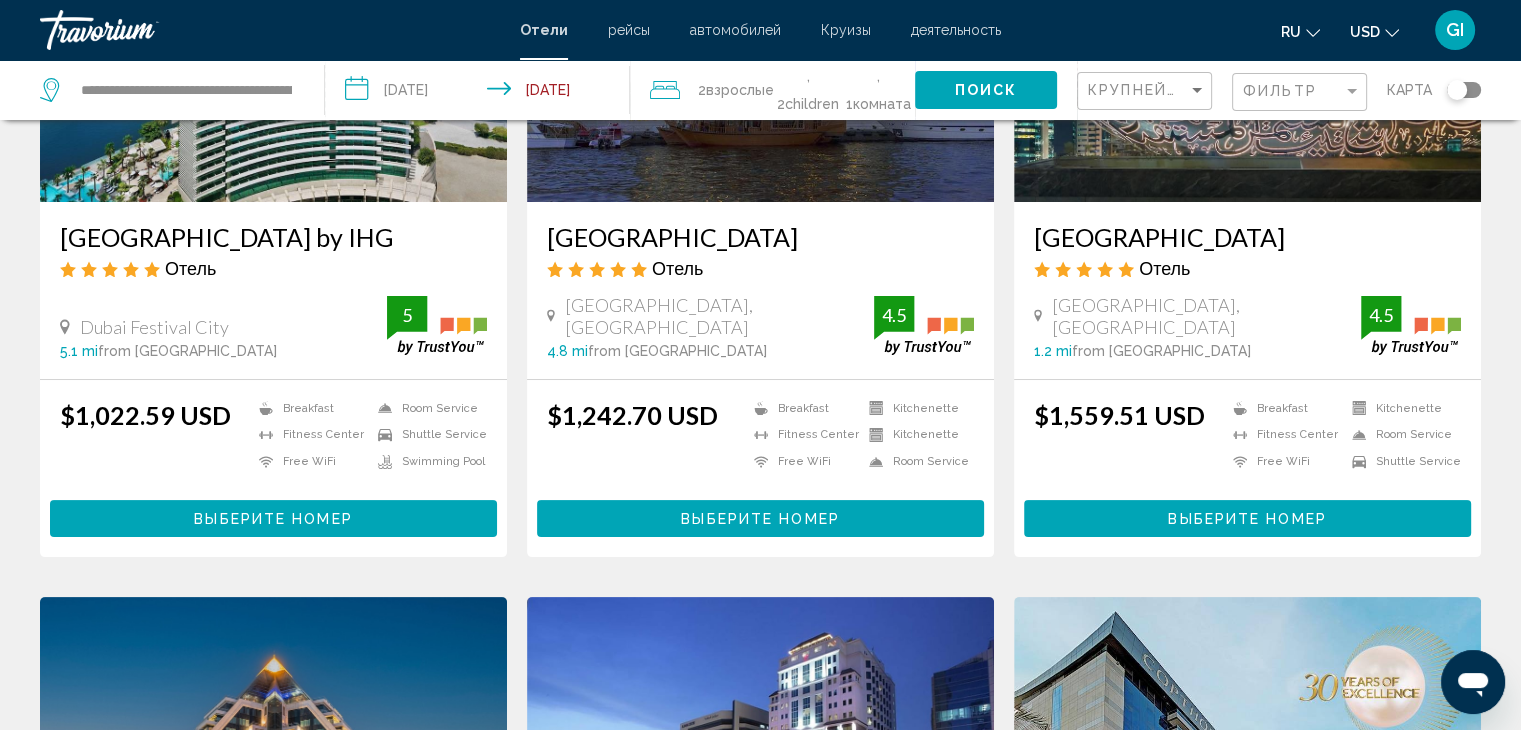 scroll, scrollTop: 400, scrollLeft: 0, axis: vertical 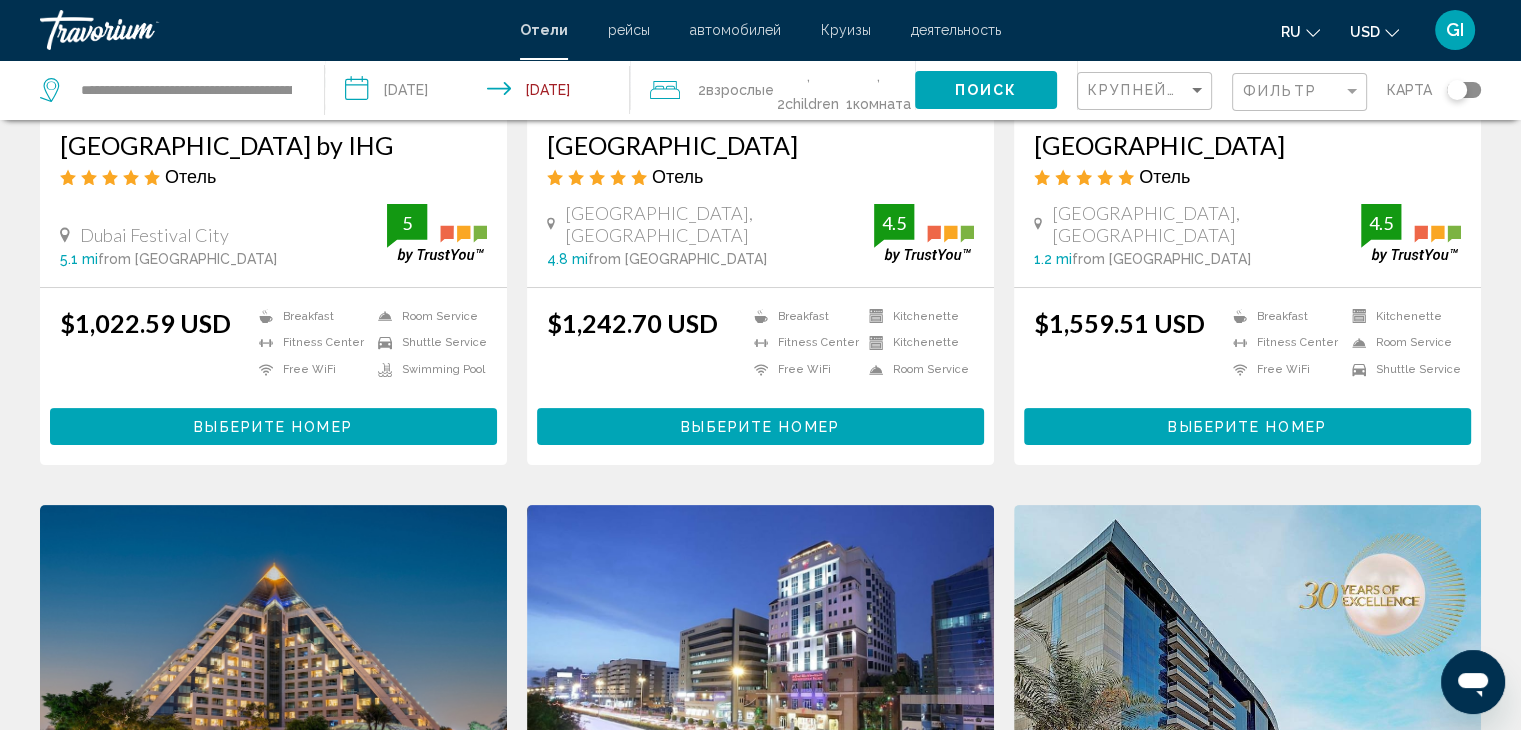 click at bounding box center [924, 233] 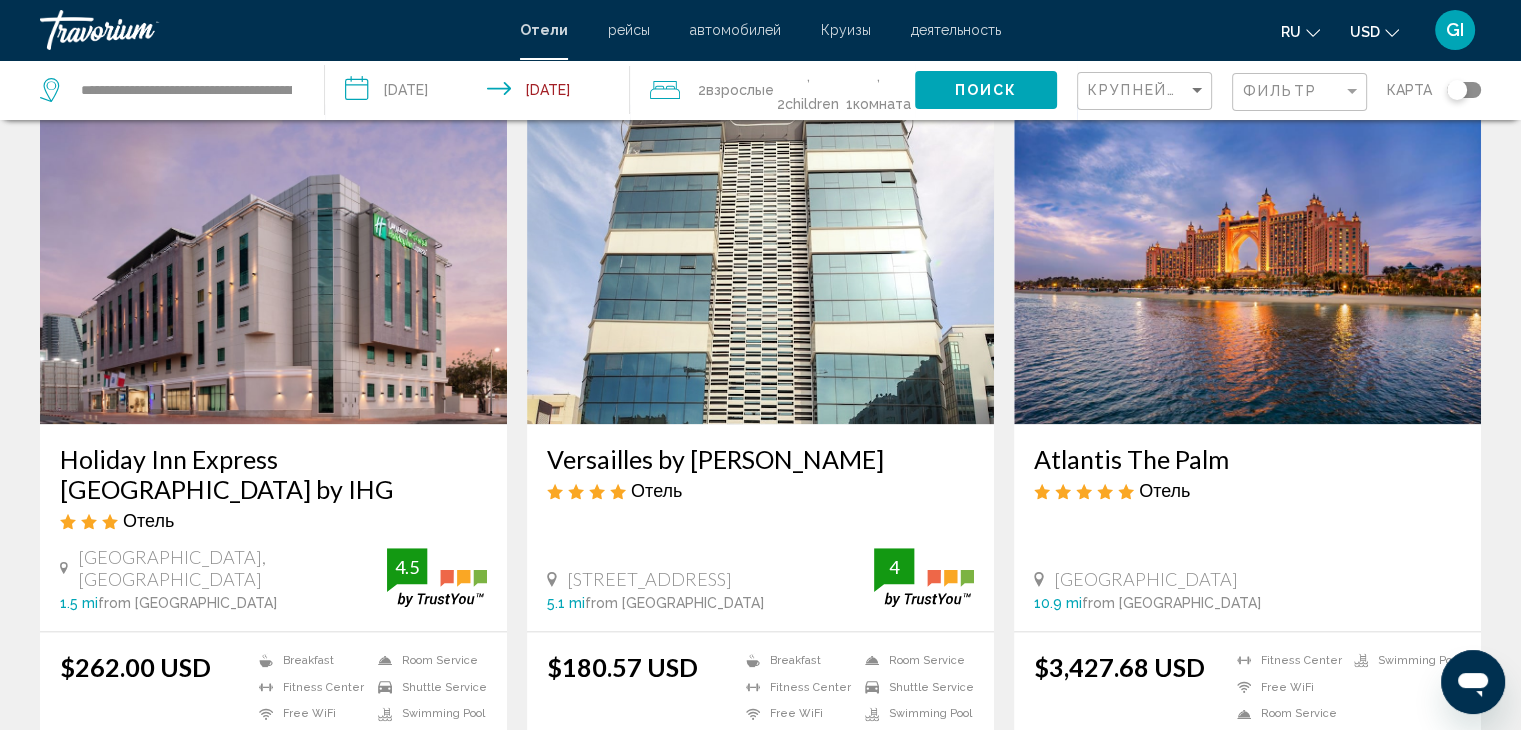scroll, scrollTop: 2400, scrollLeft: 0, axis: vertical 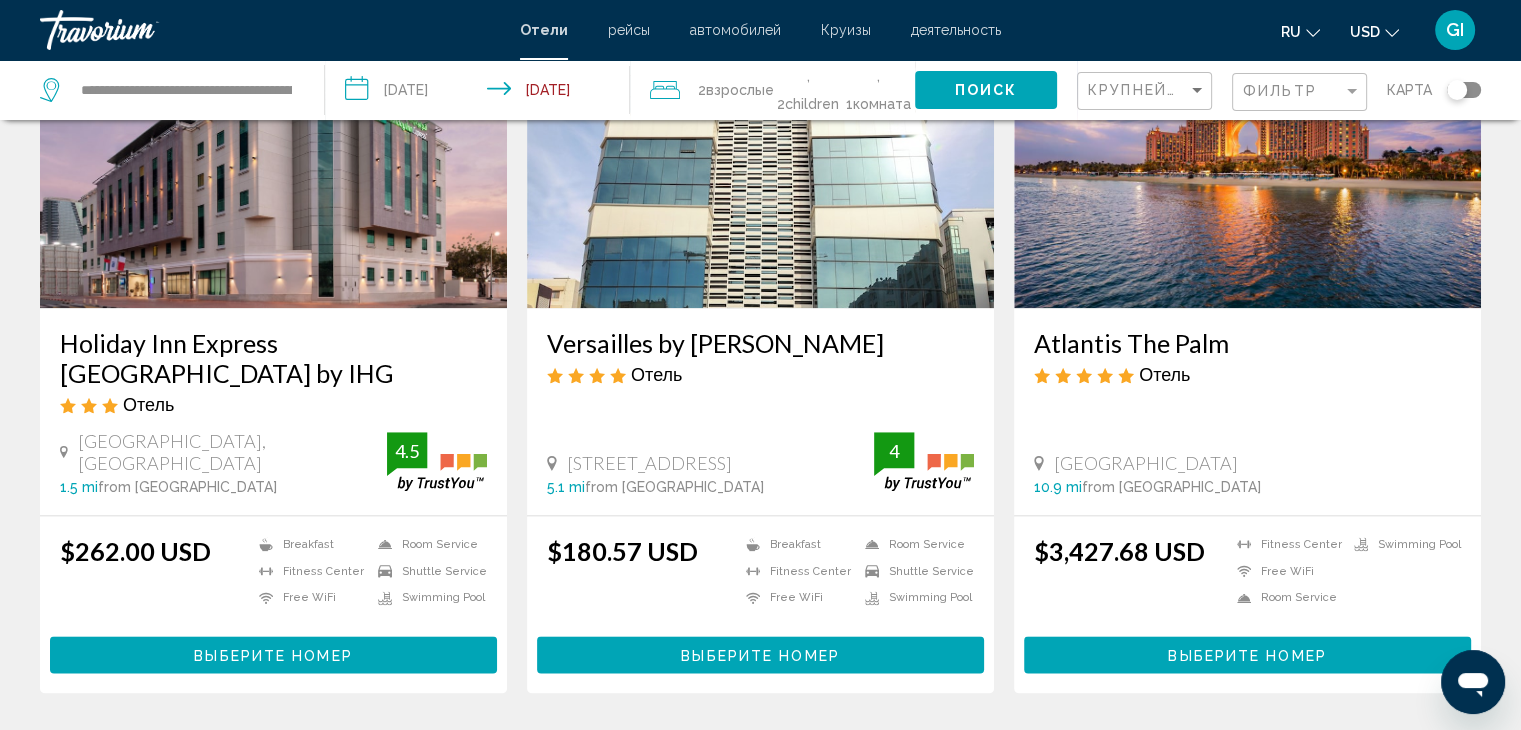 click at bounding box center [273, 148] 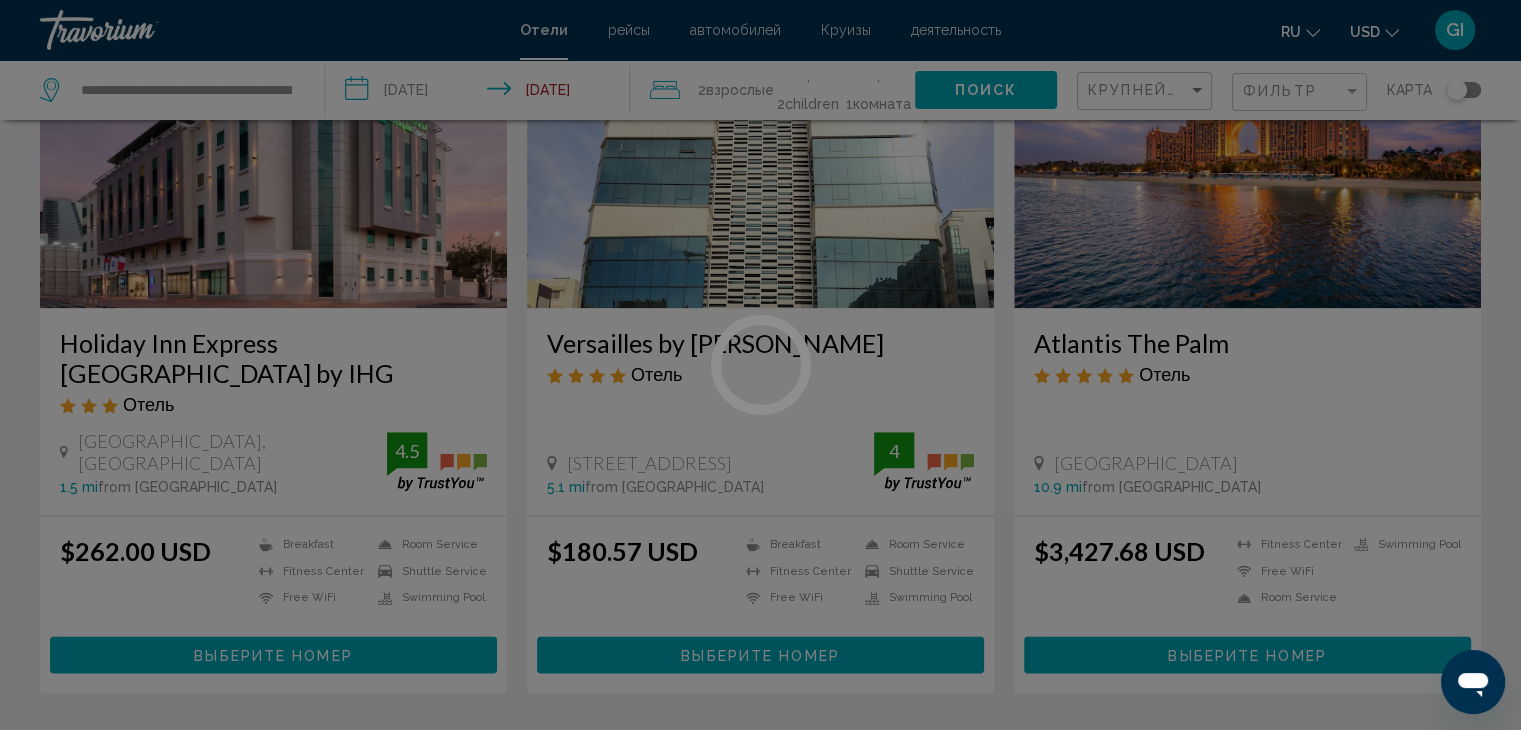 scroll, scrollTop: 0, scrollLeft: 0, axis: both 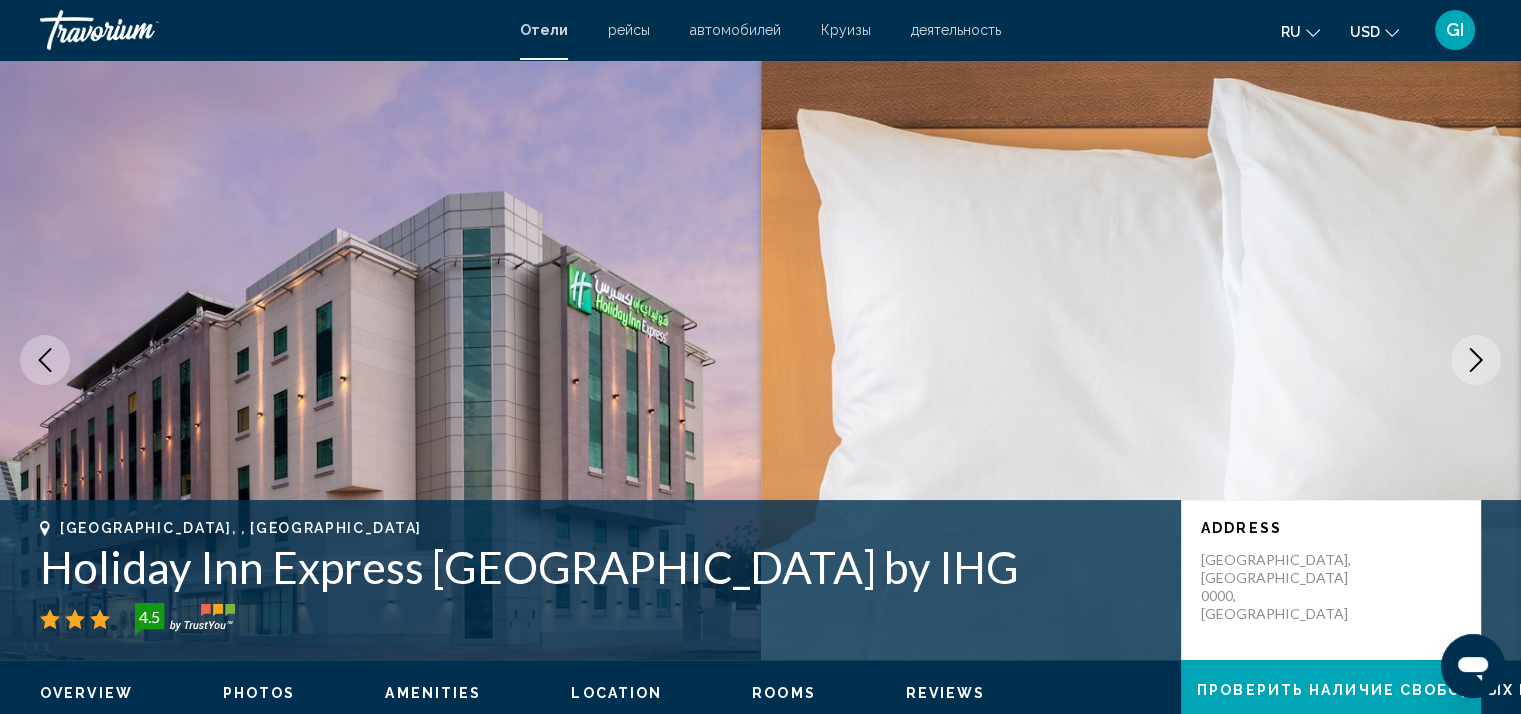 click 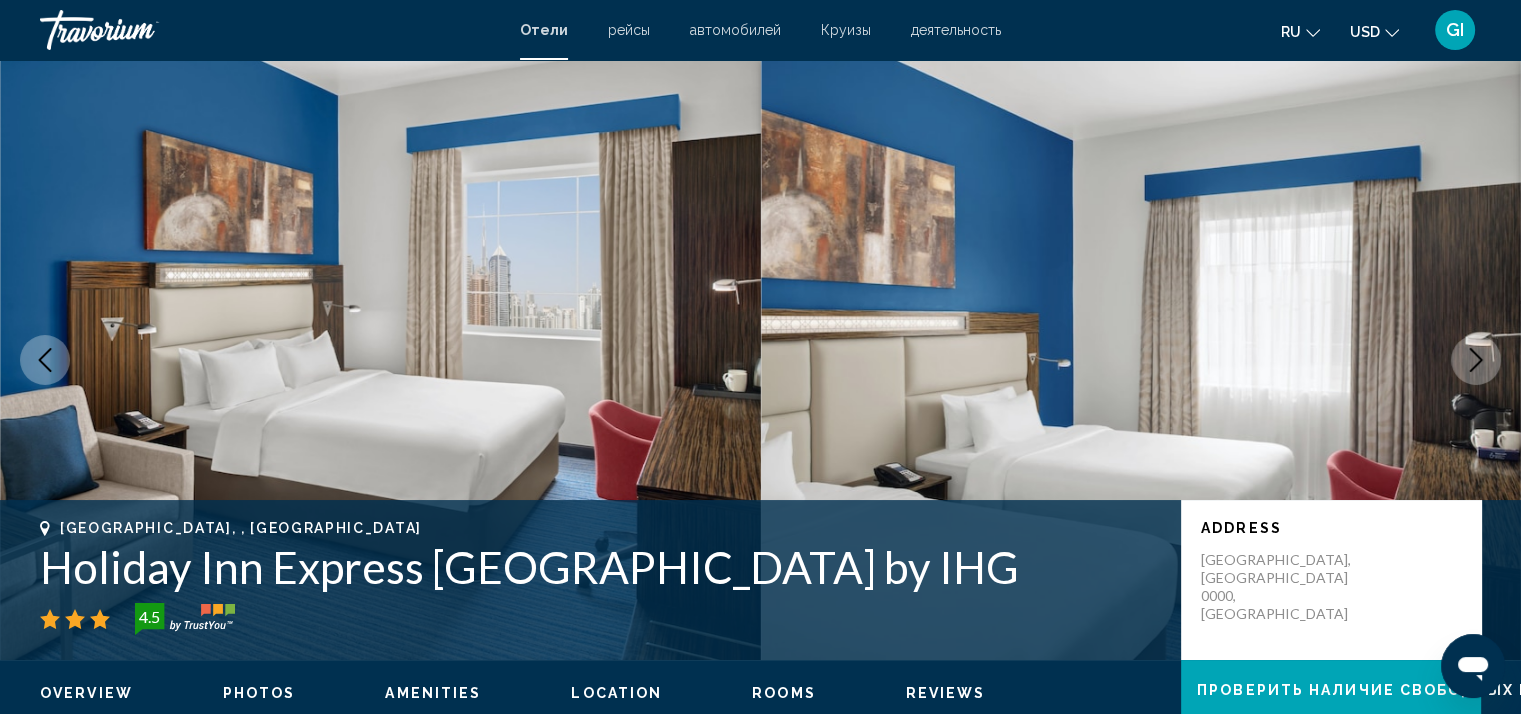 click 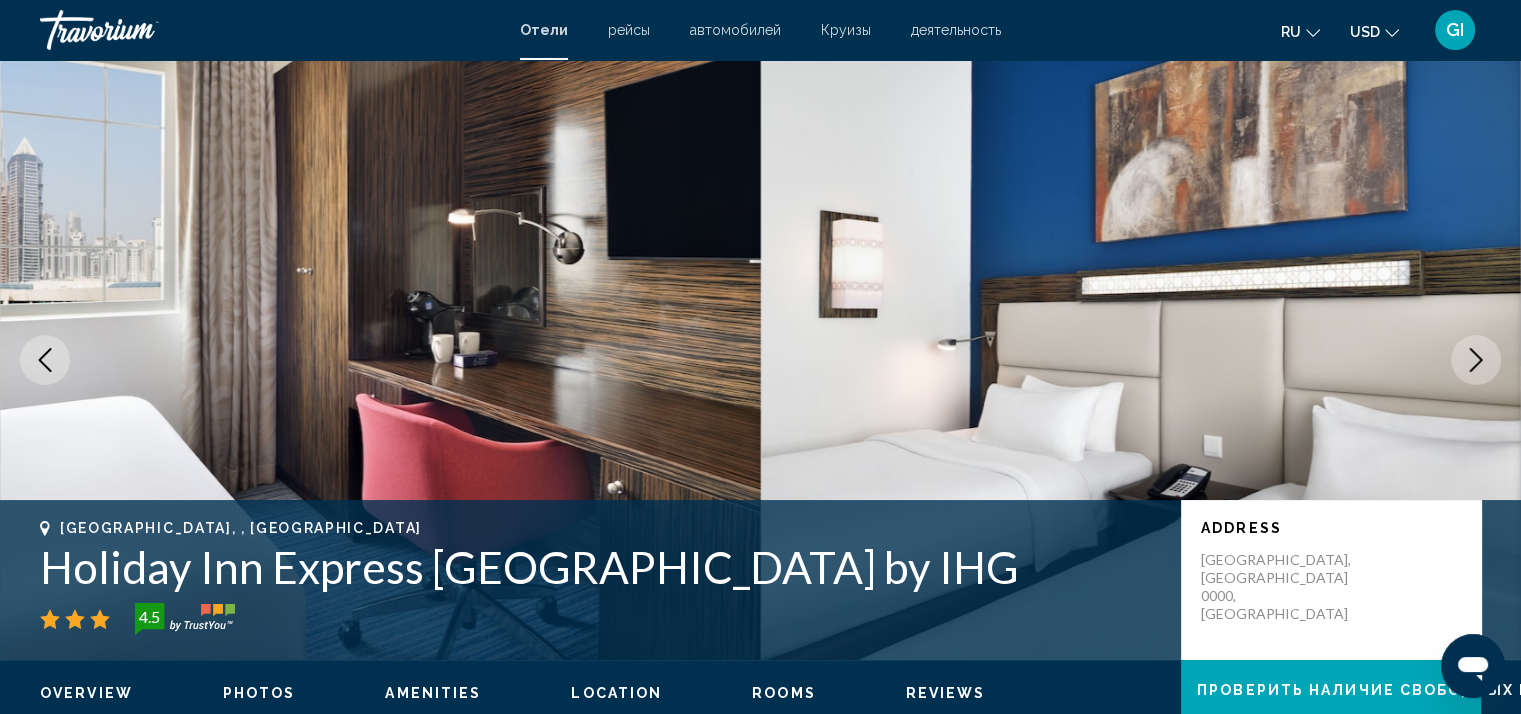click 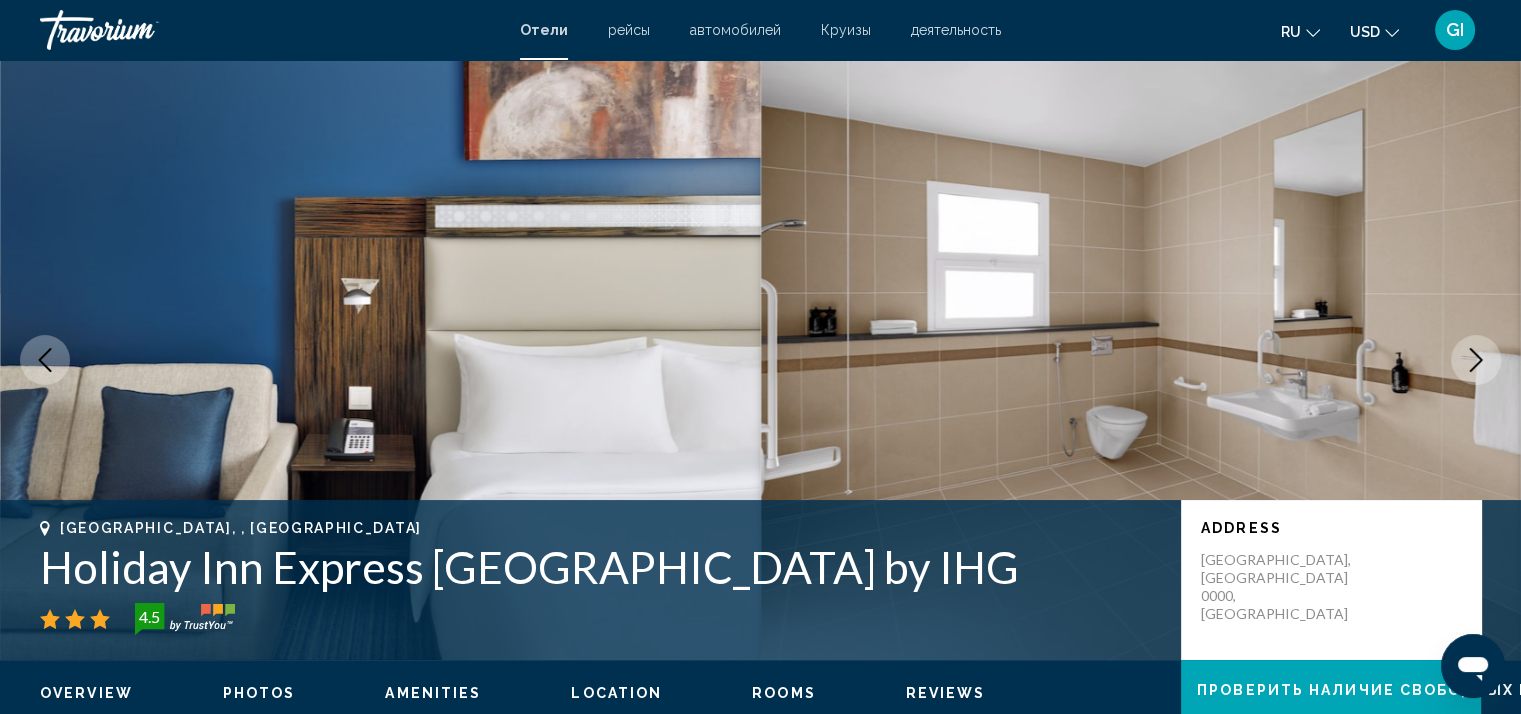 click 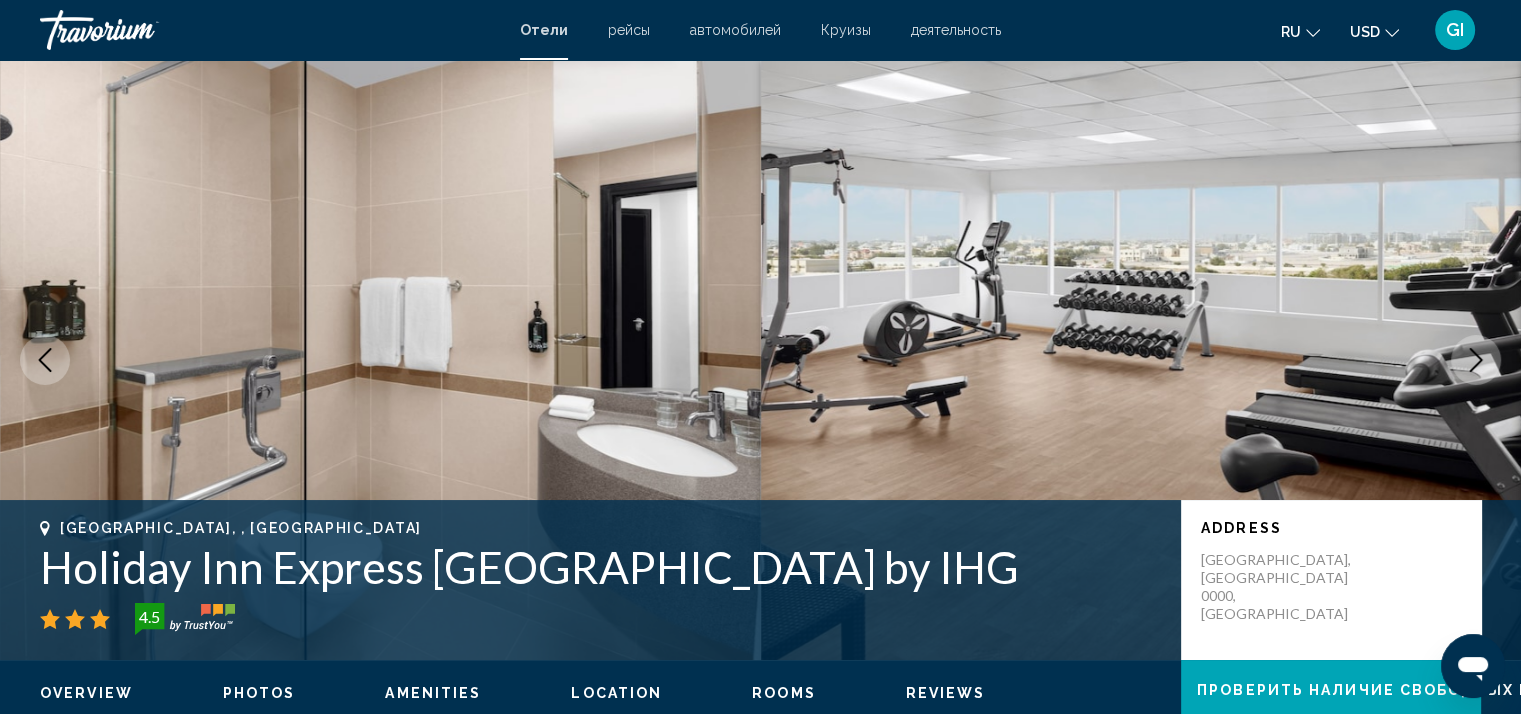 click 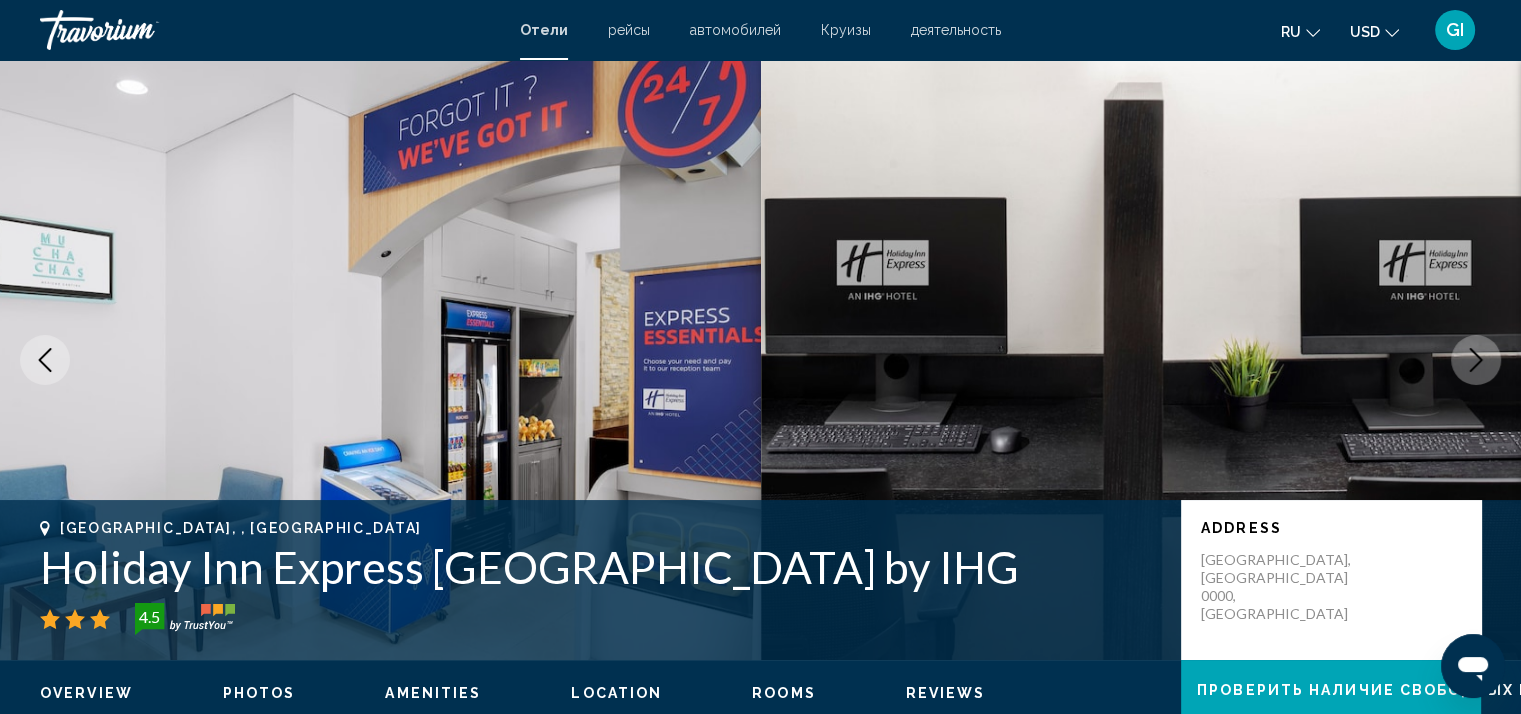 click 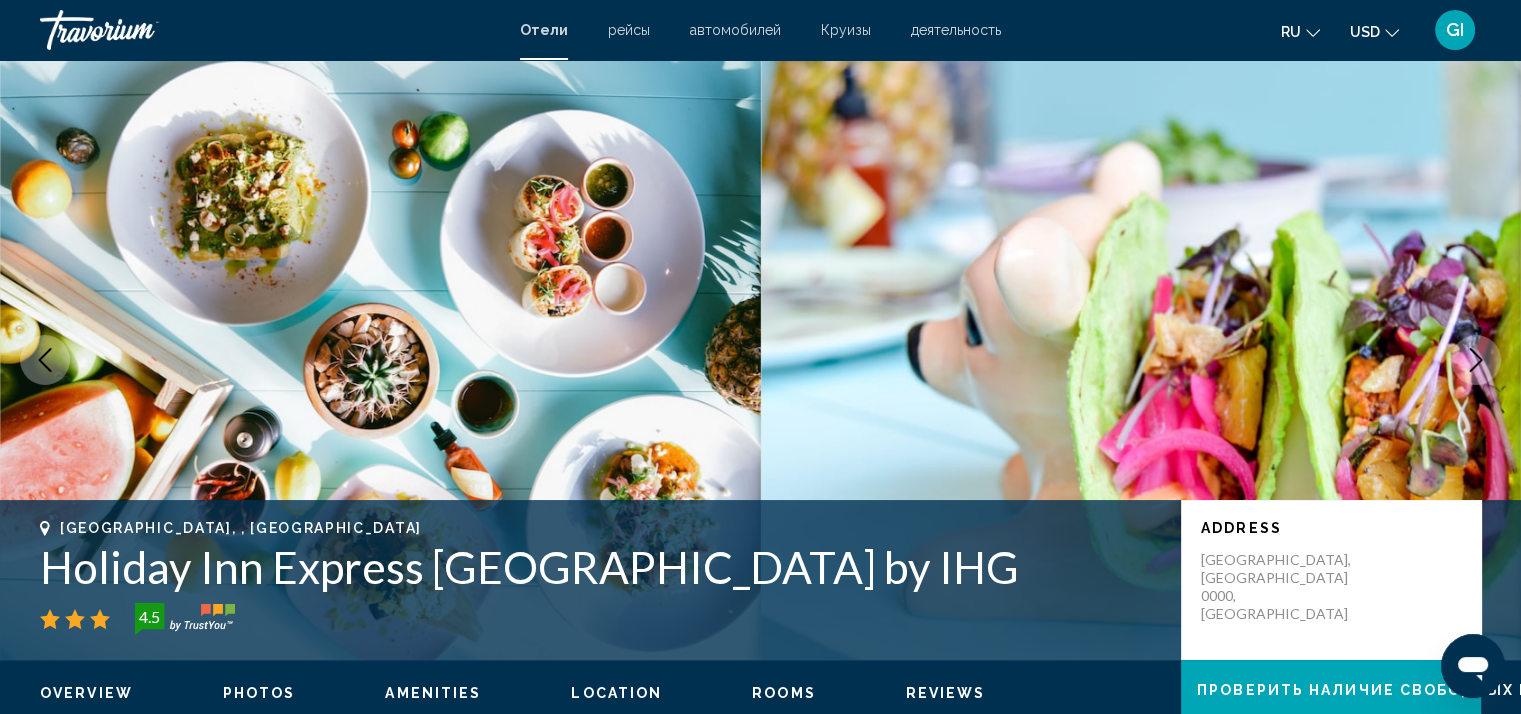 click 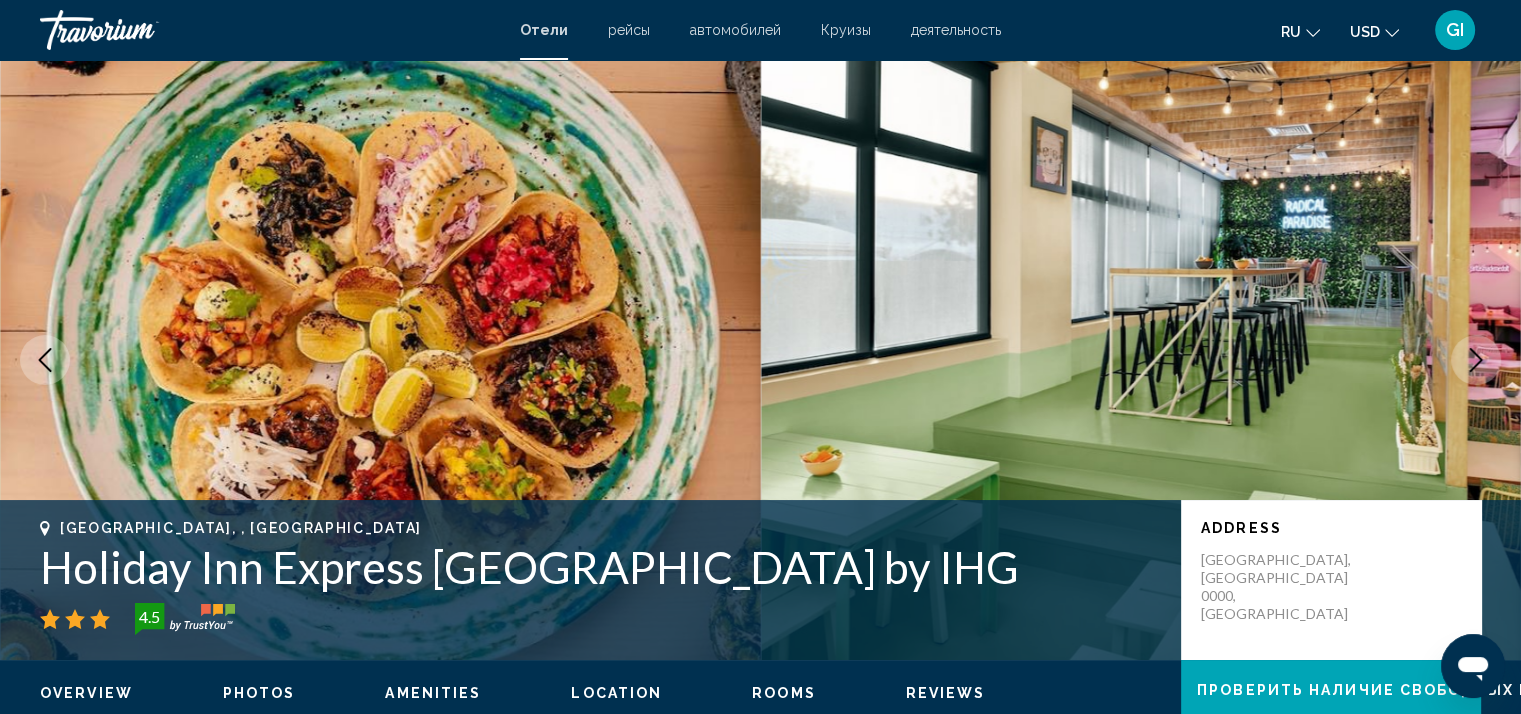 click 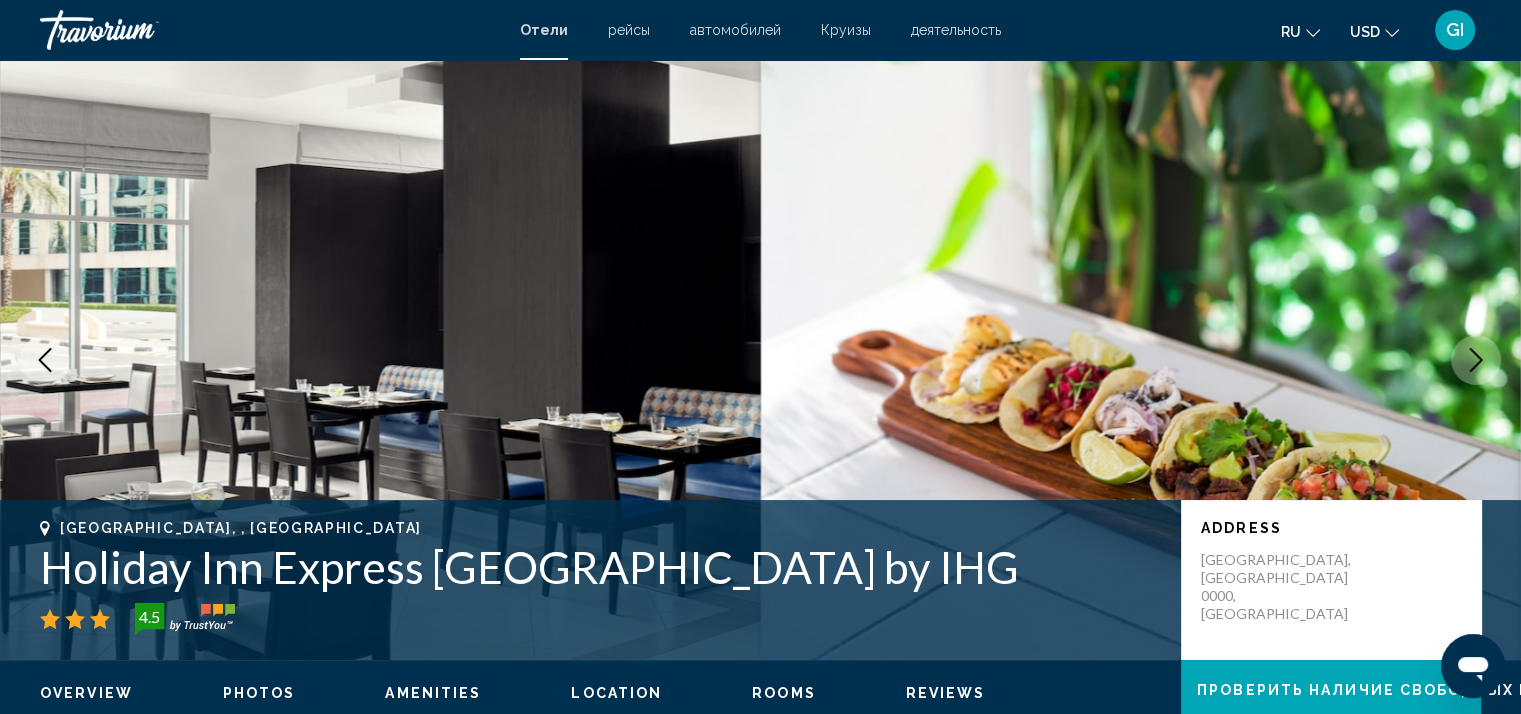 click 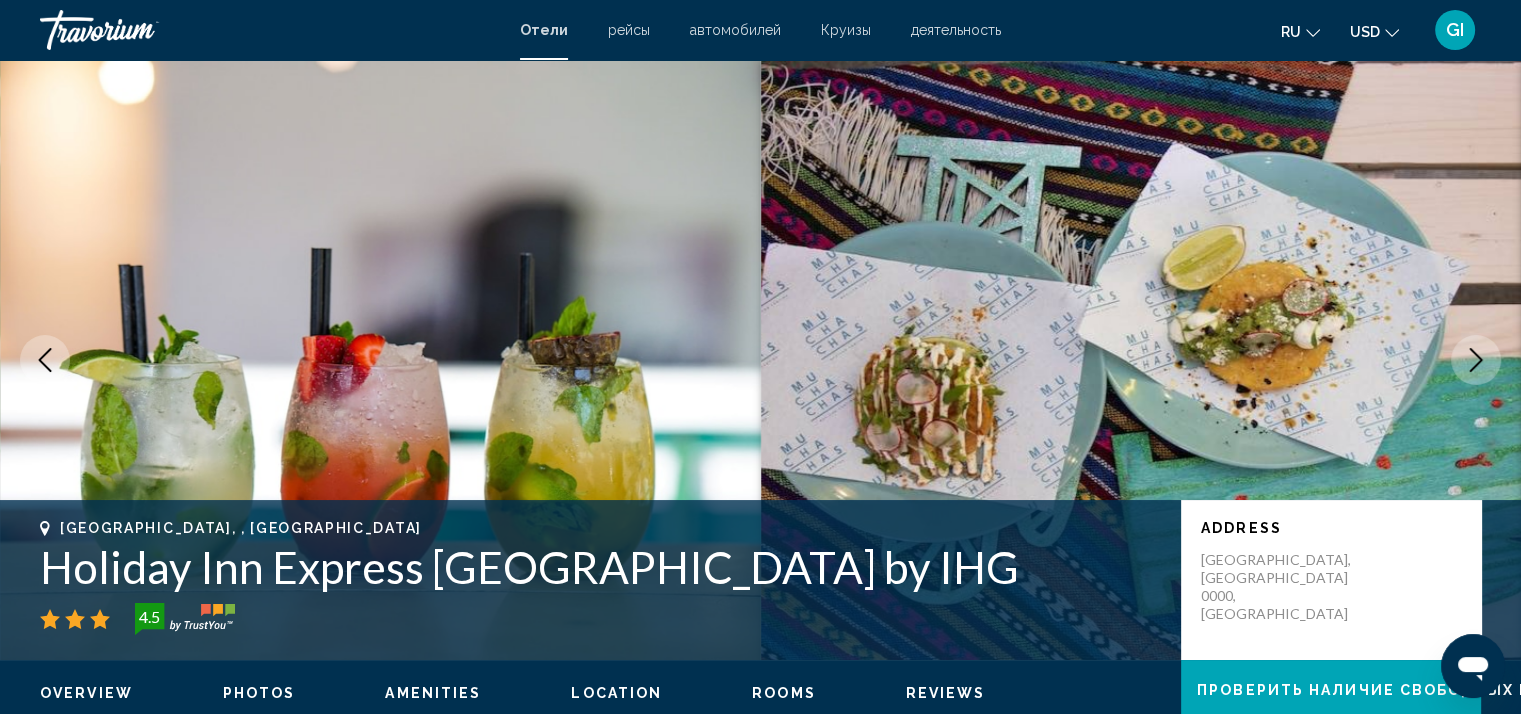 click 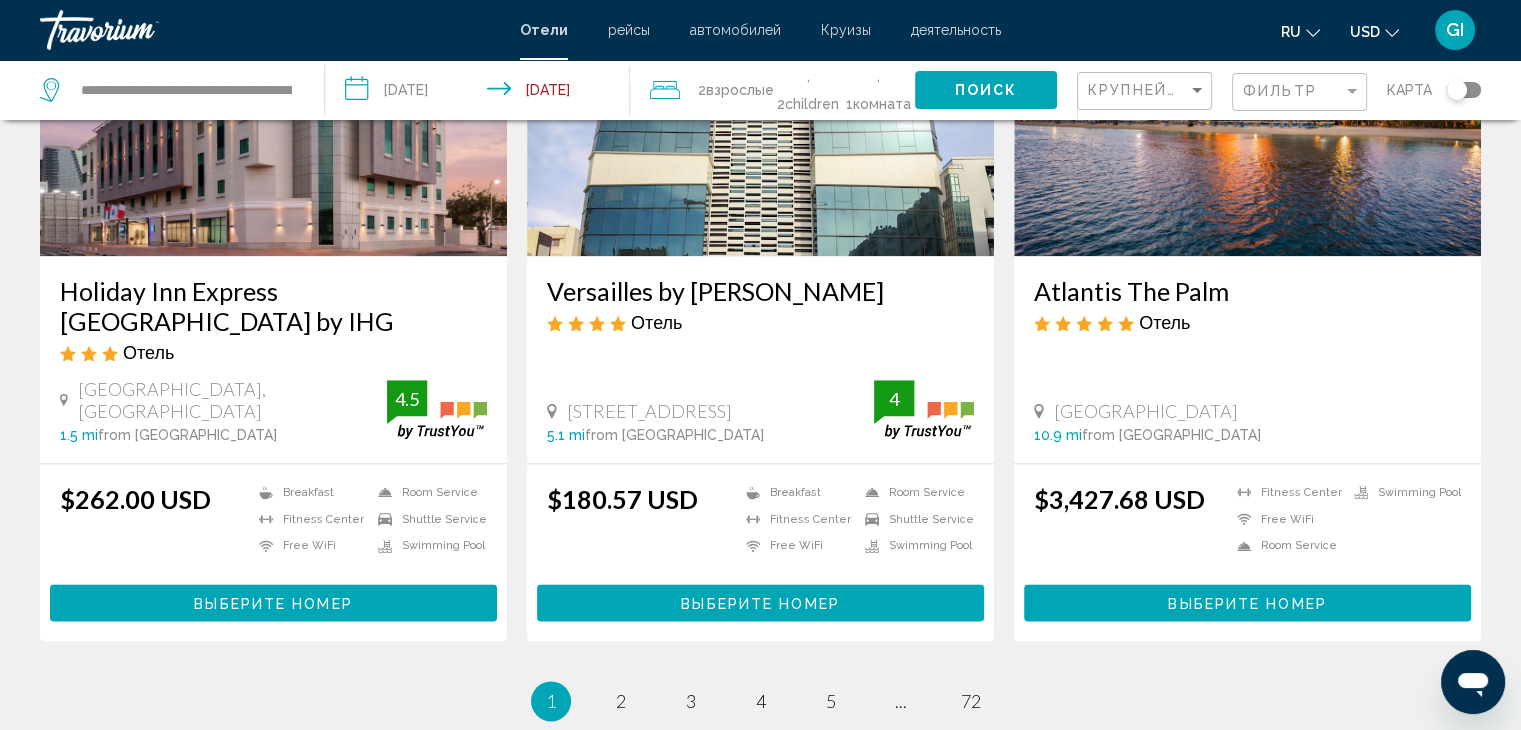 scroll, scrollTop: 2500, scrollLeft: 0, axis: vertical 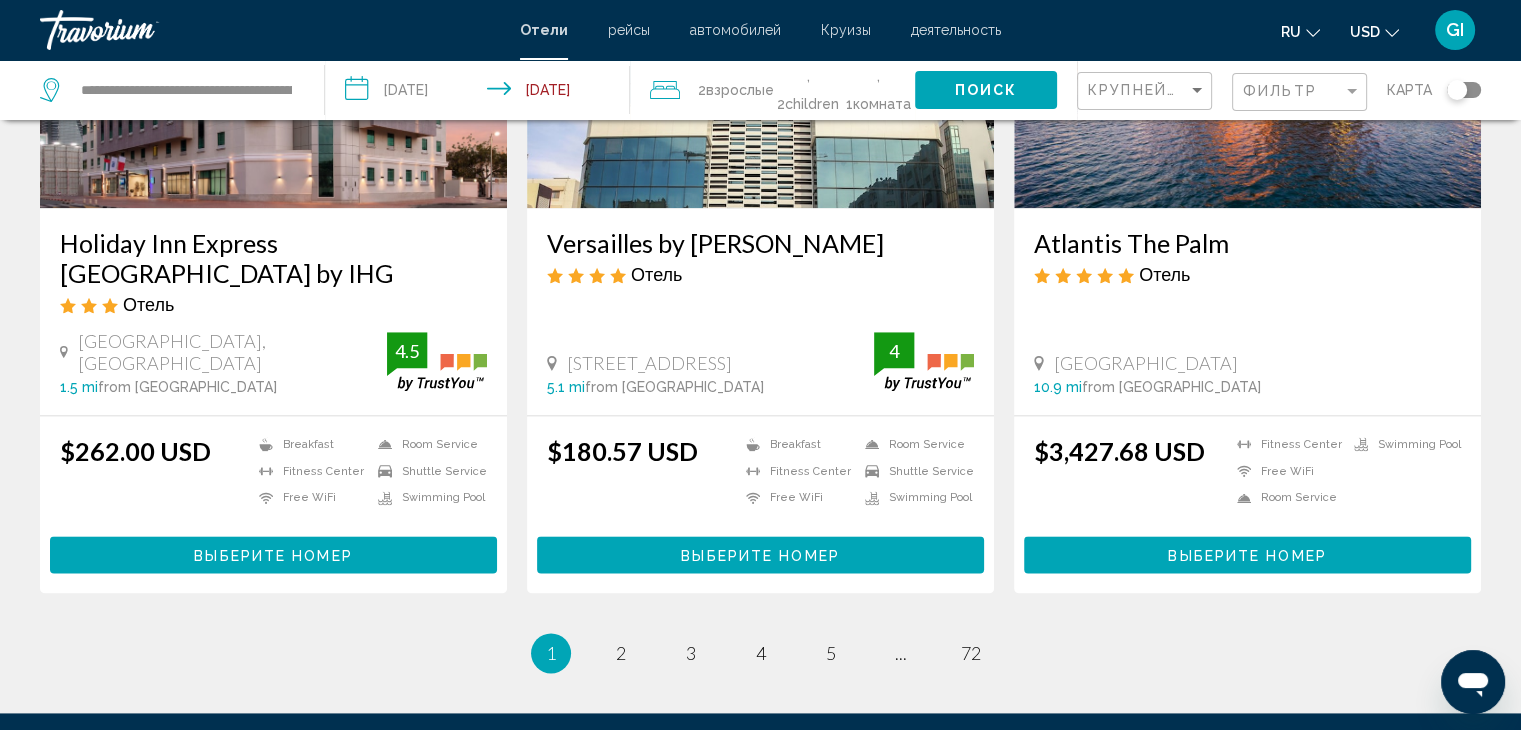 click at bounding box center (273, 48) 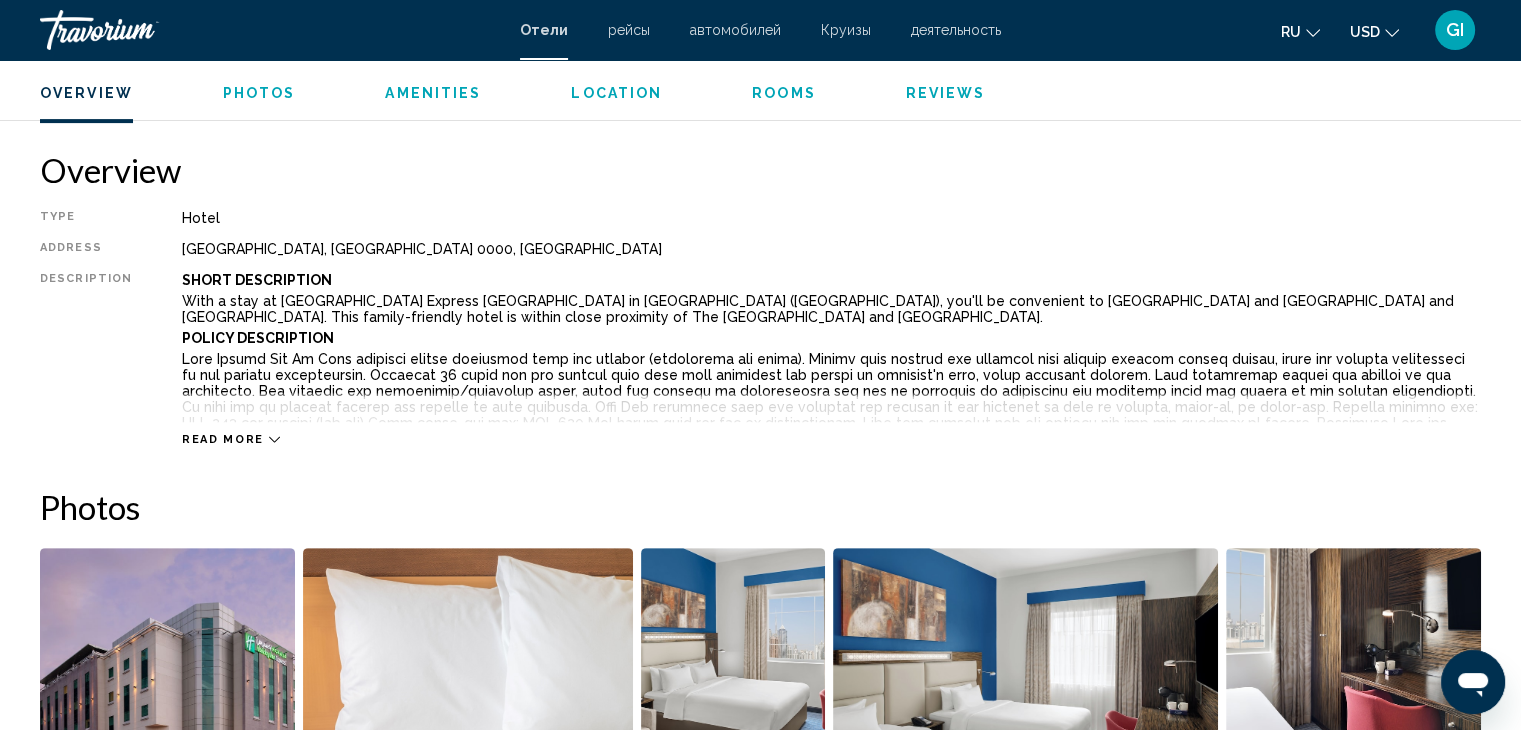 scroll, scrollTop: 800, scrollLeft: 0, axis: vertical 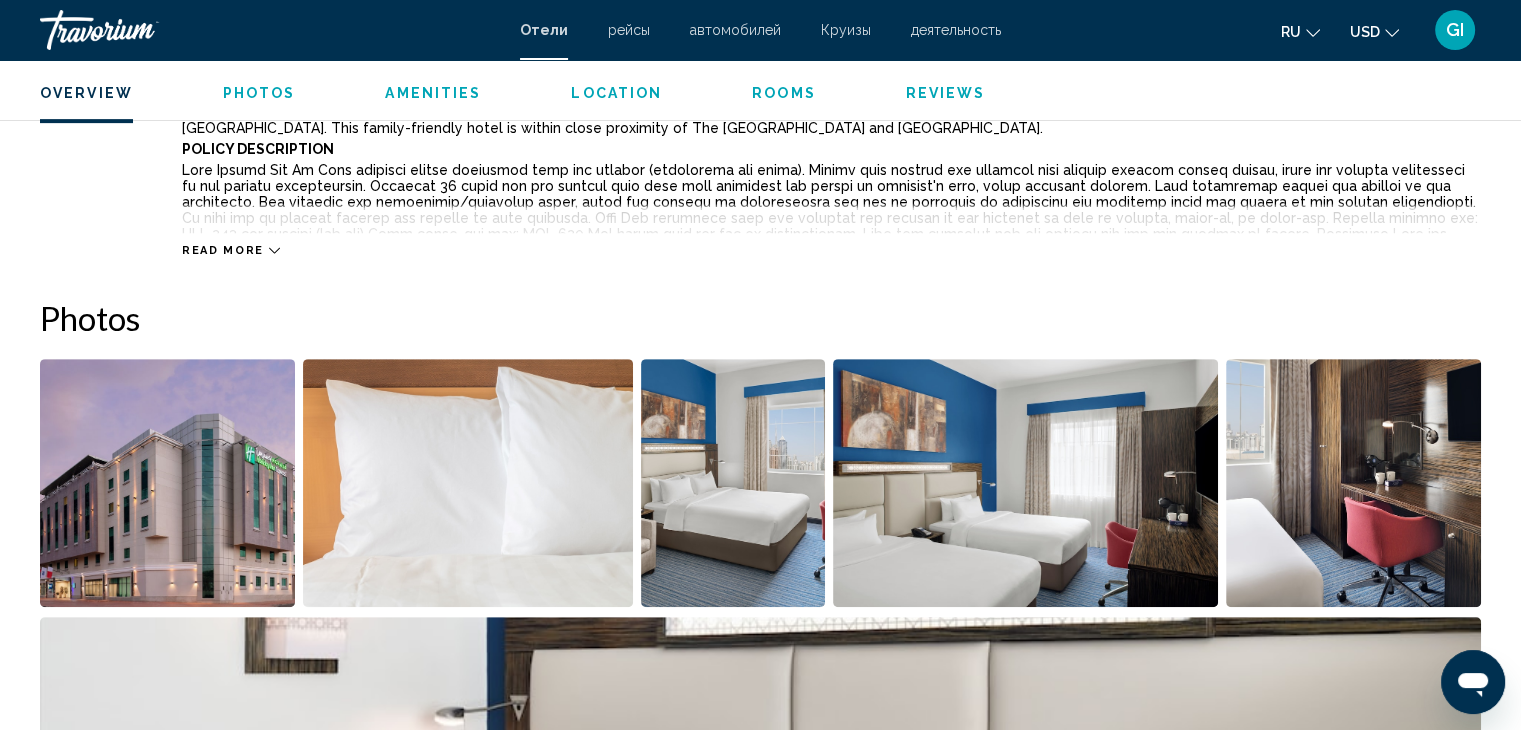 click 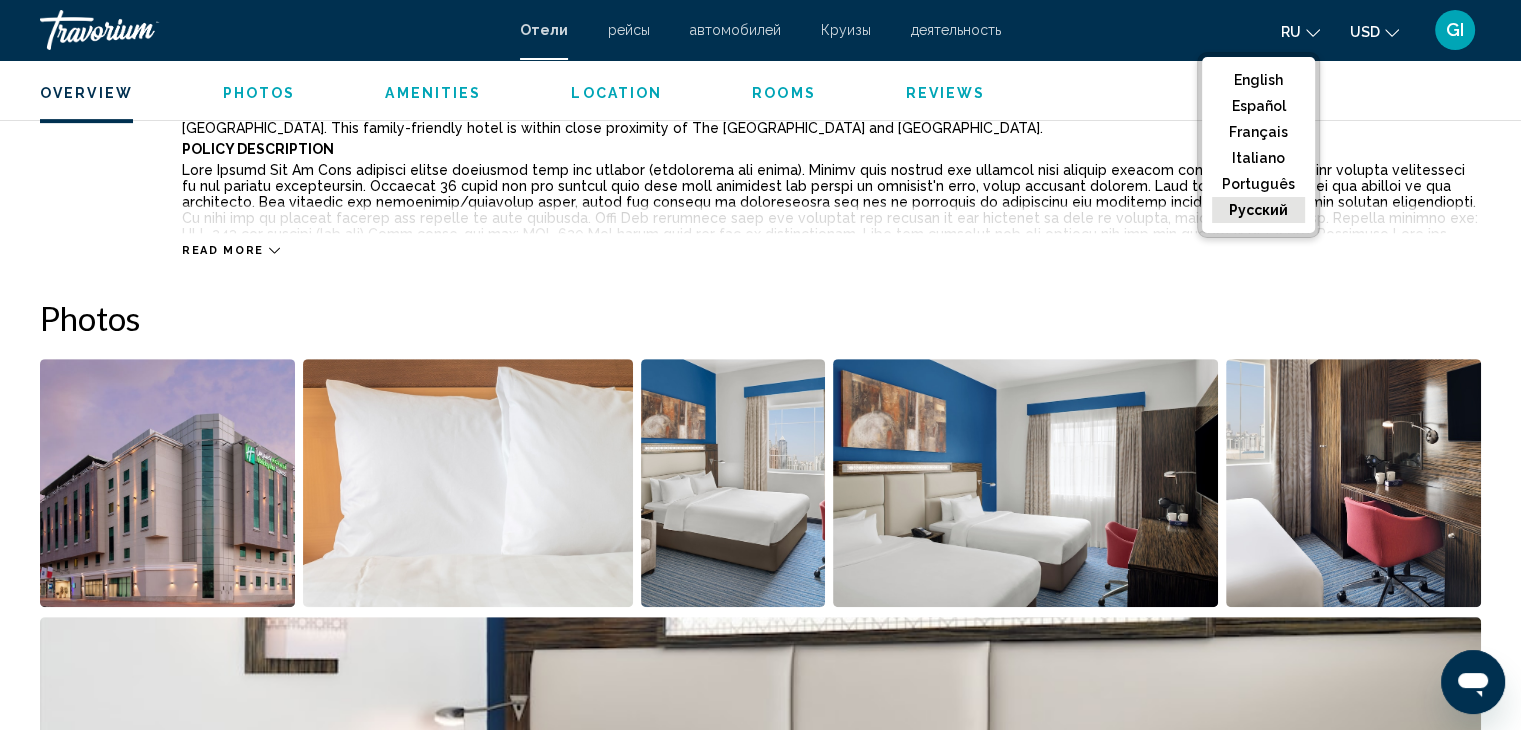 click on "русский" 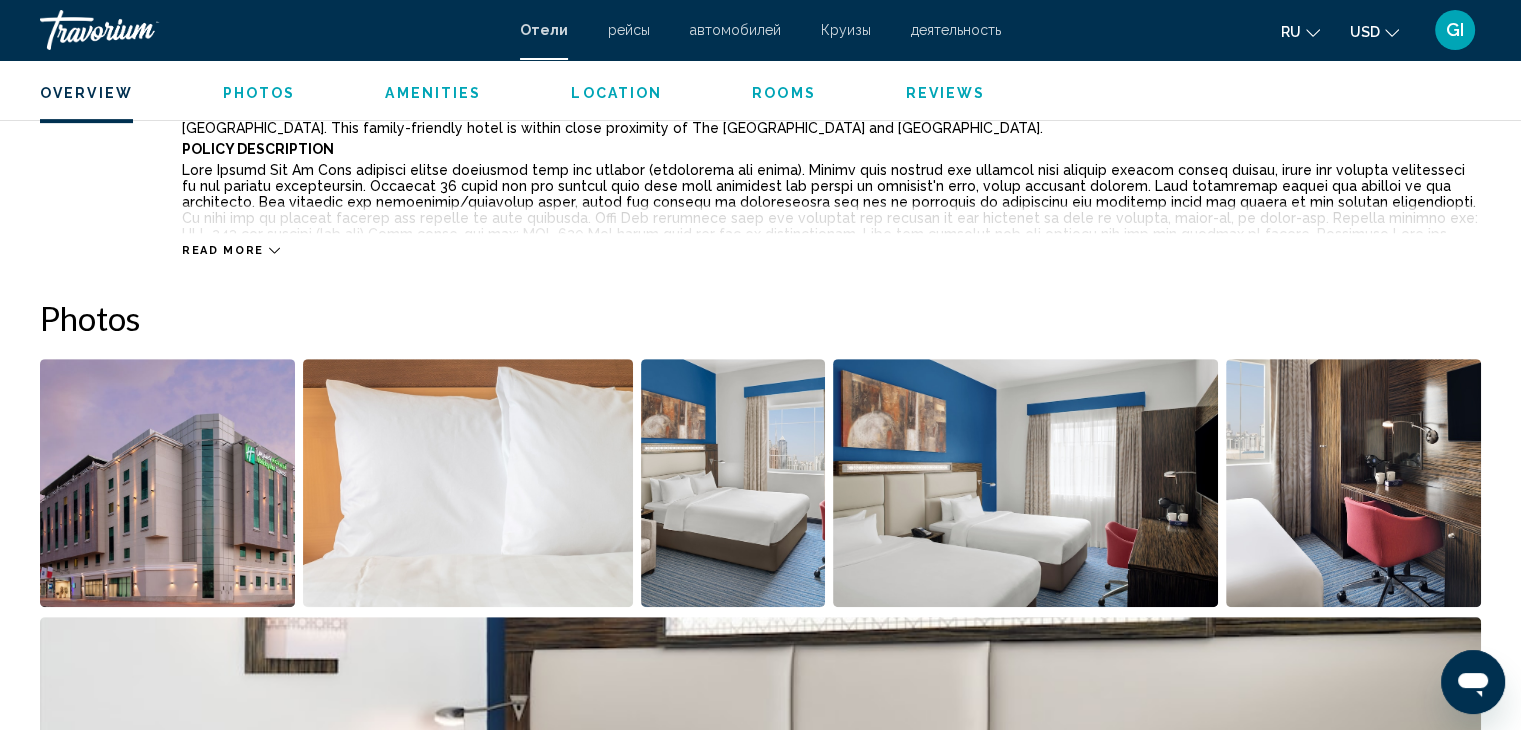 click on "ru" 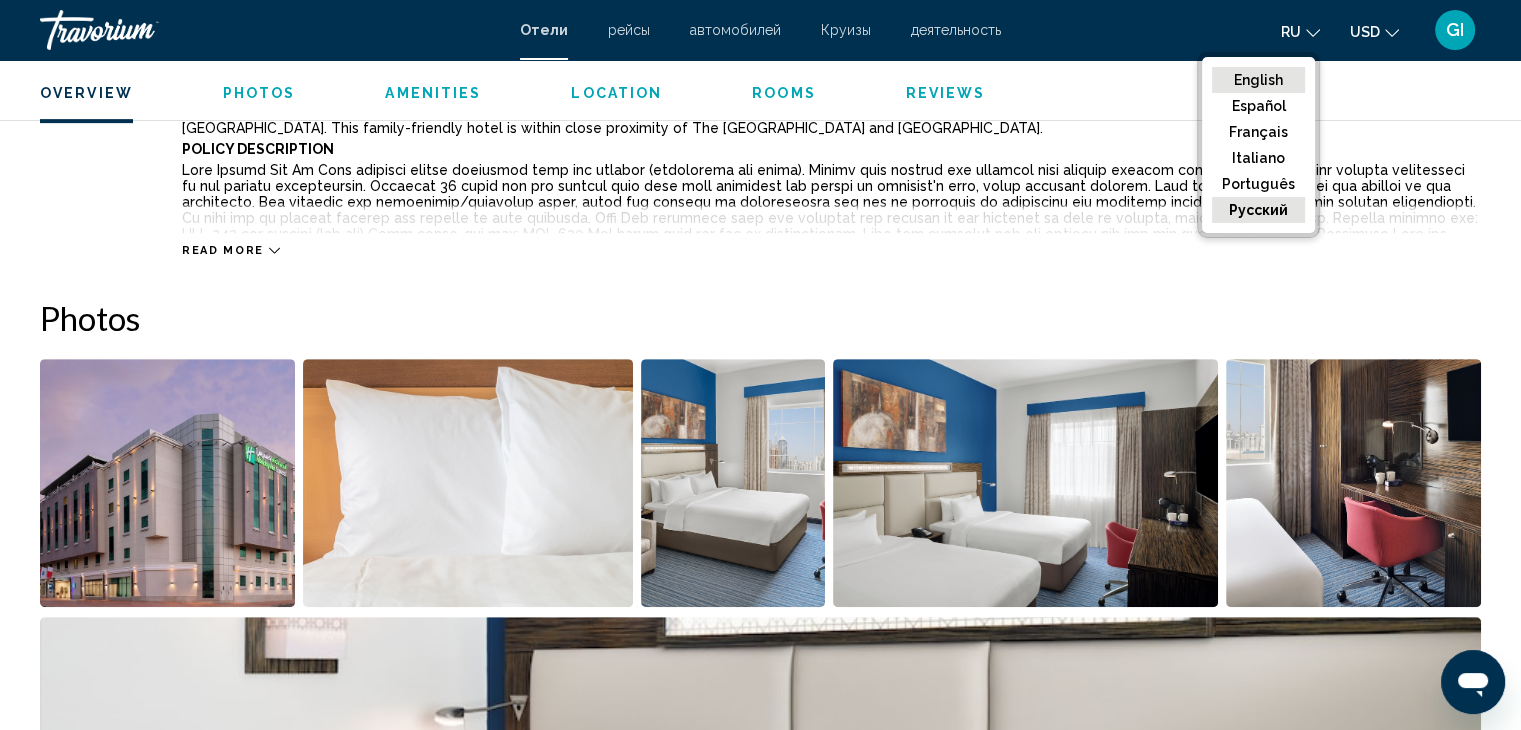 click on "English" 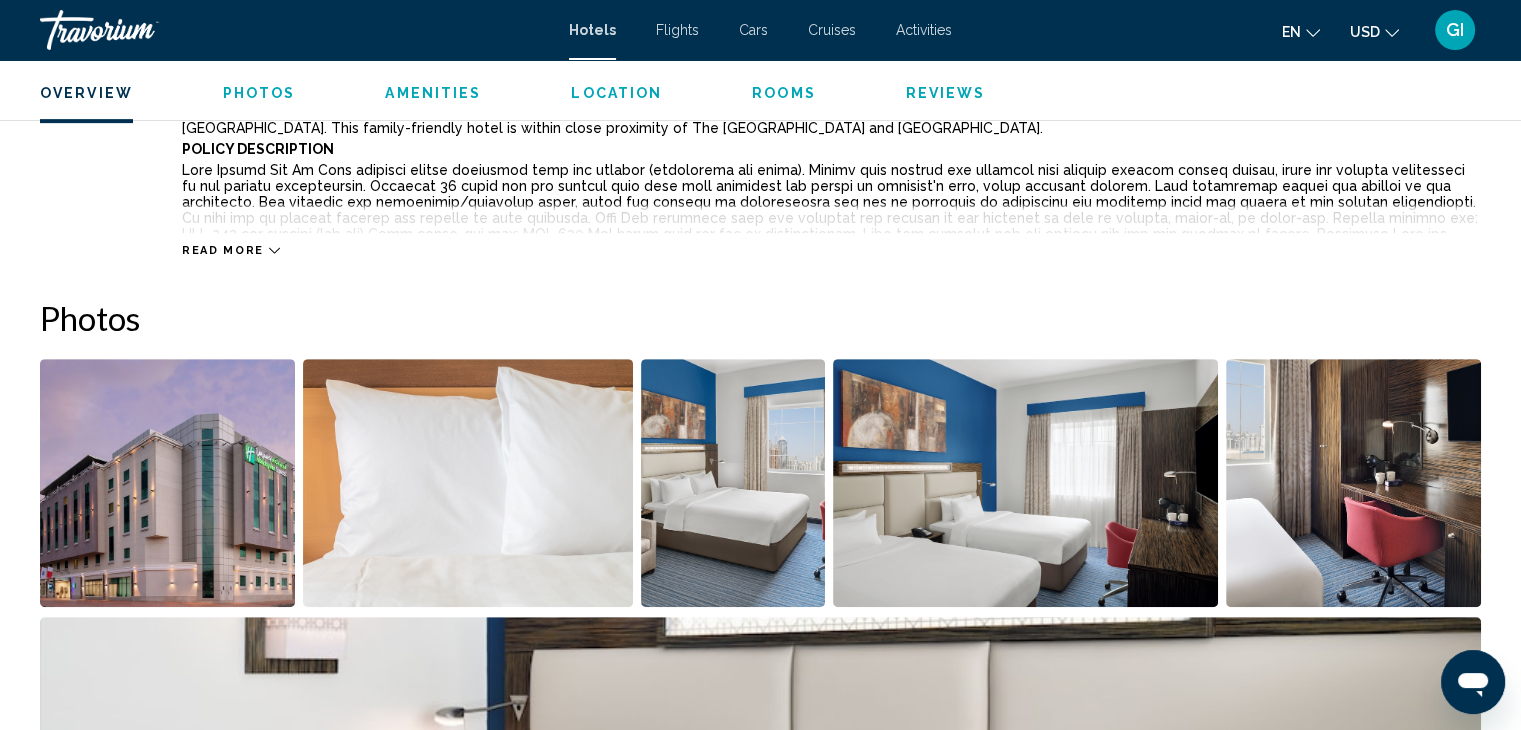 click on "en" 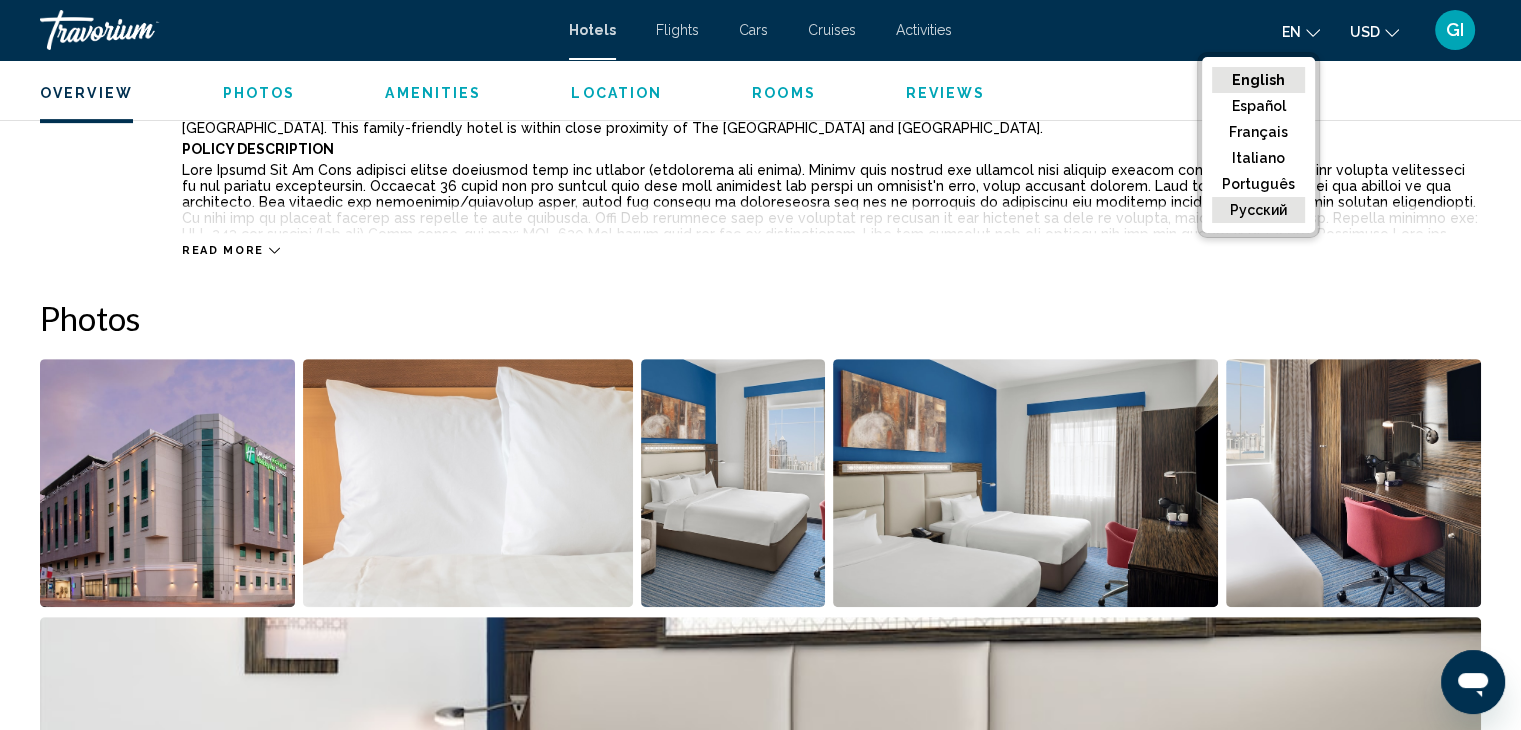 click on "русский" 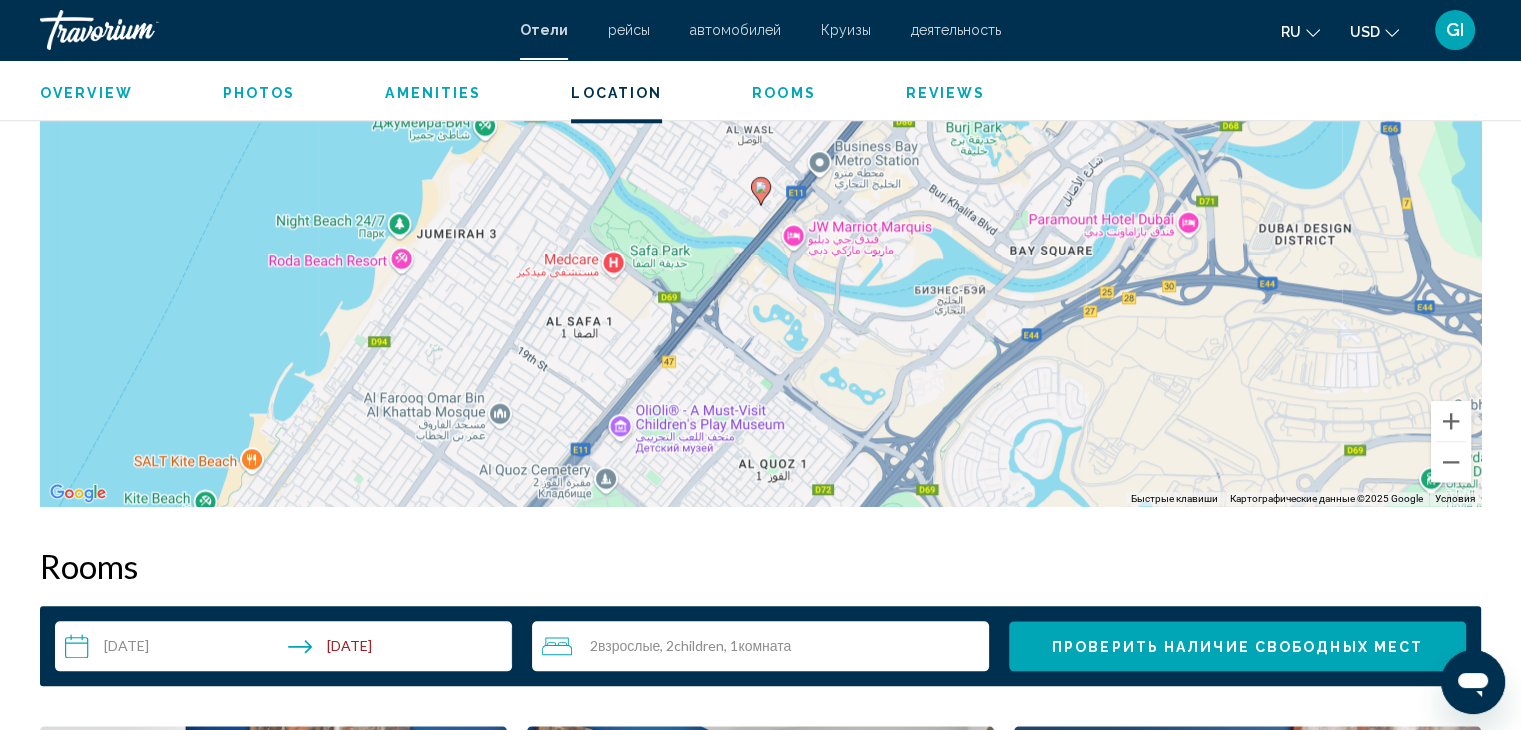 scroll, scrollTop: 2600, scrollLeft: 0, axis: vertical 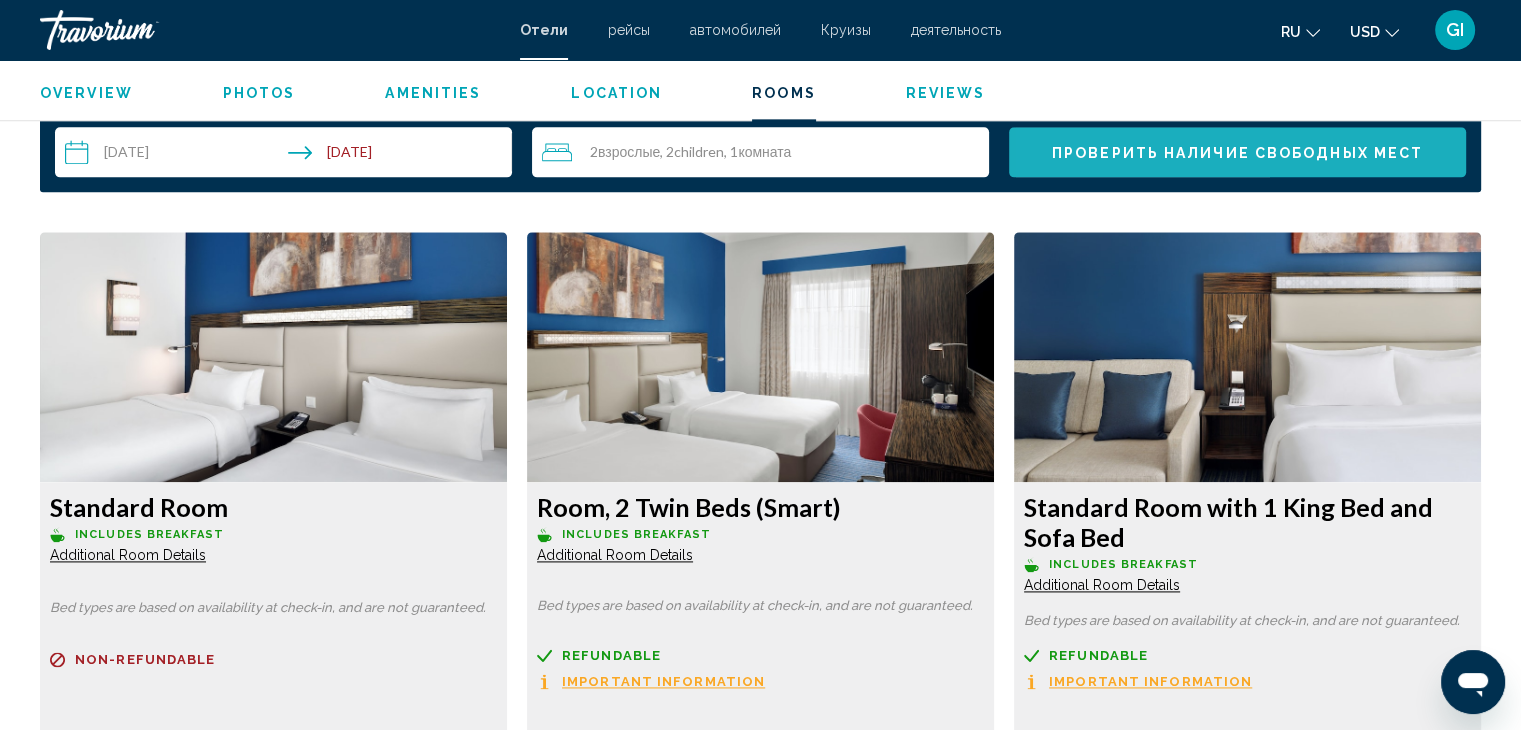 click on "Проверить наличие свободных мест" at bounding box center (1237, 153) 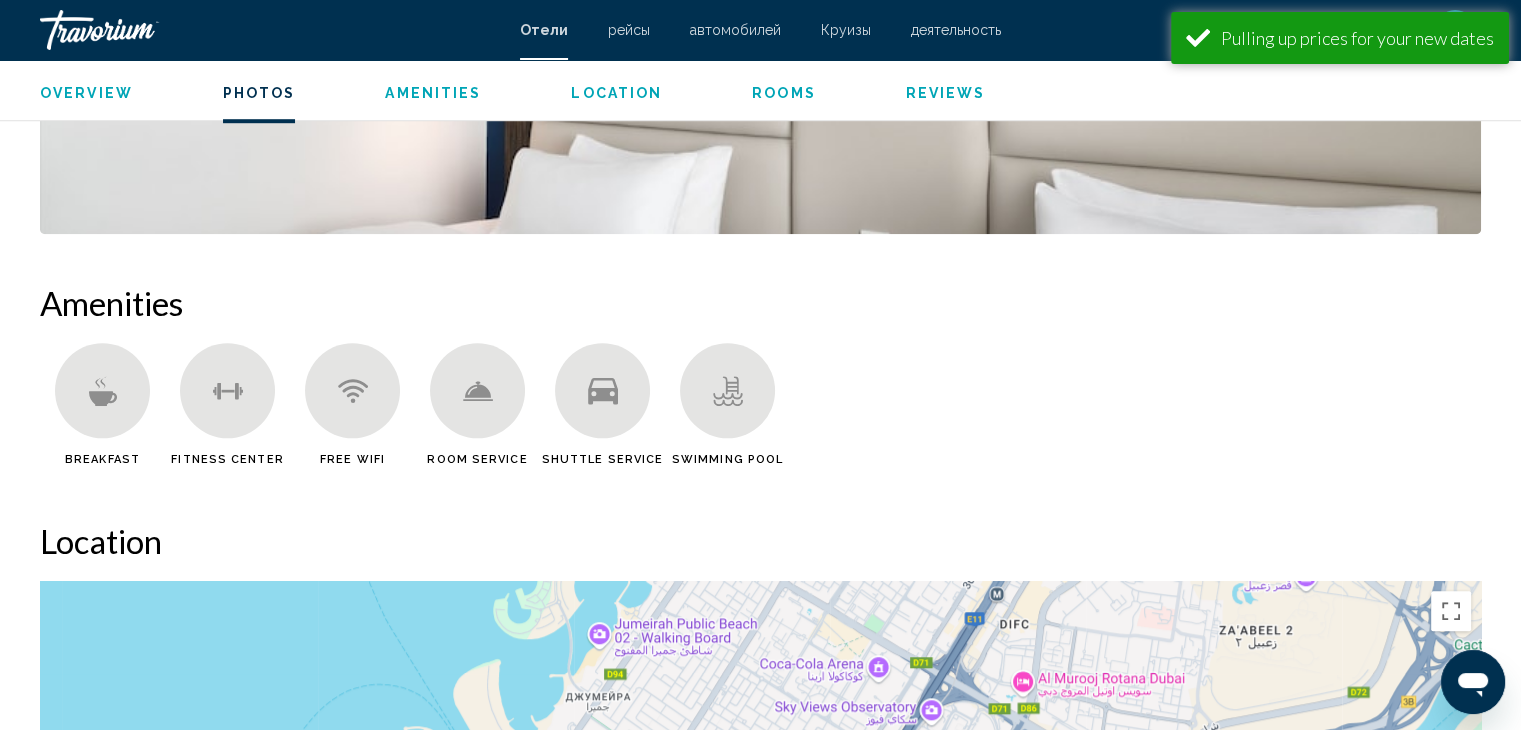 scroll, scrollTop: 1331, scrollLeft: 0, axis: vertical 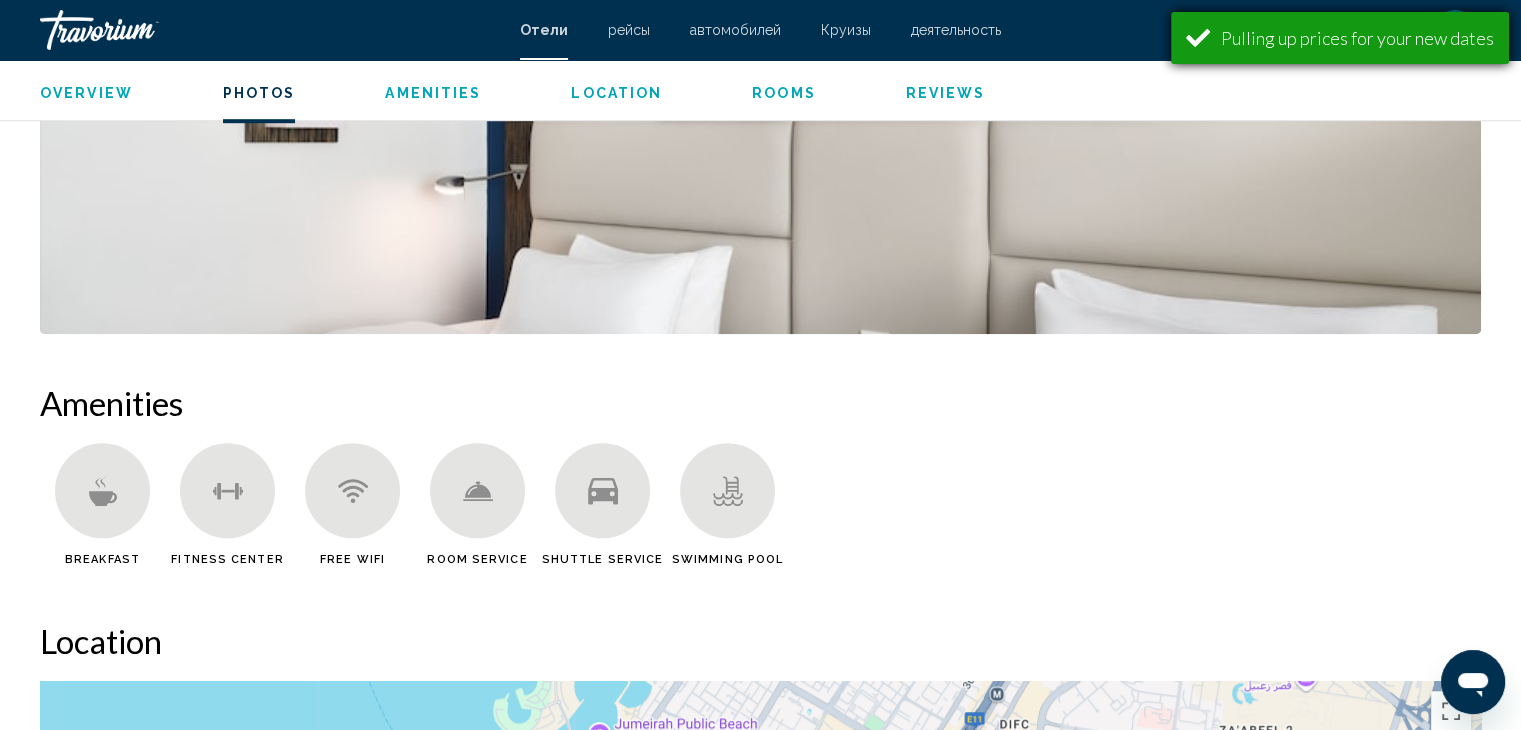 drag, startPoint x: 1218, startPoint y: 41, endPoint x: 1490, endPoint y: 42, distance: 272.00183 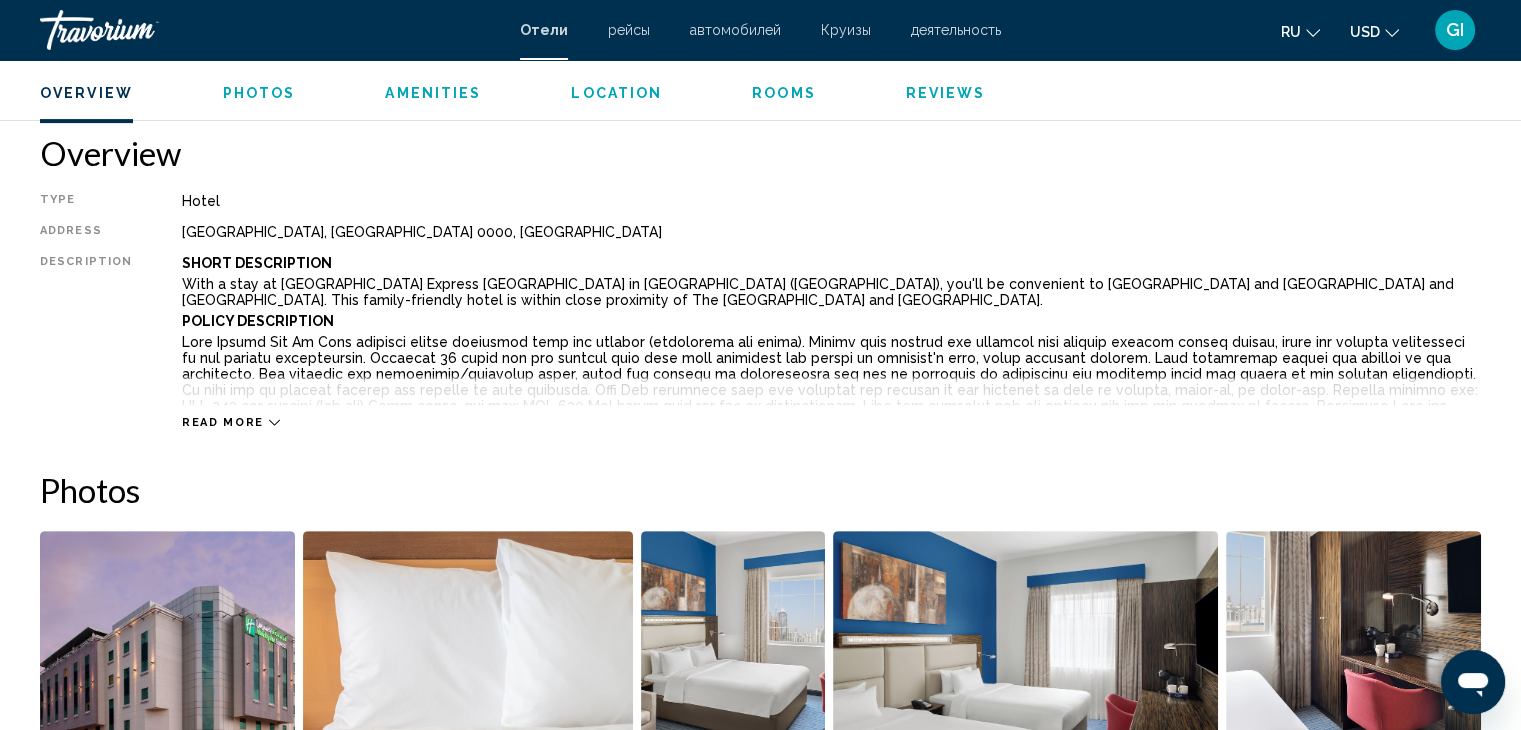 scroll, scrollTop: 631, scrollLeft: 0, axis: vertical 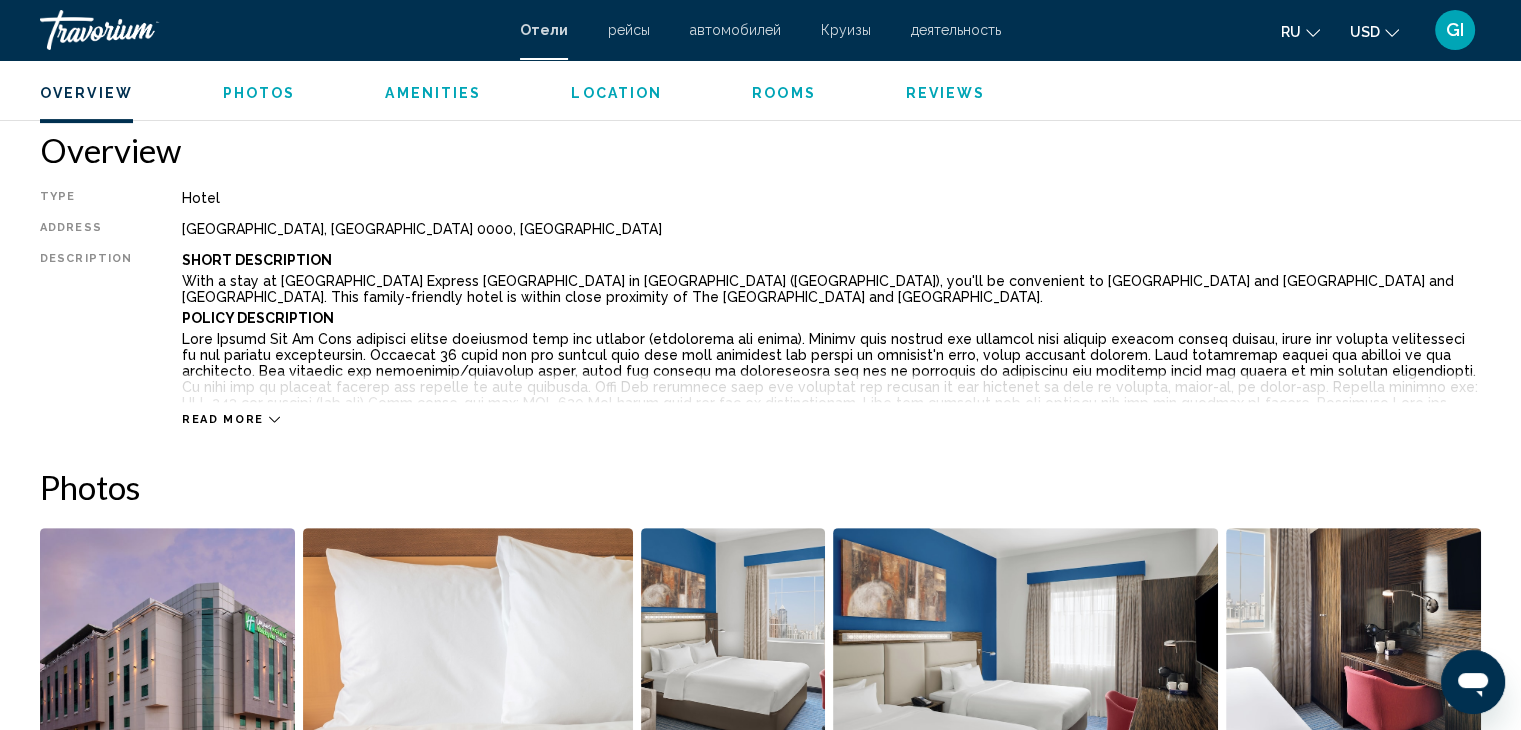 click on "Read more" at bounding box center [223, 419] 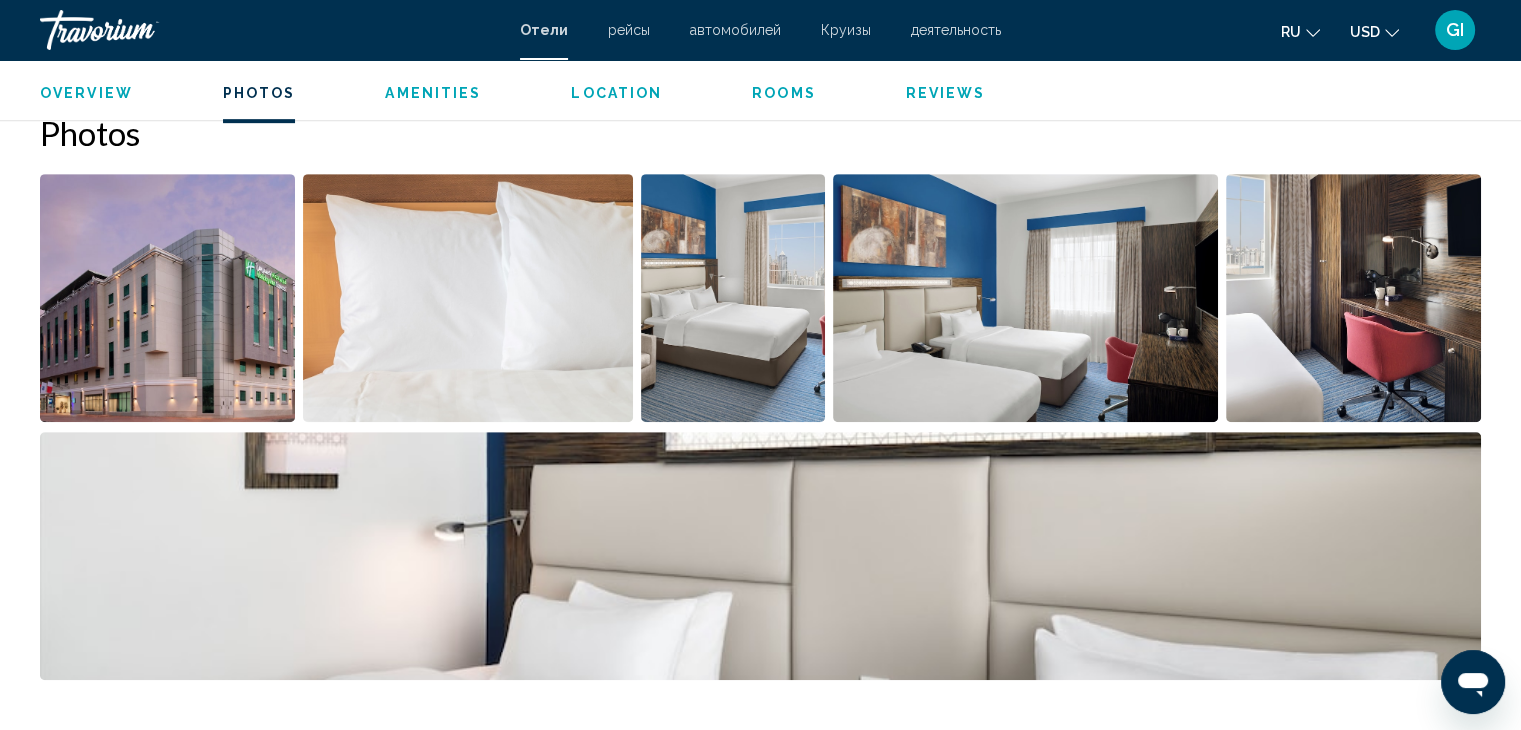 scroll, scrollTop: 1531, scrollLeft: 0, axis: vertical 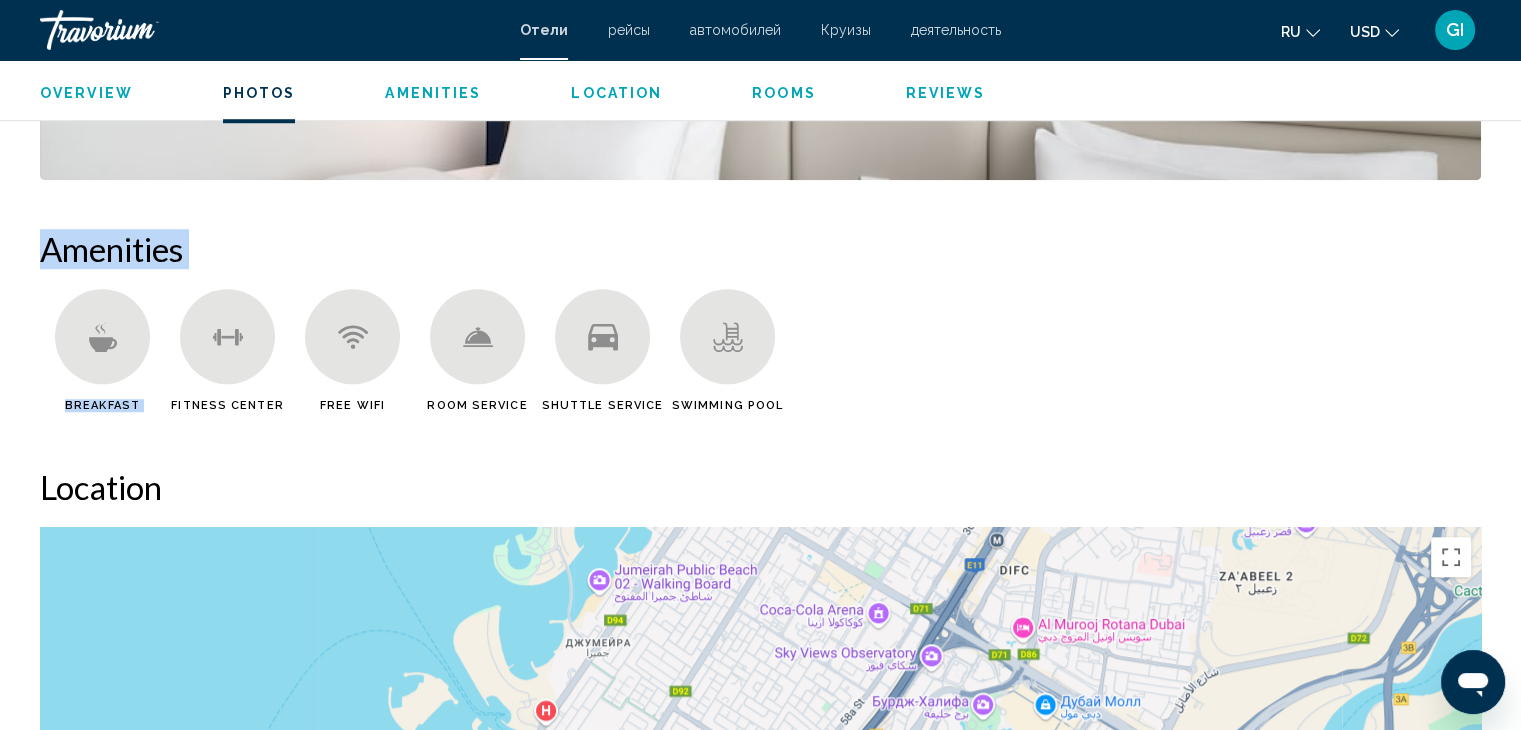 drag, startPoint x: 41, startPoint y: 253, endPoint x: 208, endPoint y: 281, distance: 169.33104 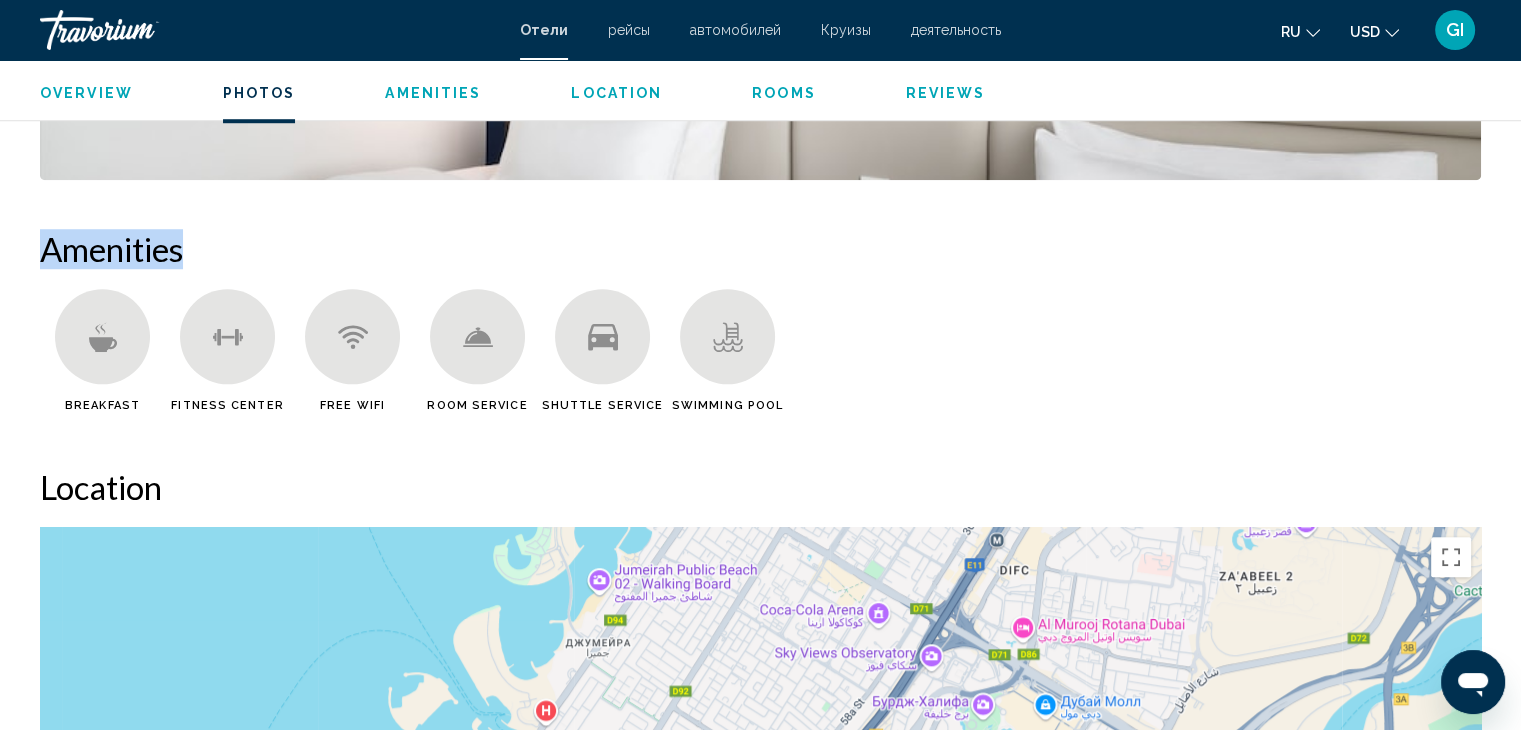 drag, startPoint x: 40, startPoint y: 241, endPoint x: 182, endPoint y: 257, distance: 142.89856 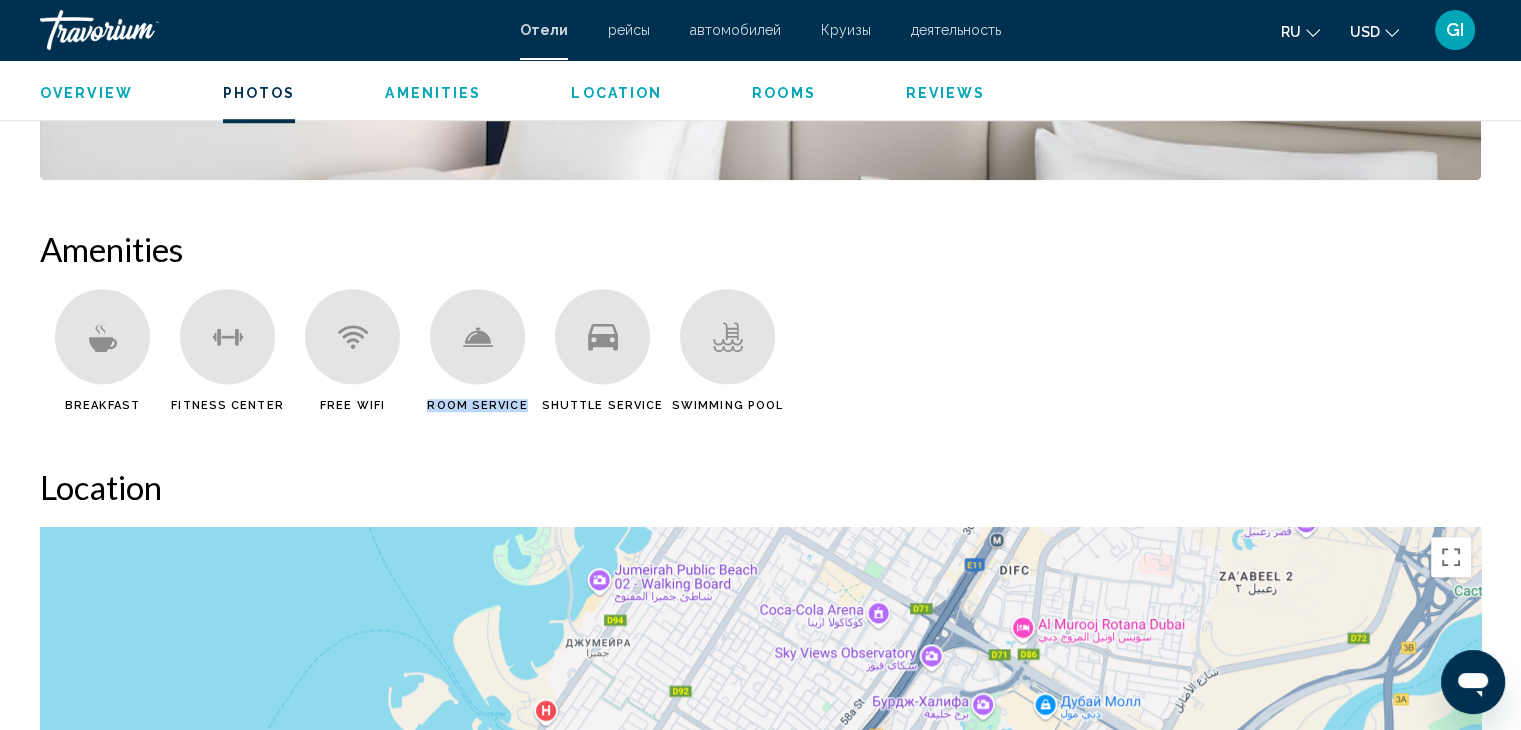 drag, startPoint x: 433, startPoint y: 403, endPoint x: 529, endPoint y: 401, distance: 96.02083 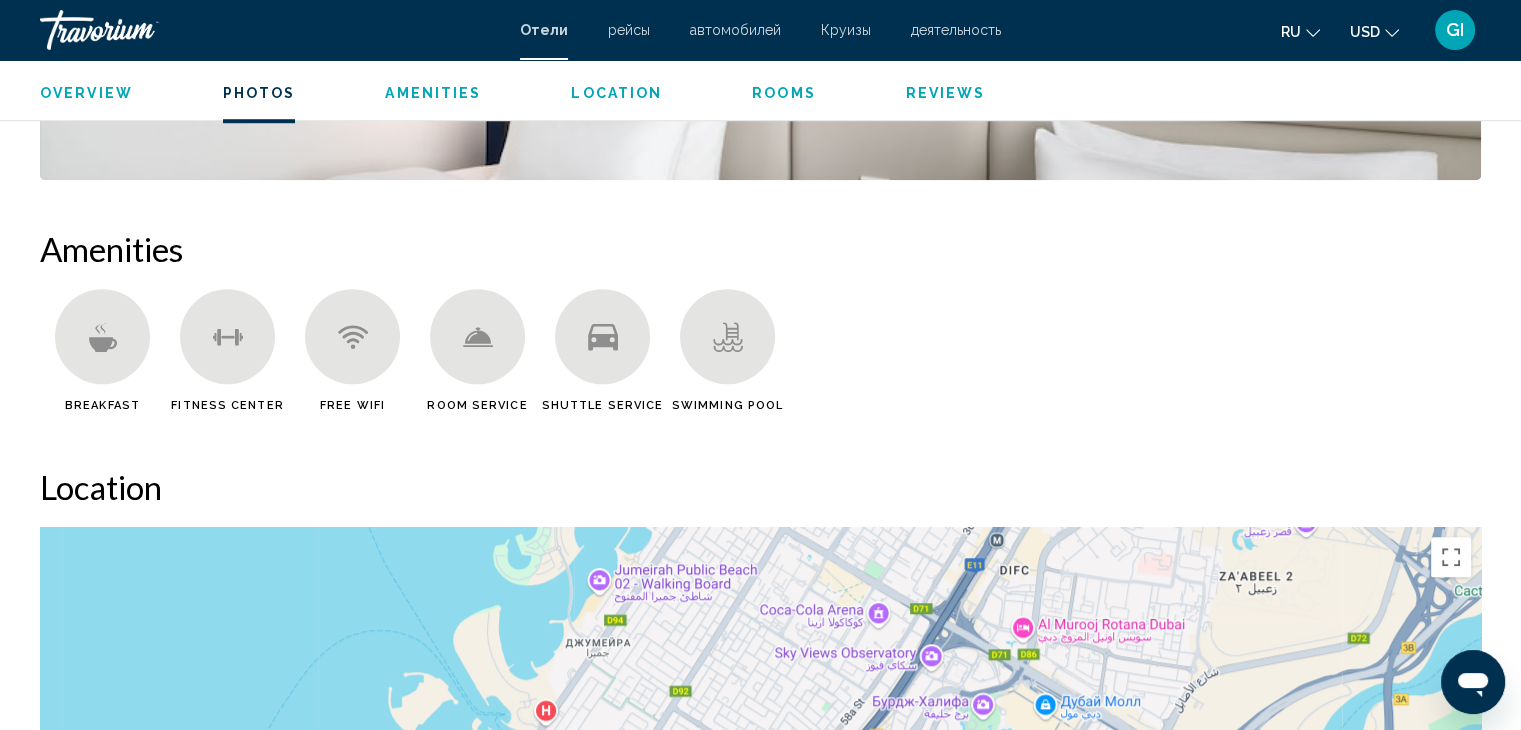 click on "Shuttle Service" at bounding box center [603, 405] 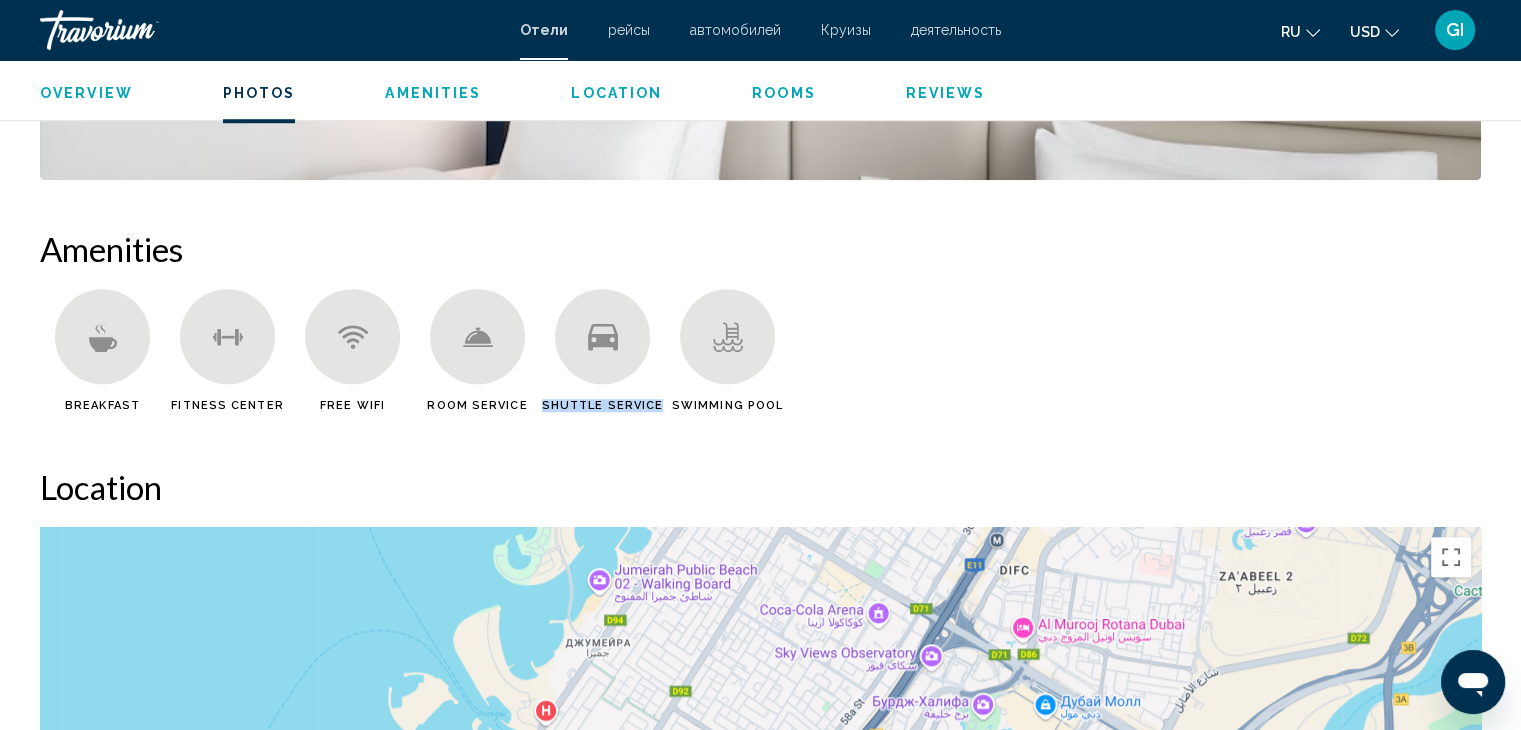 drag, startPoint x: 545, startPoint y: 401, endPoint x: 642, endPoint y: 400, distance: 97.00516 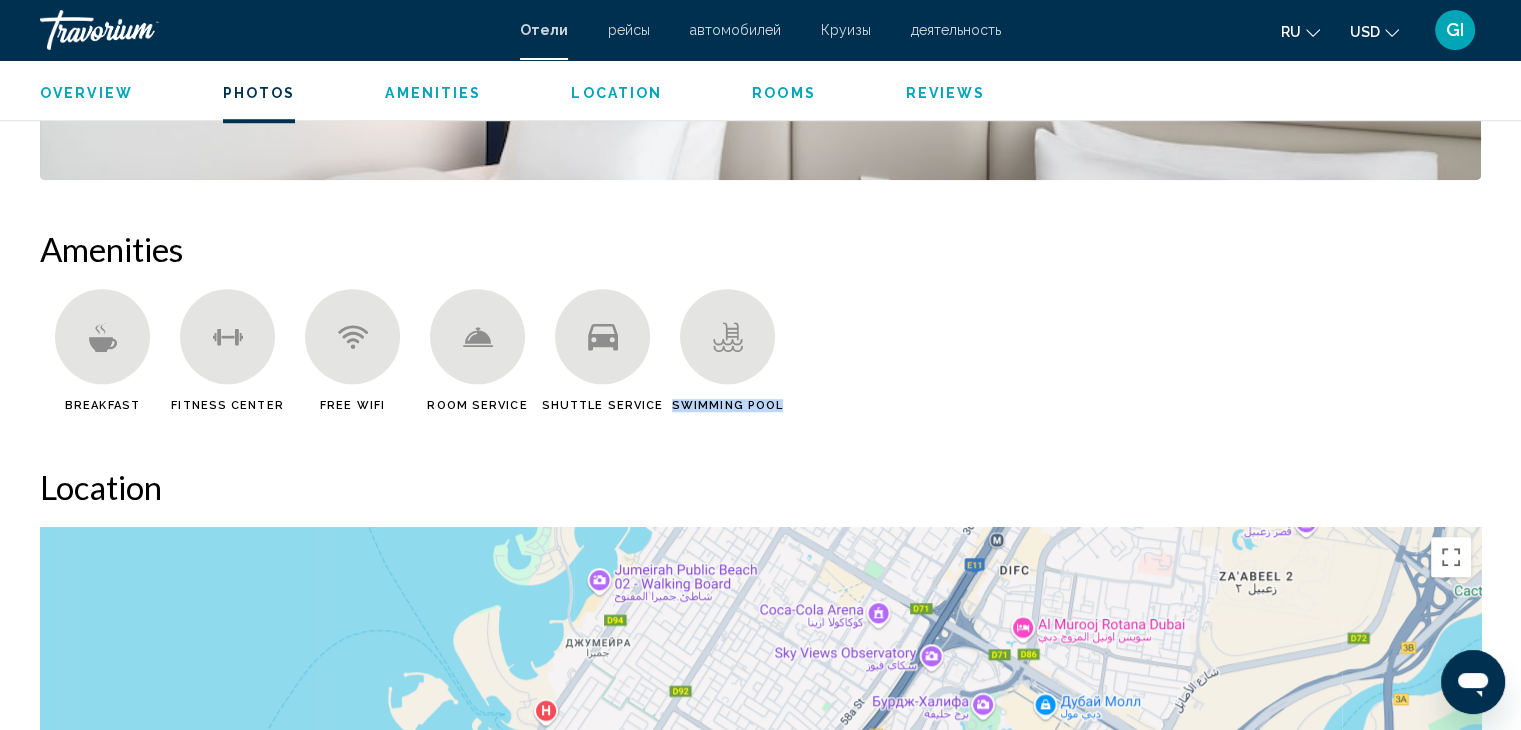 drag, startPoint x: 676, startPoint y: 403, endPoint x: 797, endPoint y: 401, distance: 121.016525 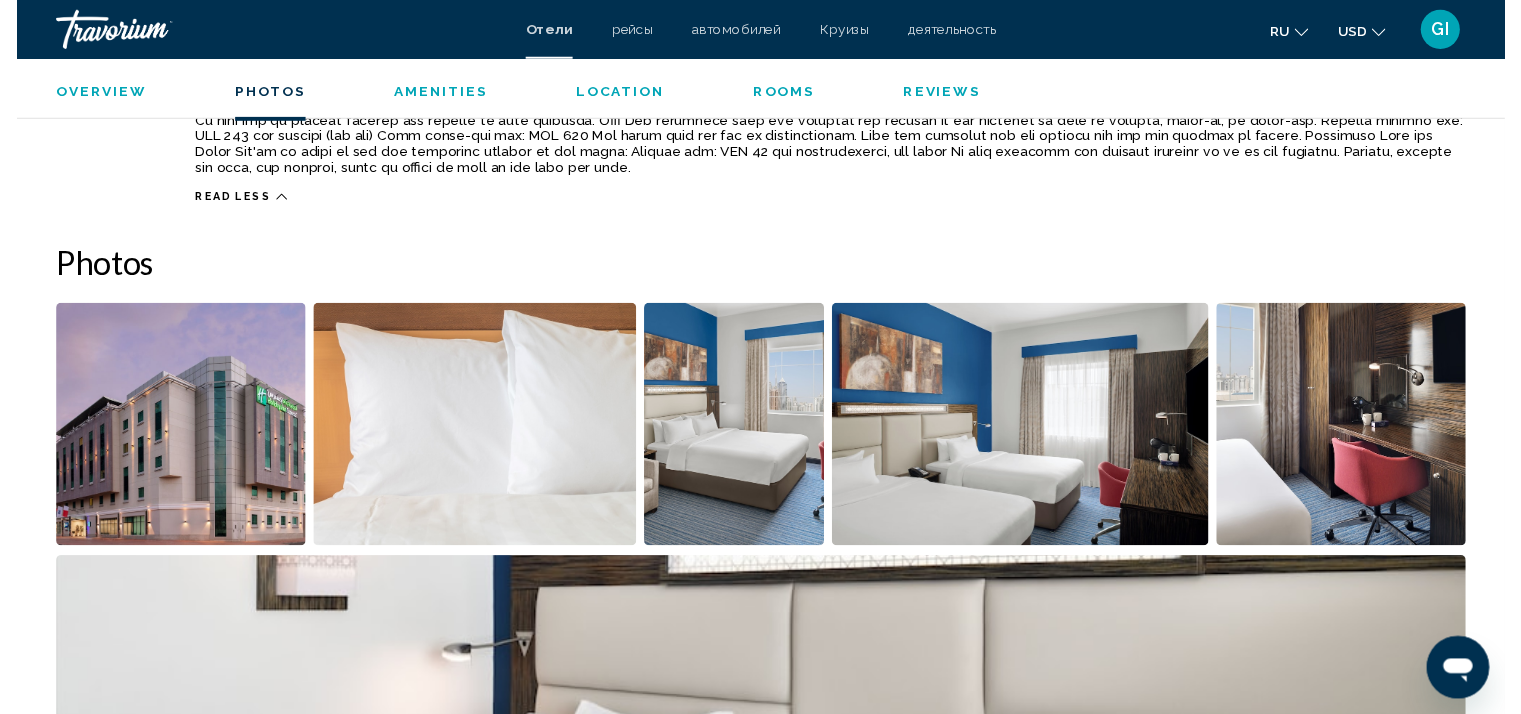 scroll, scrollTop: 531, scrollLeft: 0, axis: vertical 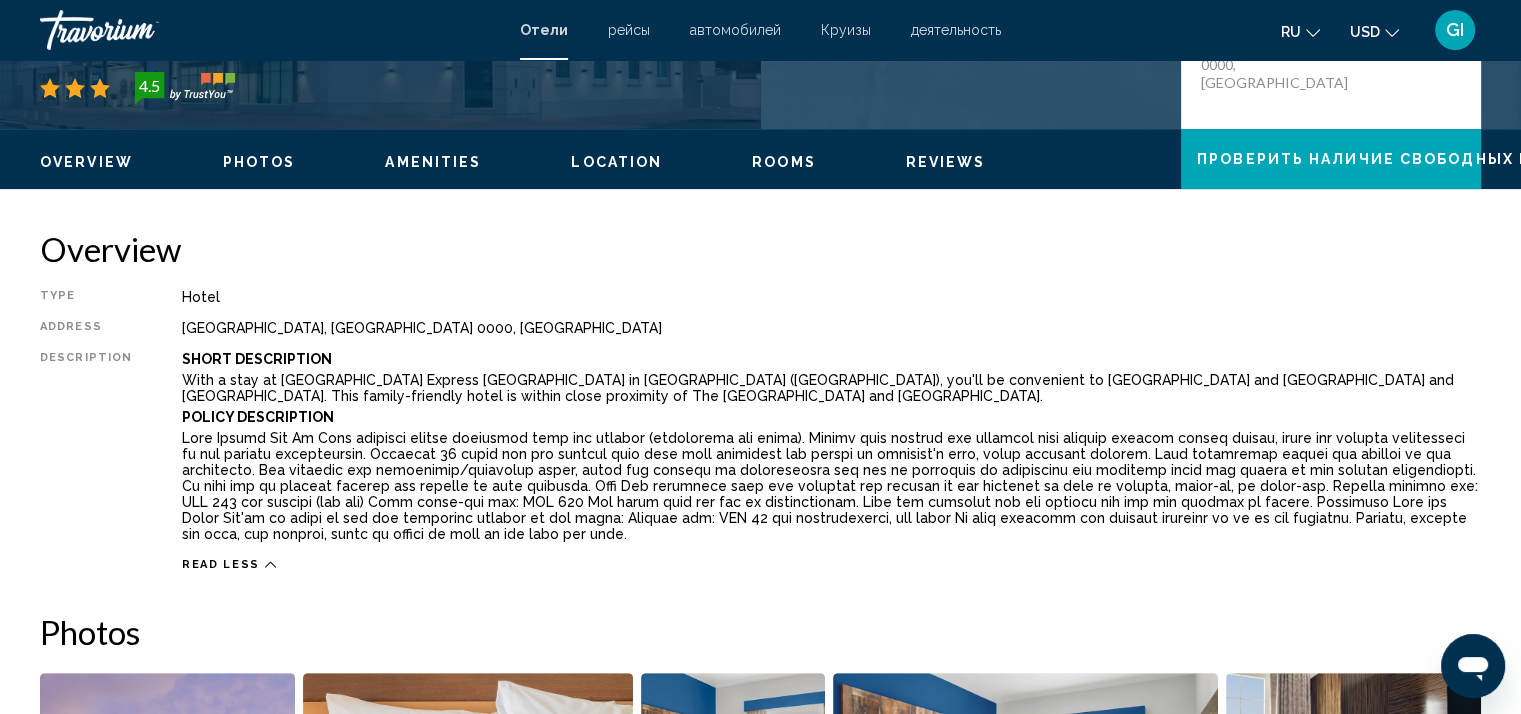 click on "Проверить наличие свободных мест" 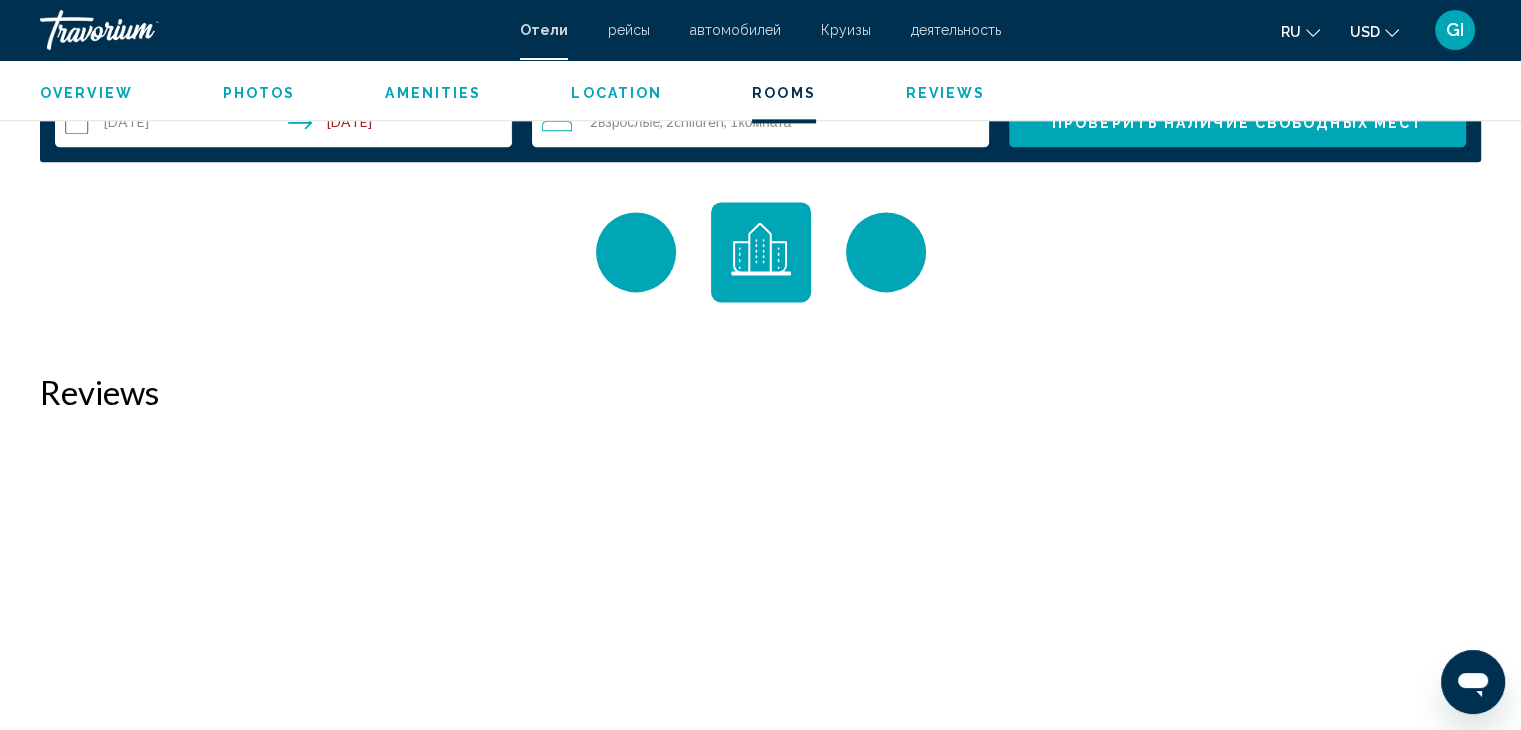 scroll, scrollTop: 2476, scrollLeft: 0, axis: vertical 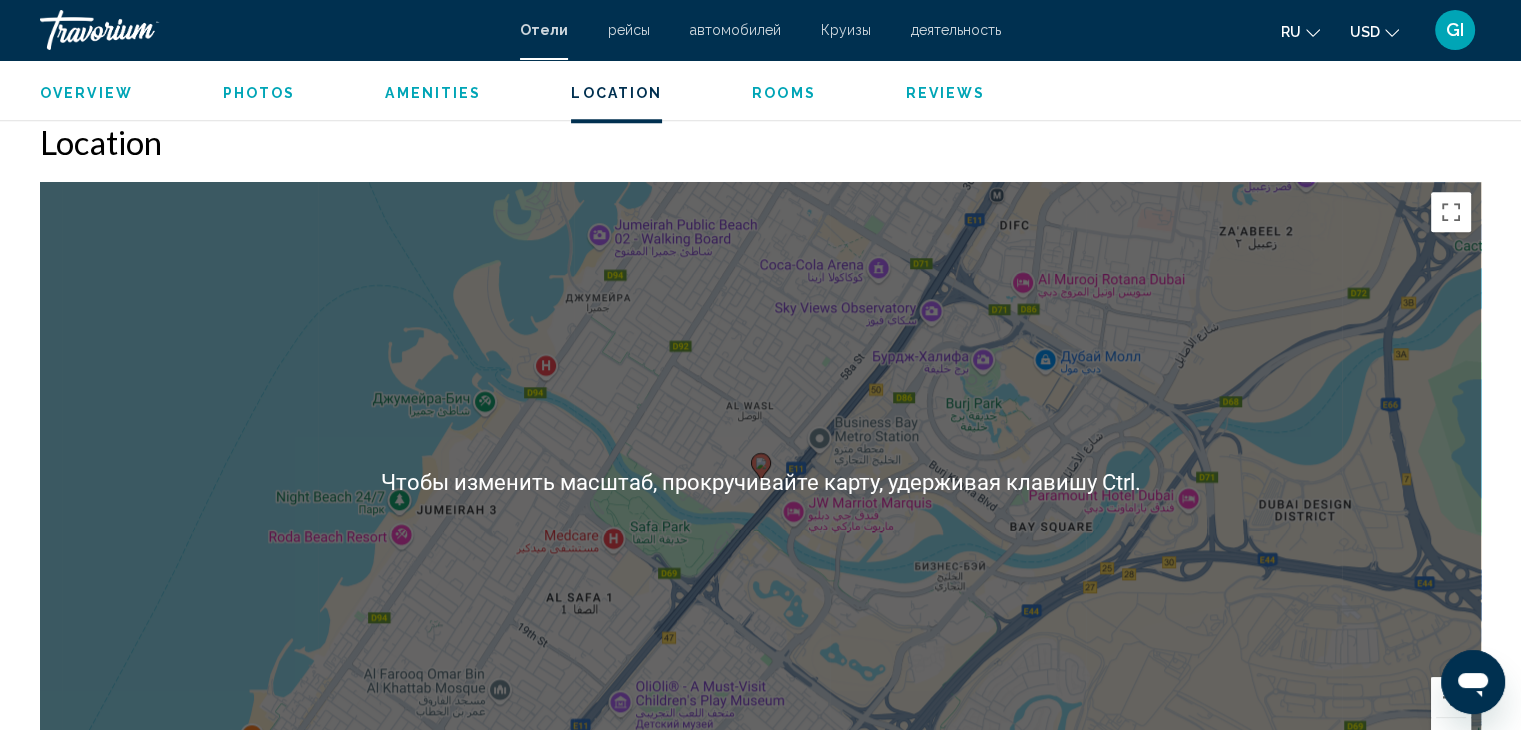 click on "Для навигации используйте клавиши со стрелками. Чтобы активировать перетаскивание с помощью клавиатуры, нажмите Alt + Ввод. После этого перемещайте маркер, используя клавиши со стрелками. Чтобы завершить перетаскивание, нажмите клавишу Ввод. Чтобы отменить действие, нажмите клавишу Esc." at bounding box center (760, 482) 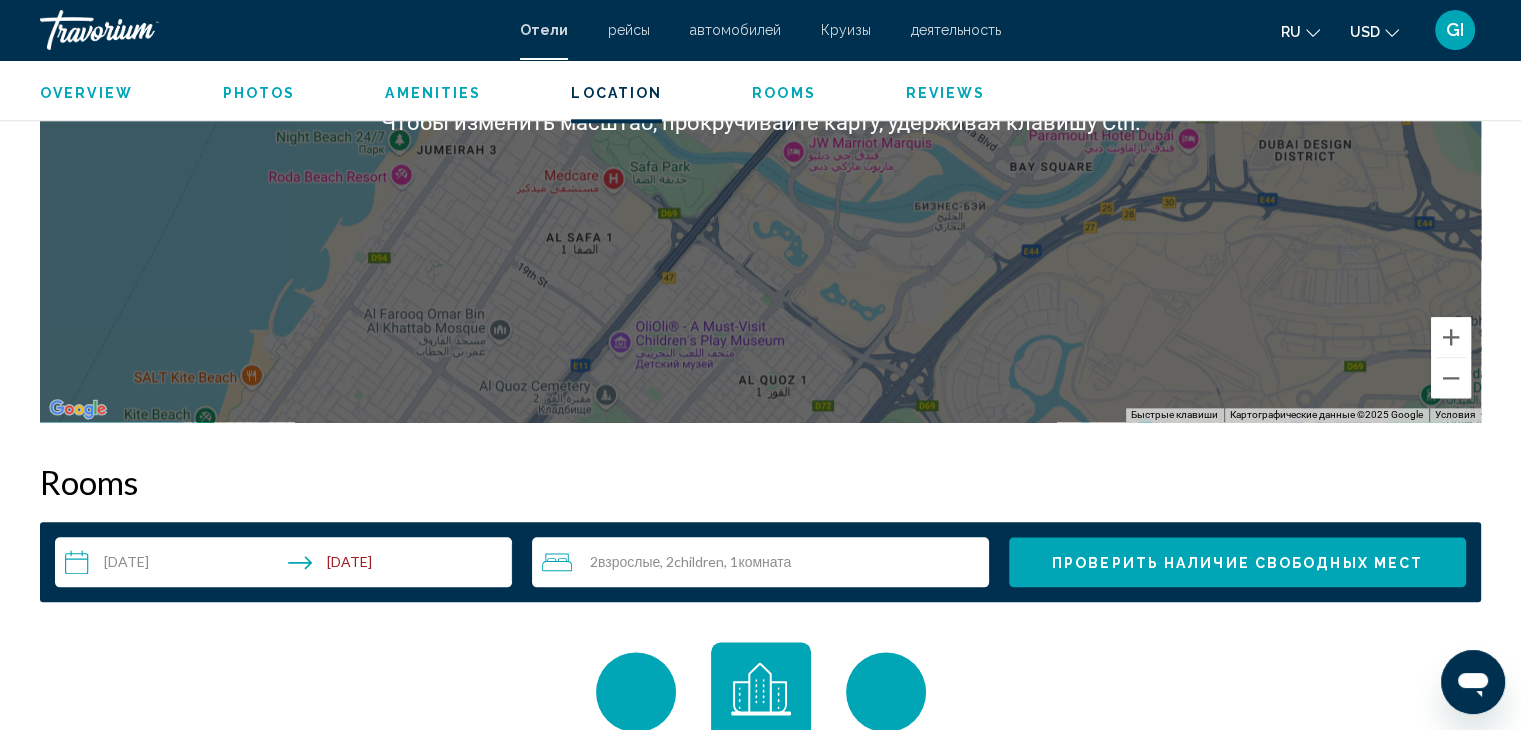 scroll, scrollTop: 2276, scrollLeft: 0, axis: vertical 